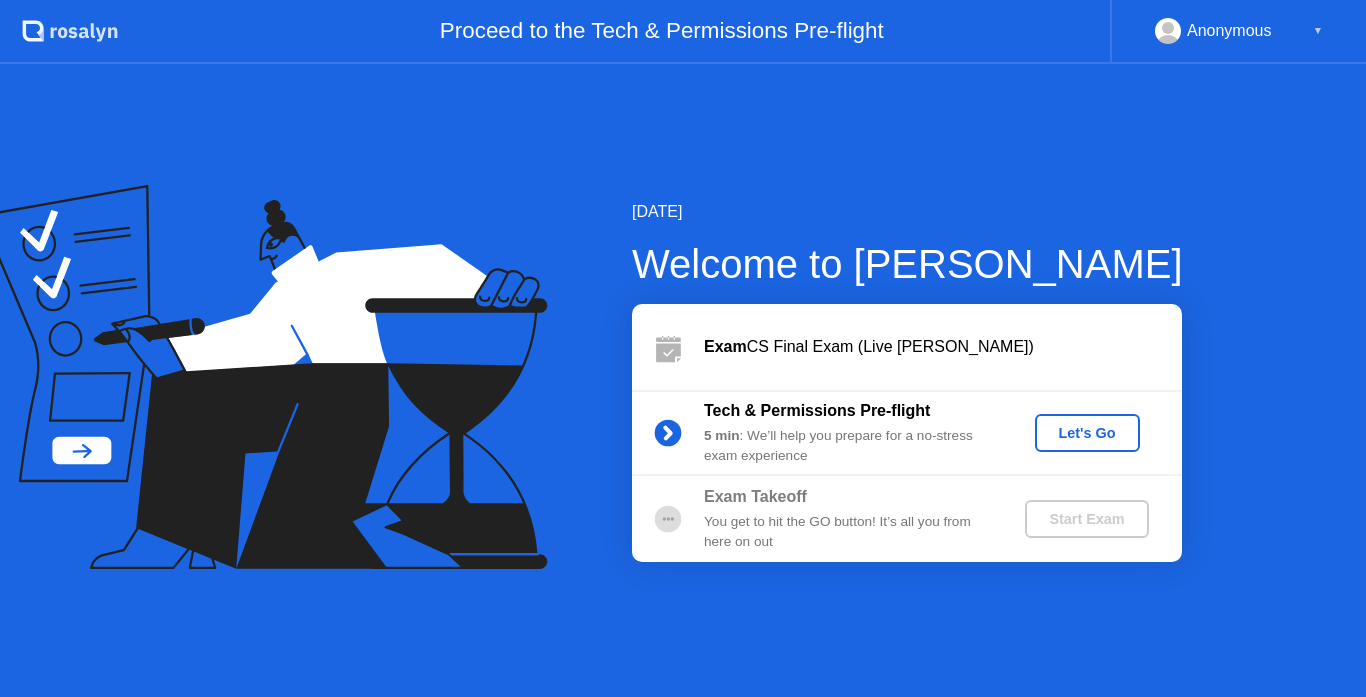 scroll, scrollTop: 0, scrollLeft: 0, axis: both 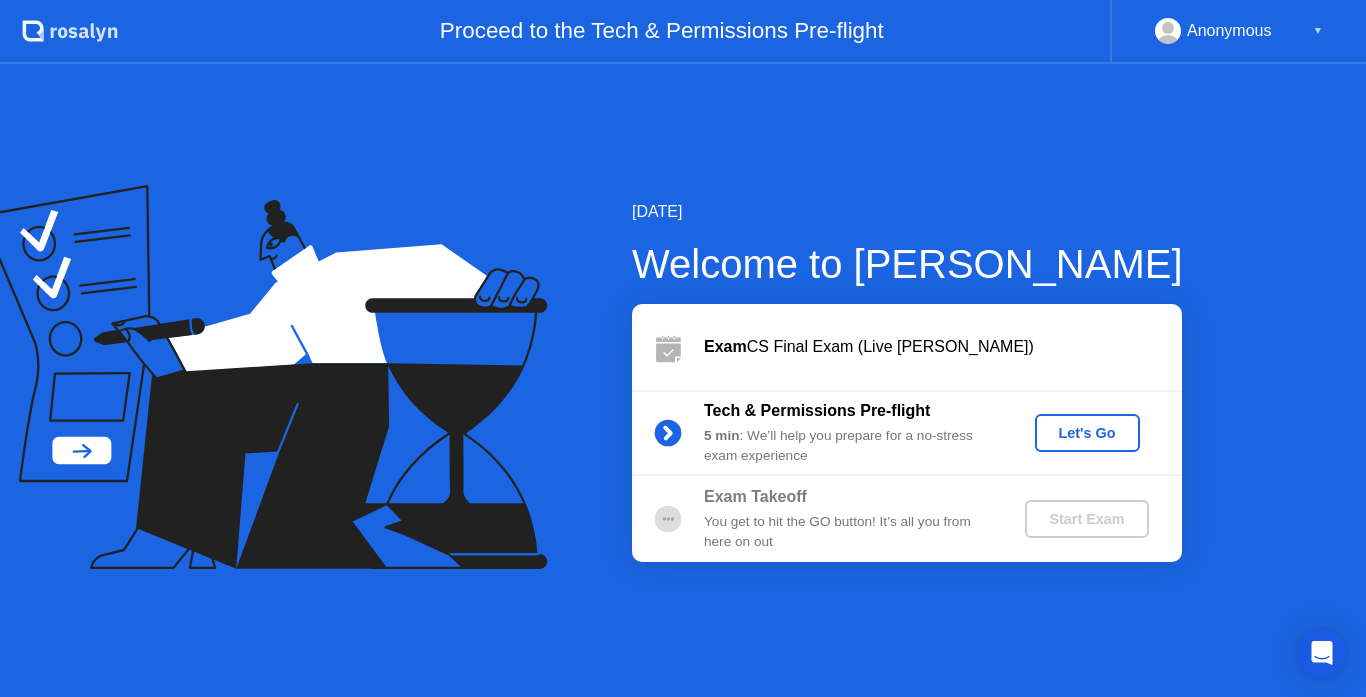 click 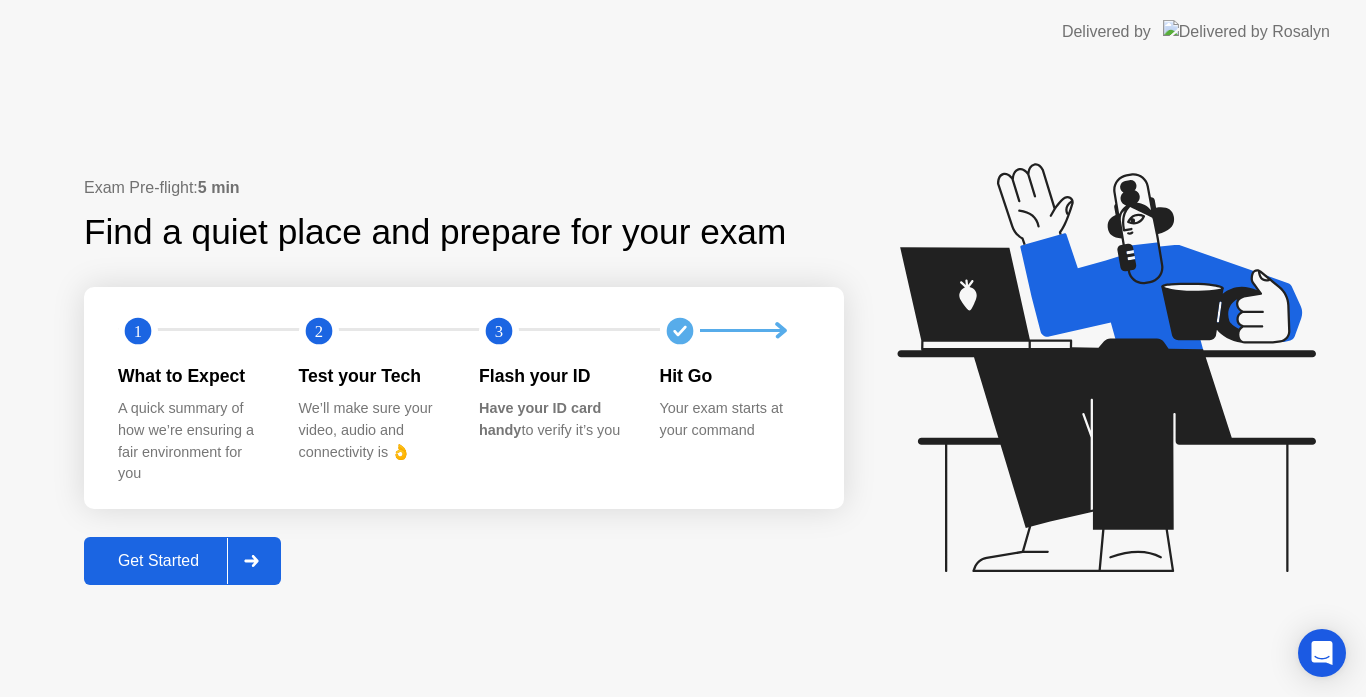 click on "Get Started" 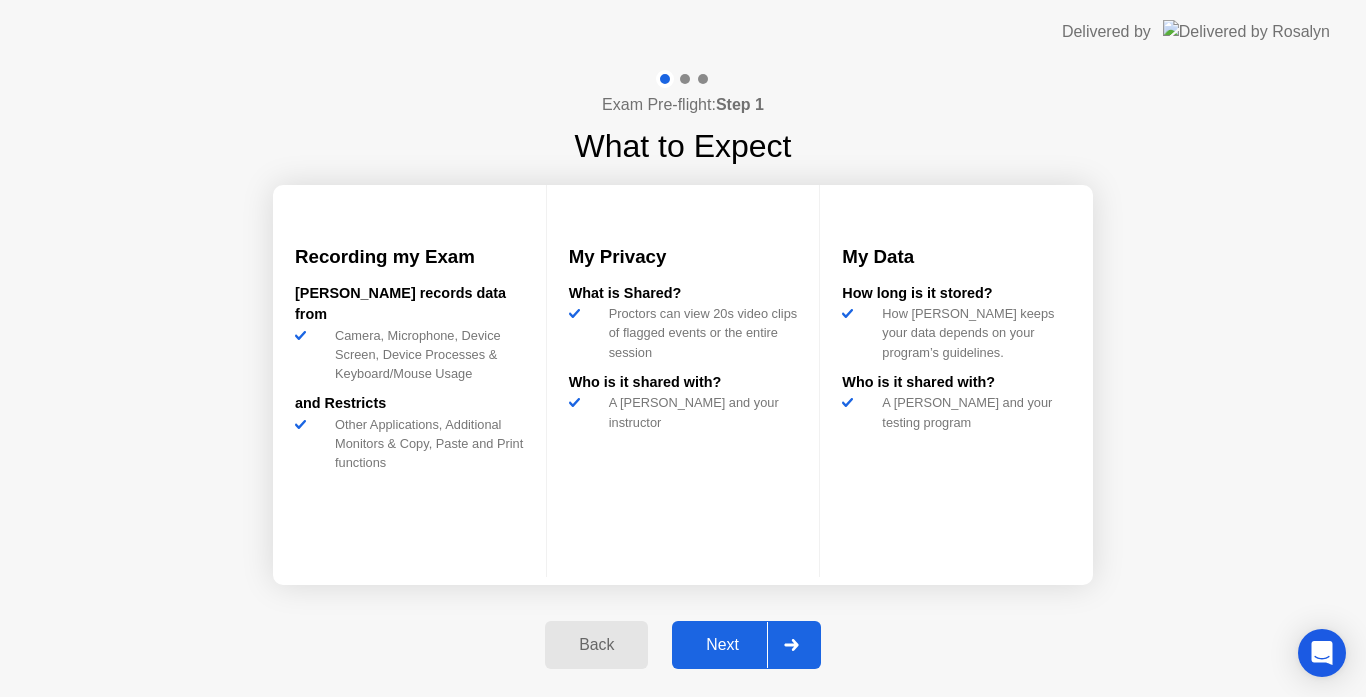 click 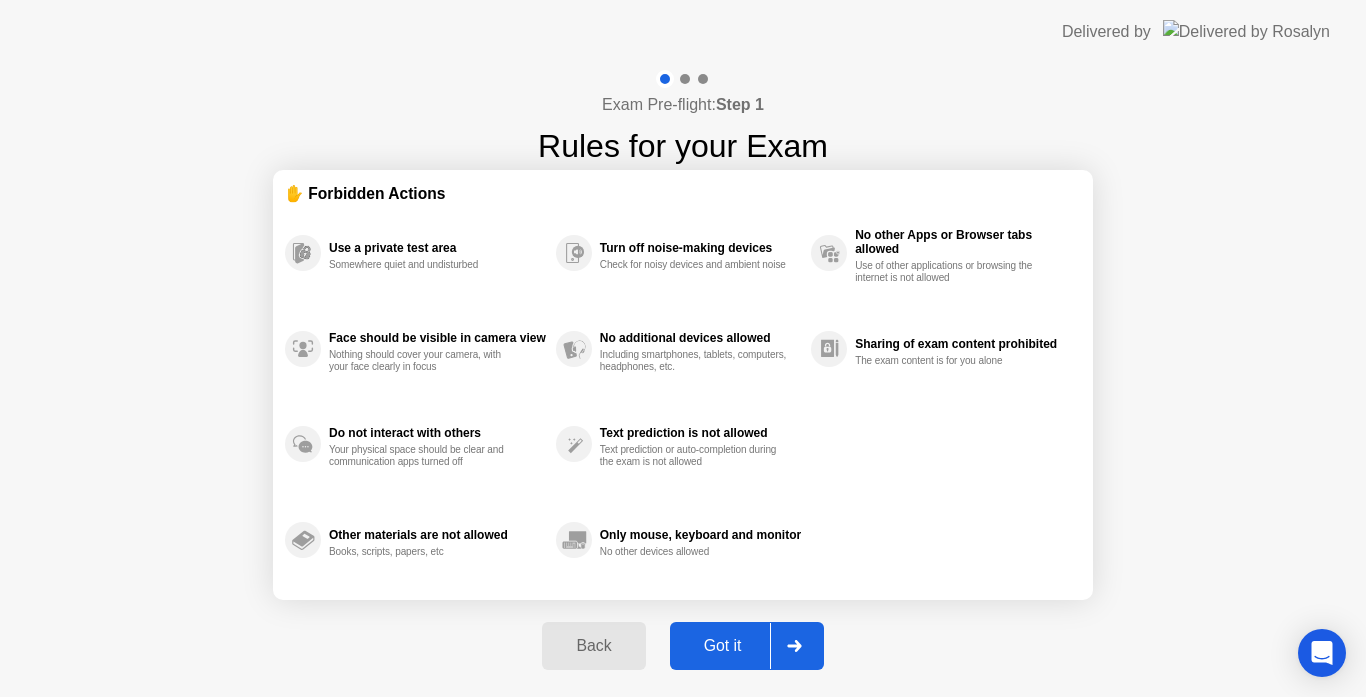 click on "Got it" 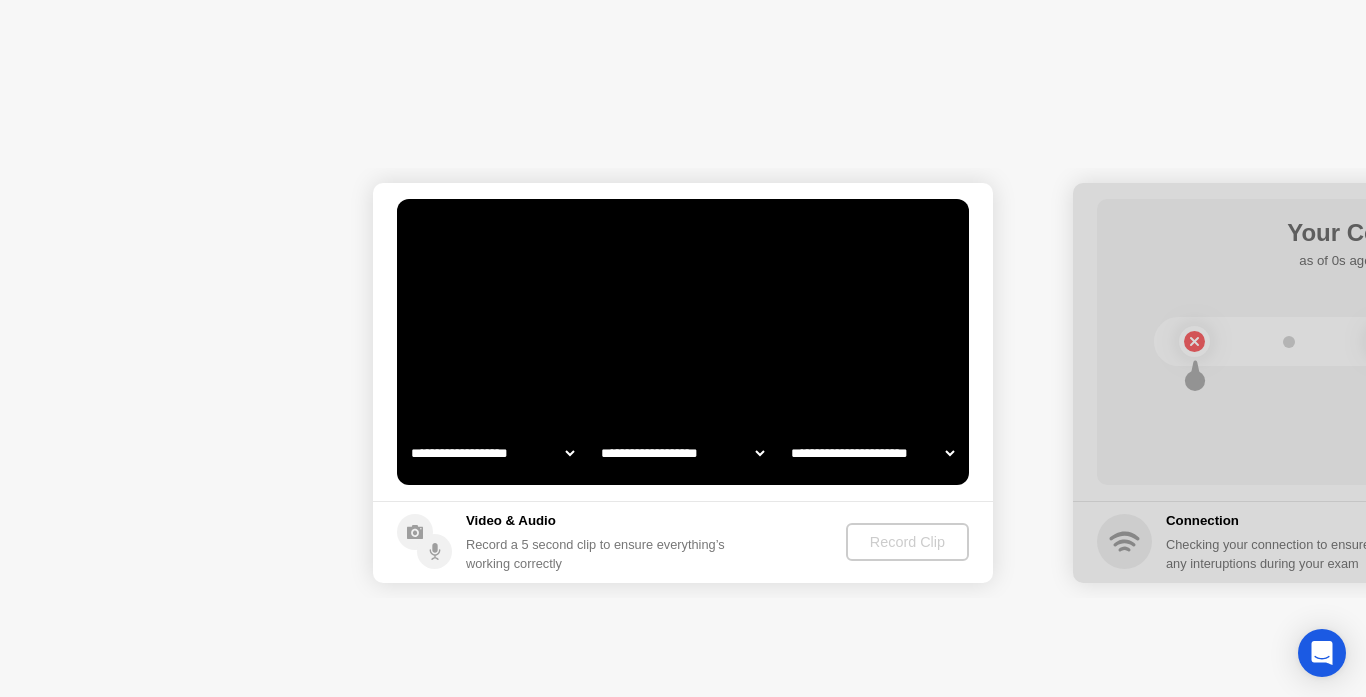 select on "**********" 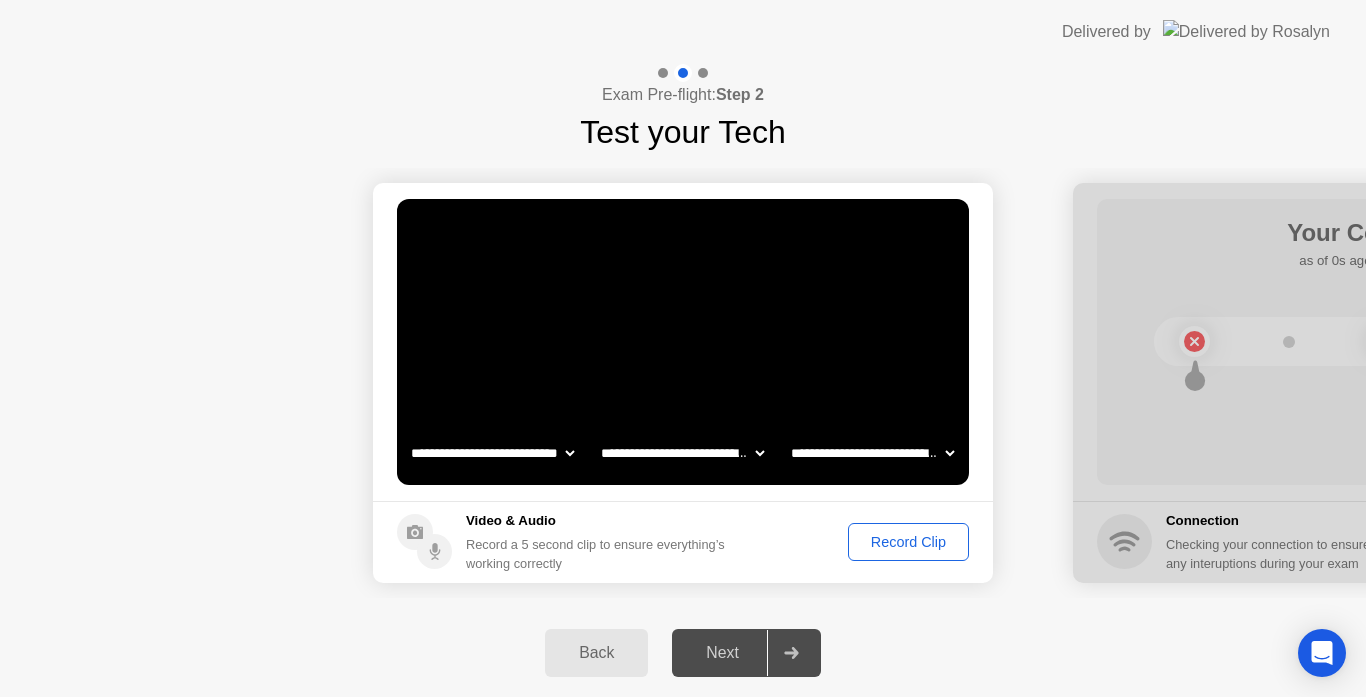 click on "Record Clip" 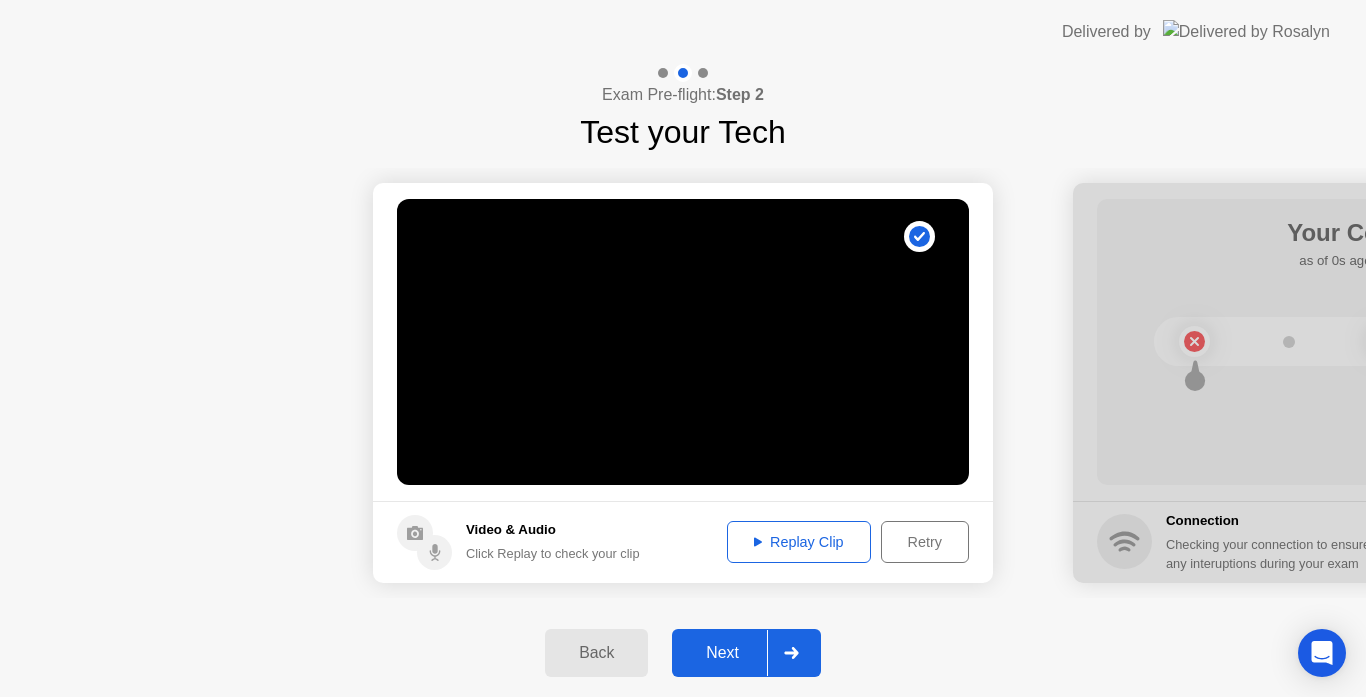 click on "Replay Clip" 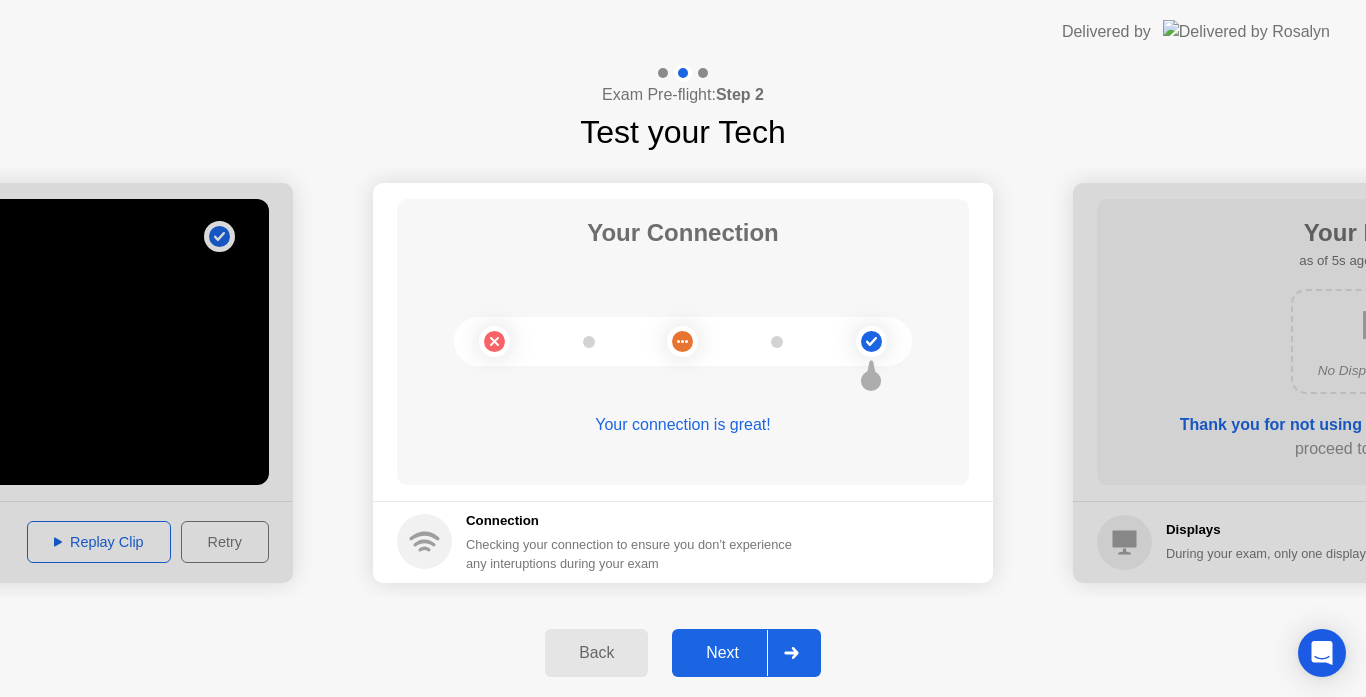 click on "Next" 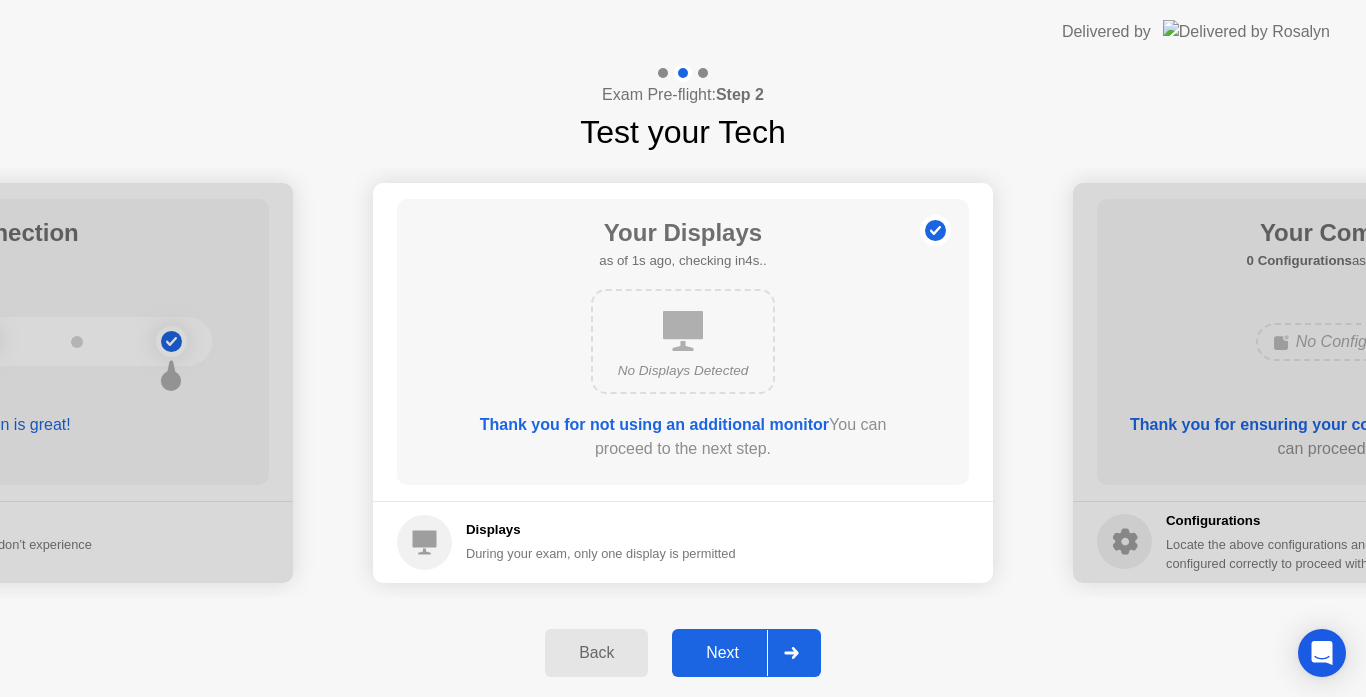 click on "Next" 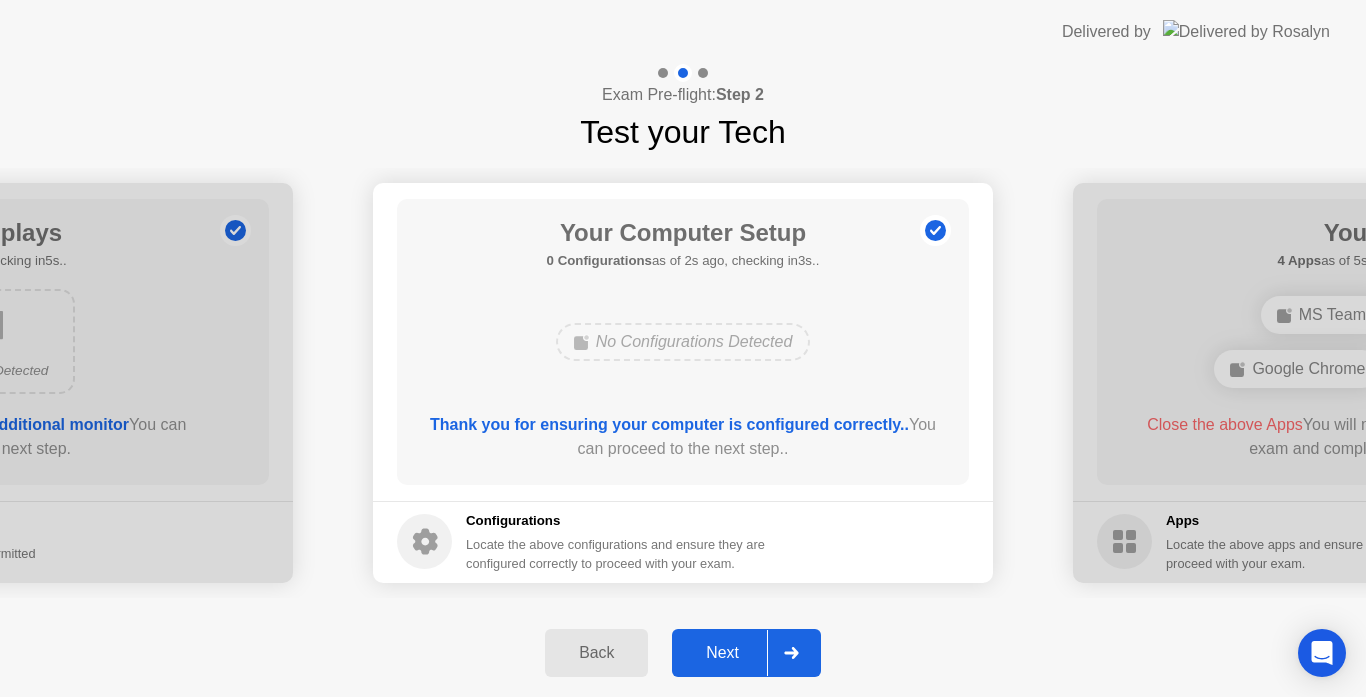 click on "Next" 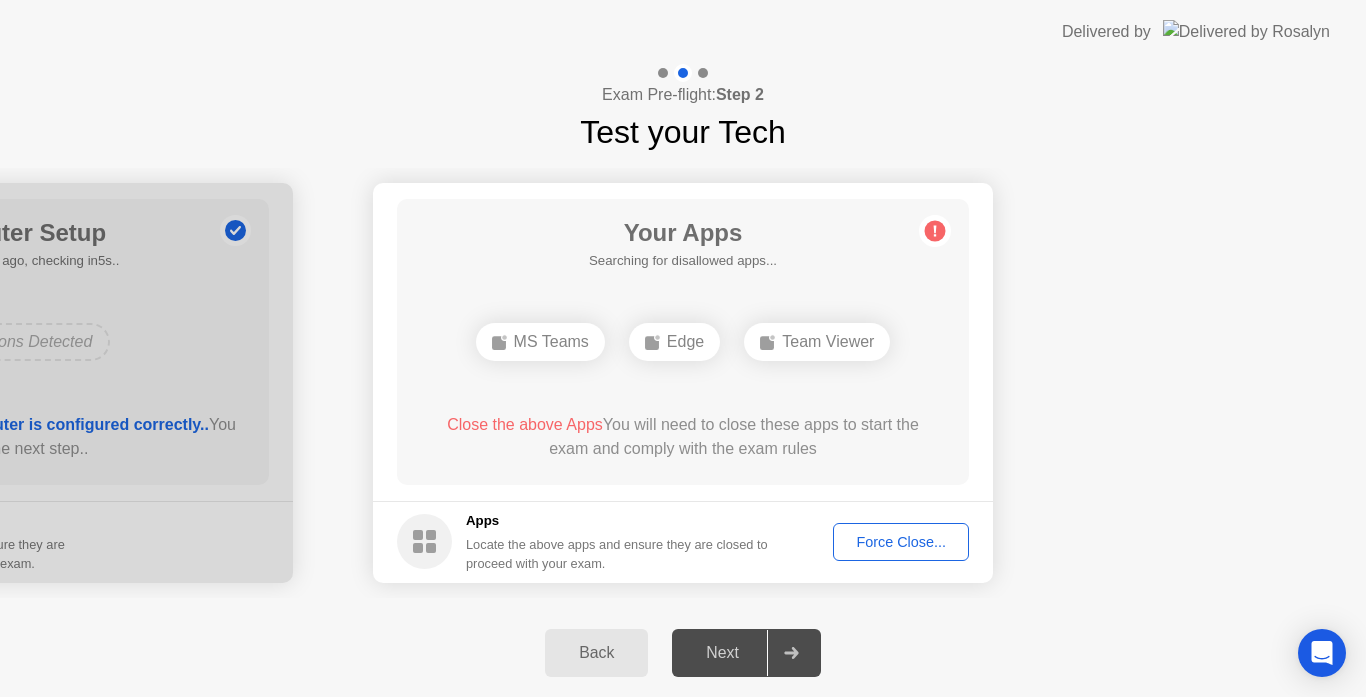 click on "Force Close..." 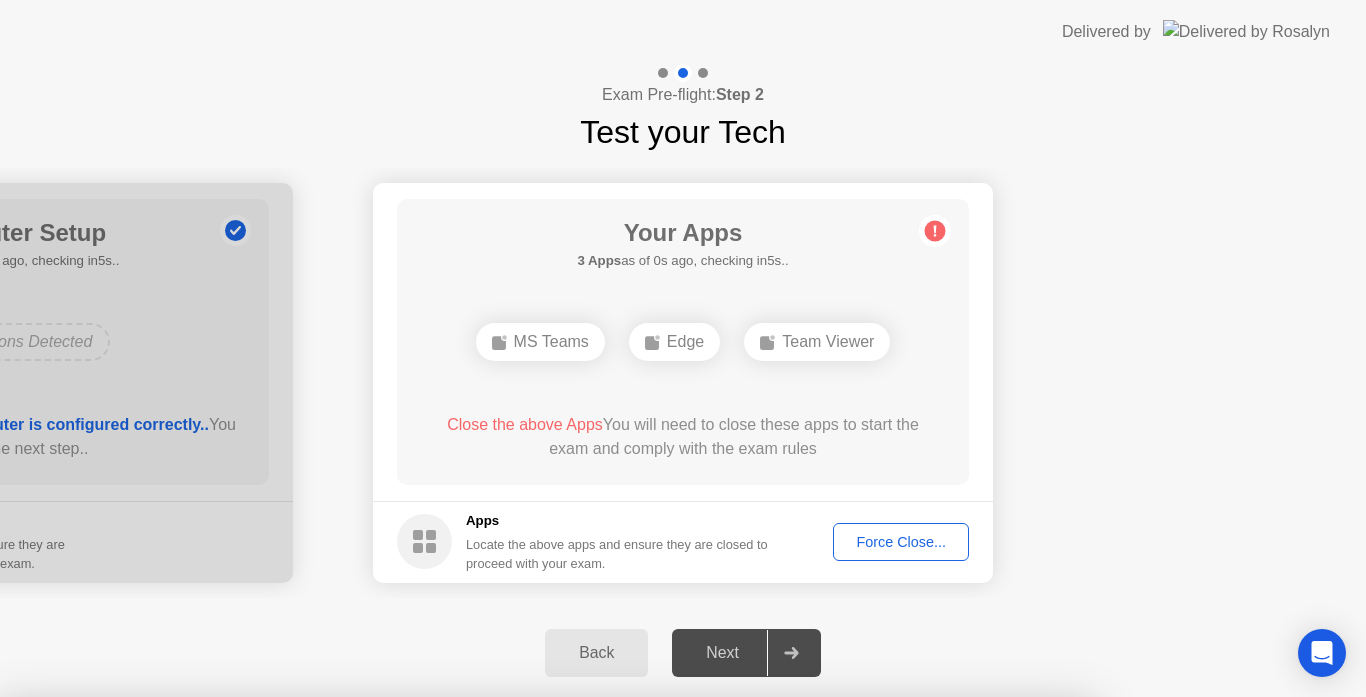 click on "Confirm" at bounding box center (613, 973) 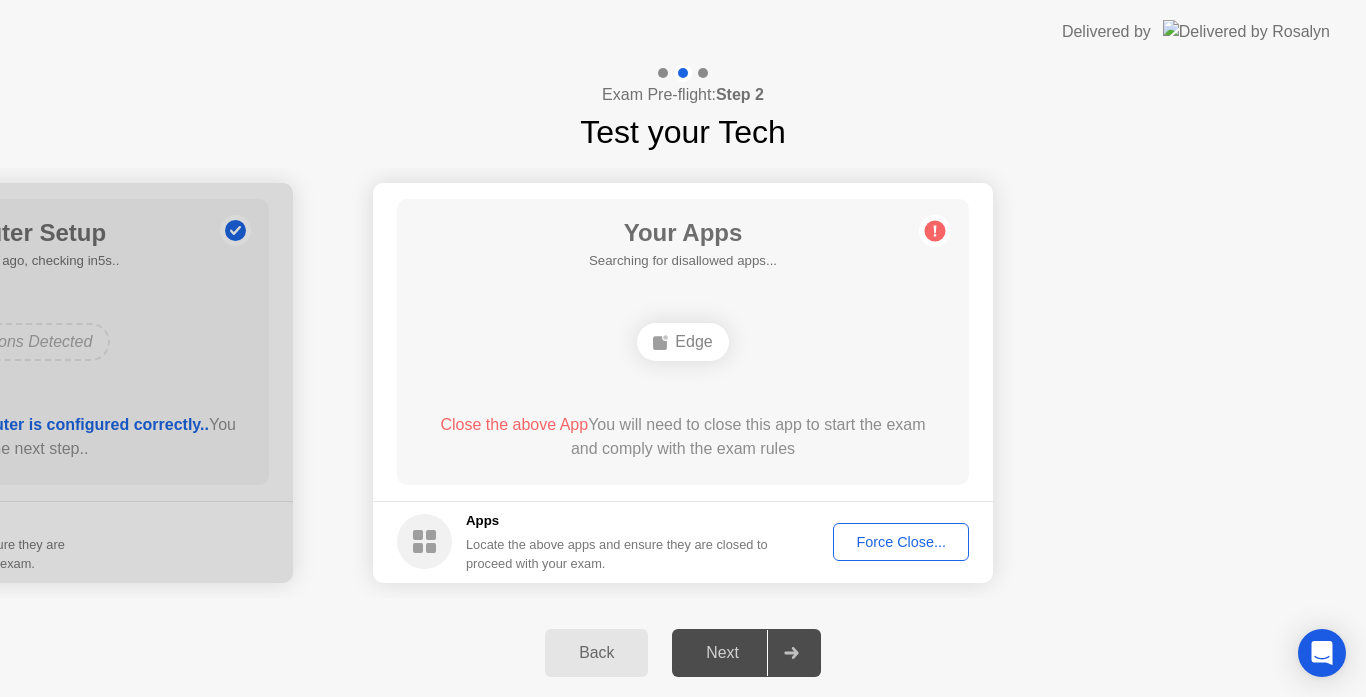 click on "Force Close..." 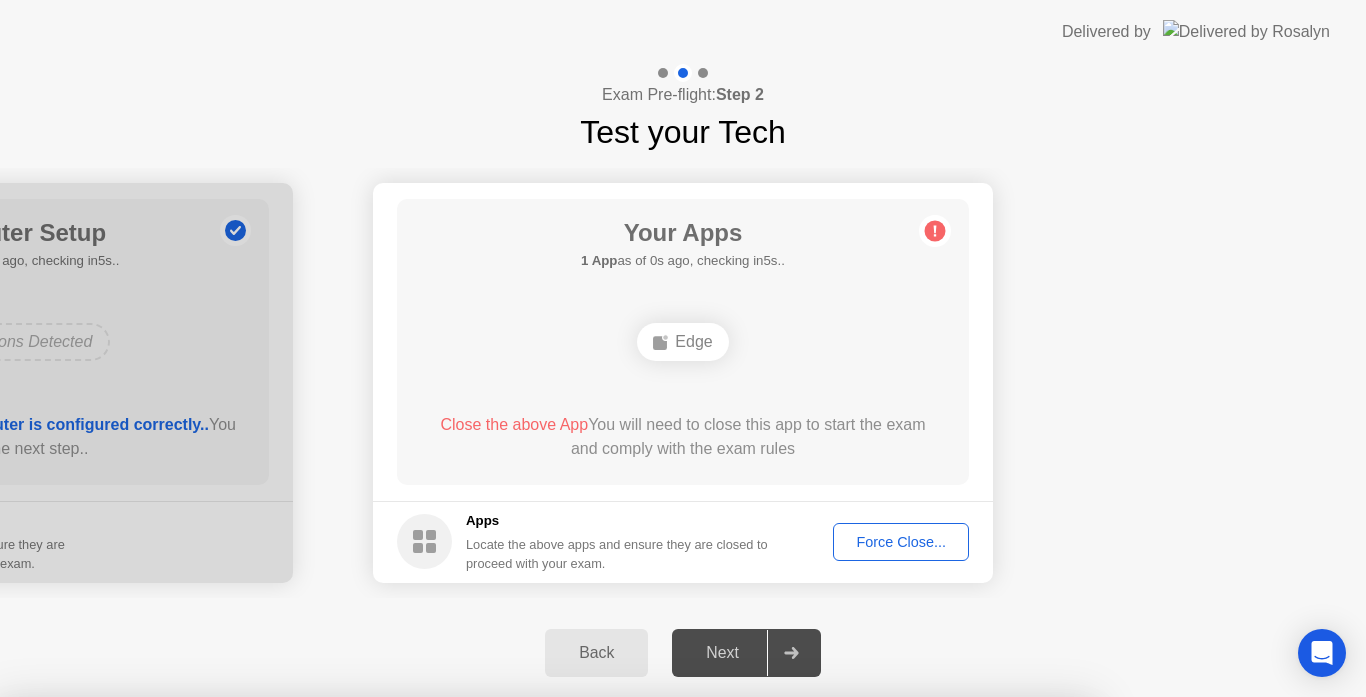 click on "Confirm" at bounding box center (613, 973) 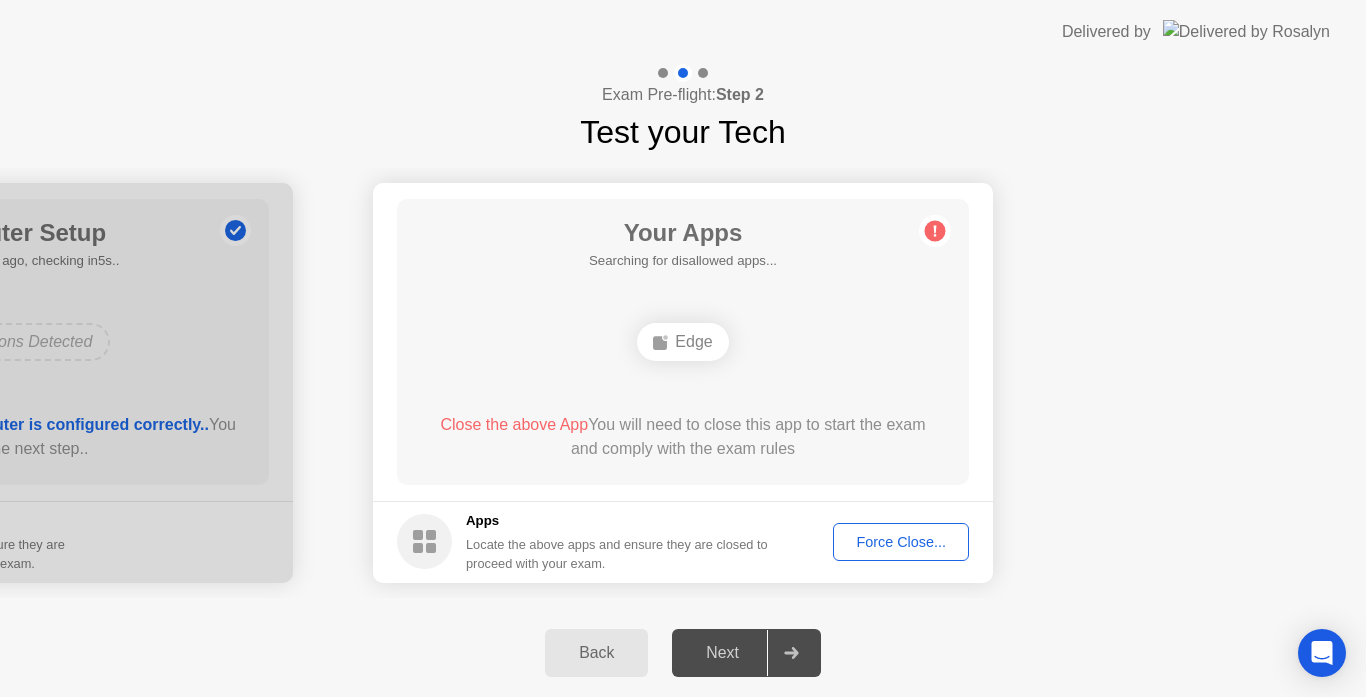 click 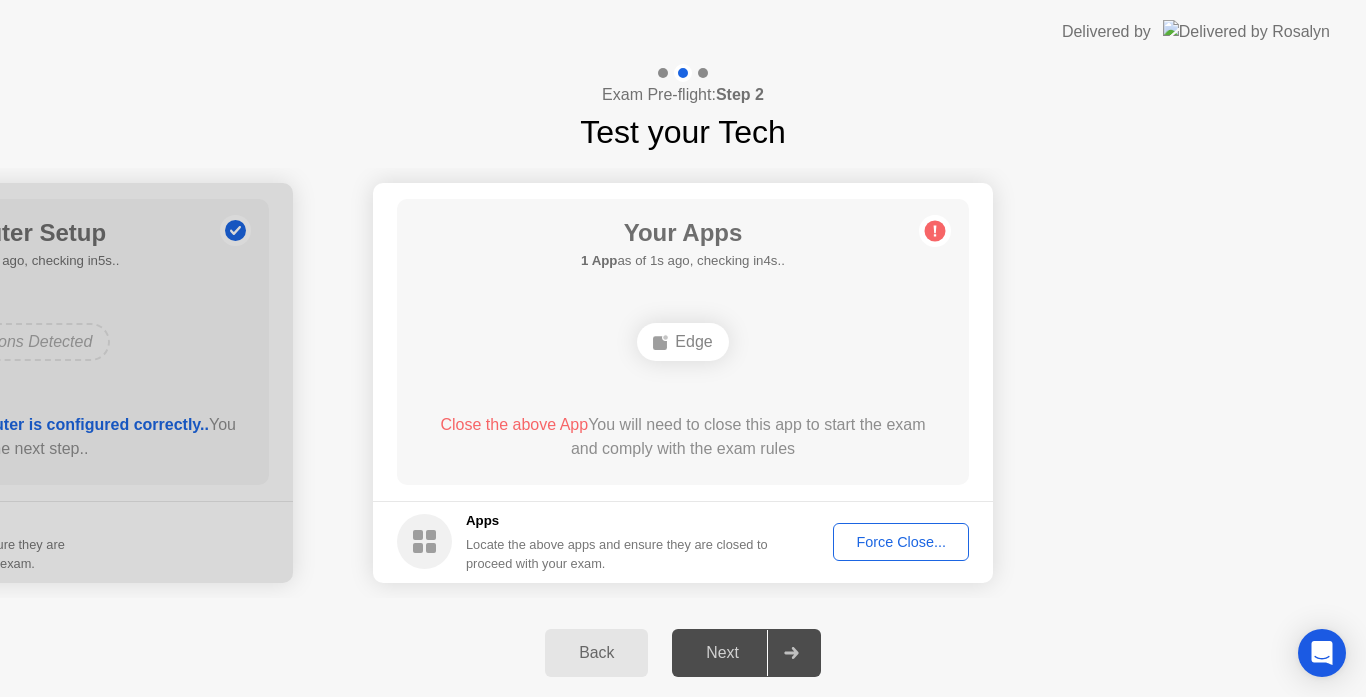 click on "Force Close..." 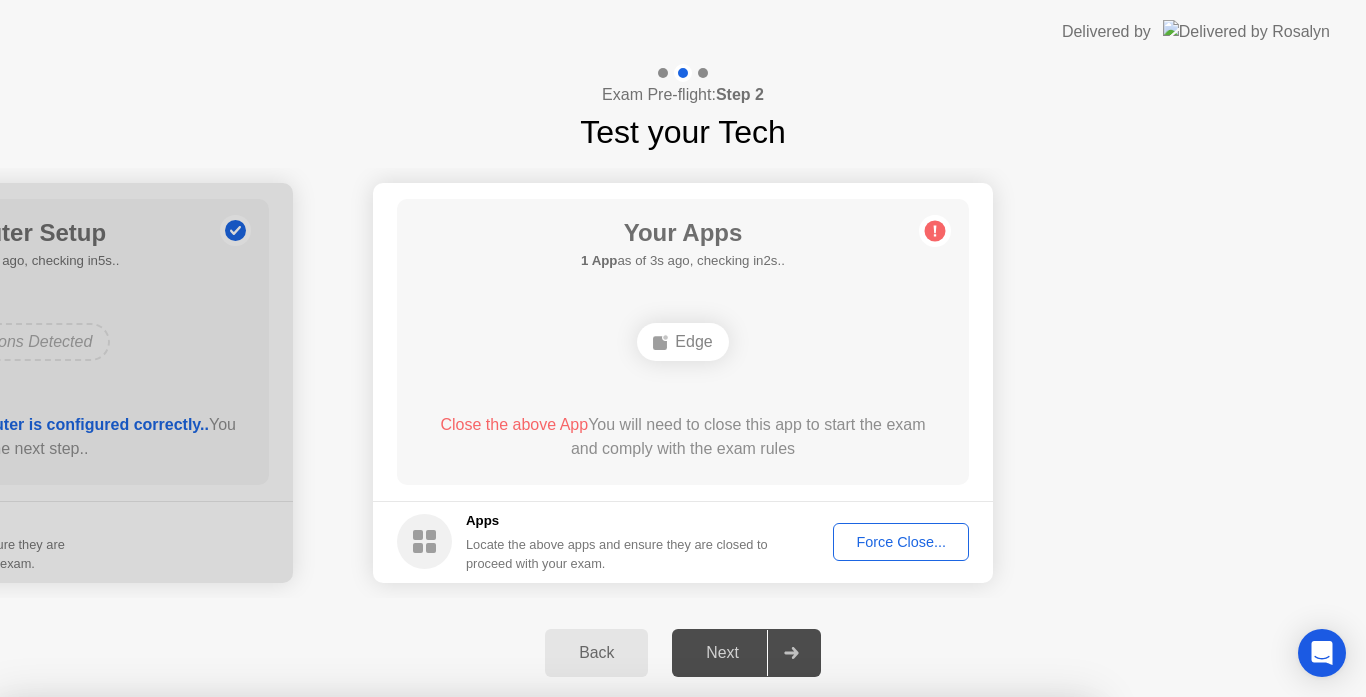 click on "Confirm" at bounding box center (613, 973) 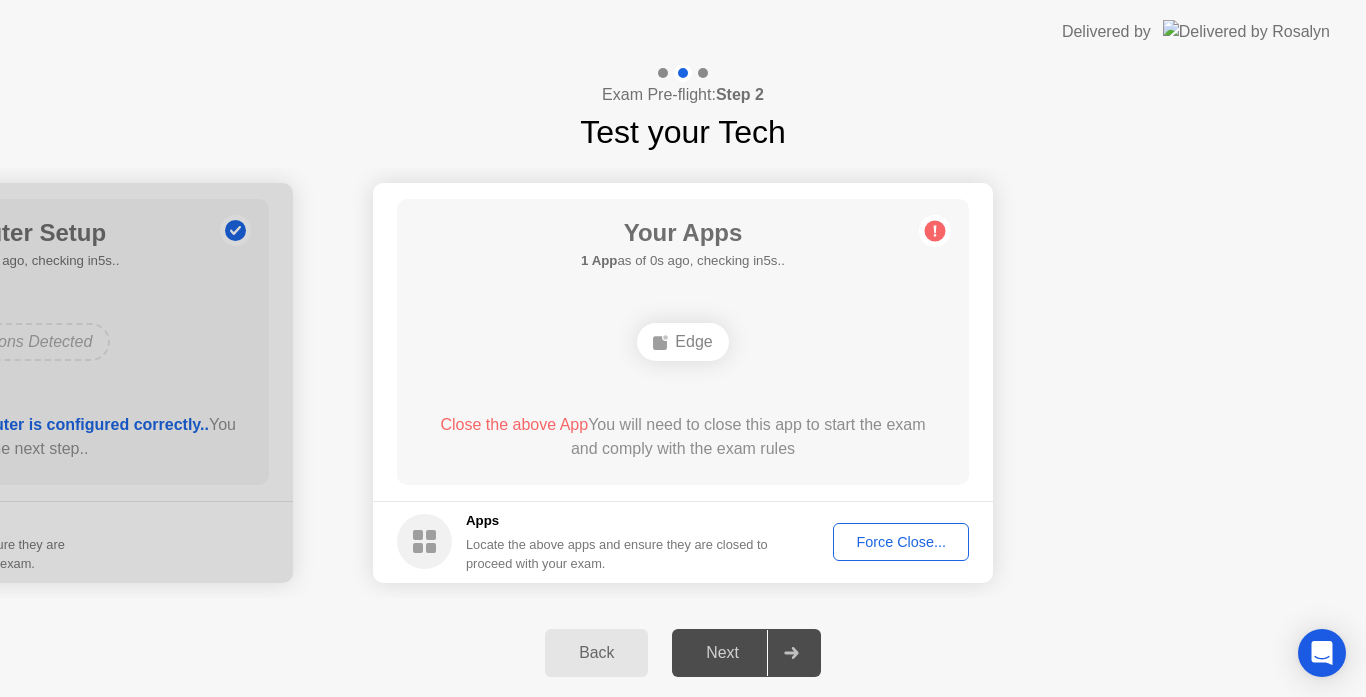 click on "Next" 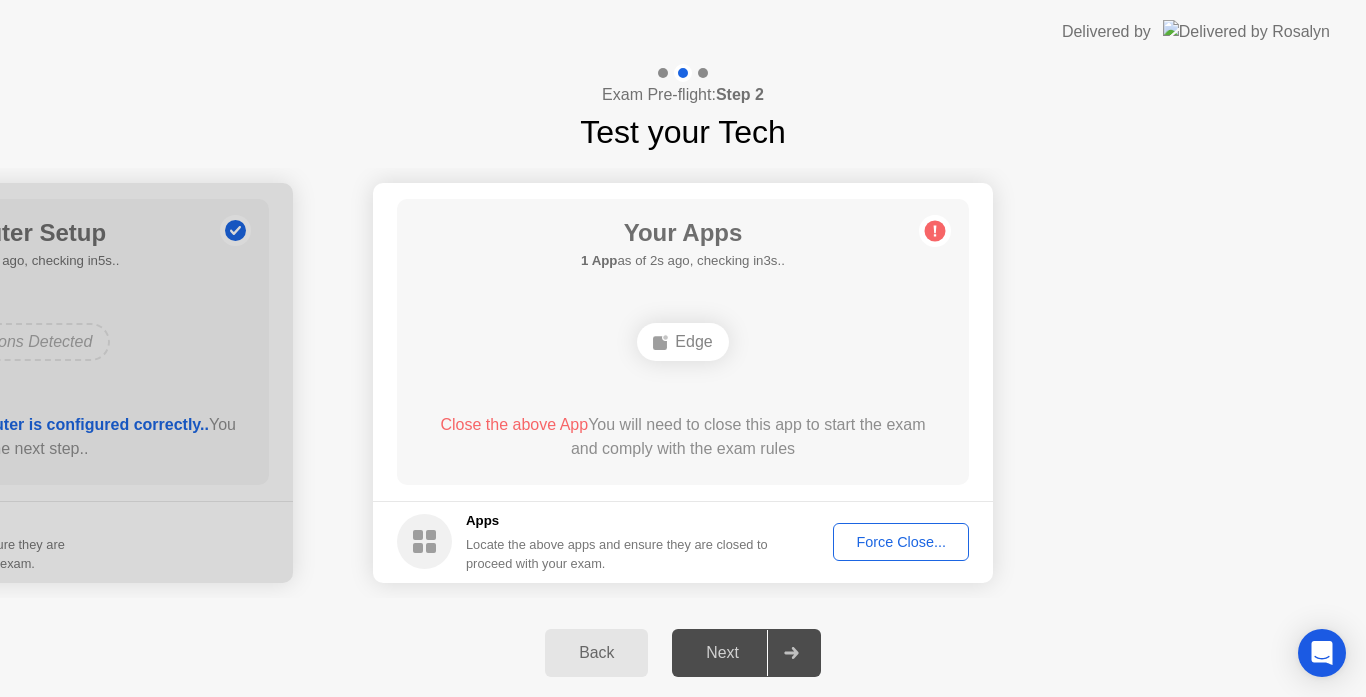 click 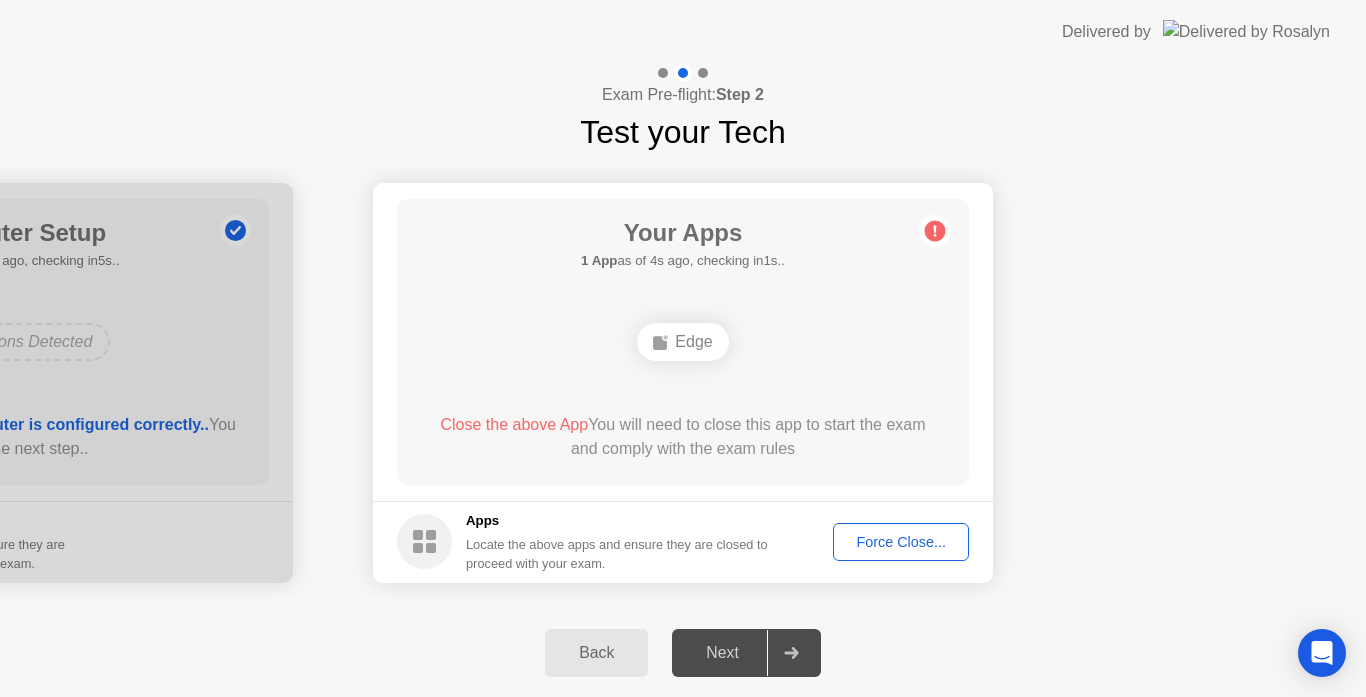click on "Your Apps 1 App  as of 4s ago, checking in1s..  Edge  Close the above App  You will need to close this app to start the exam and comply with the exam rules" 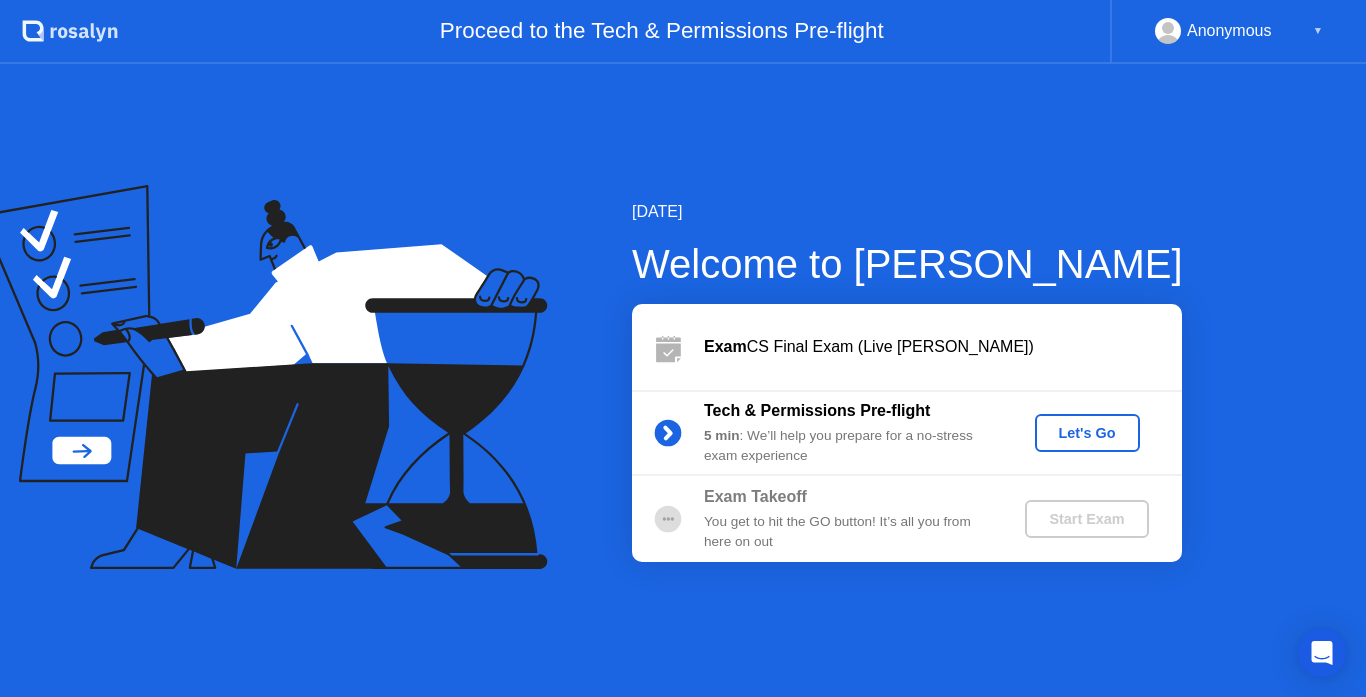 scroll, scrollTop: 0, scrollLeft: 0, axis: both 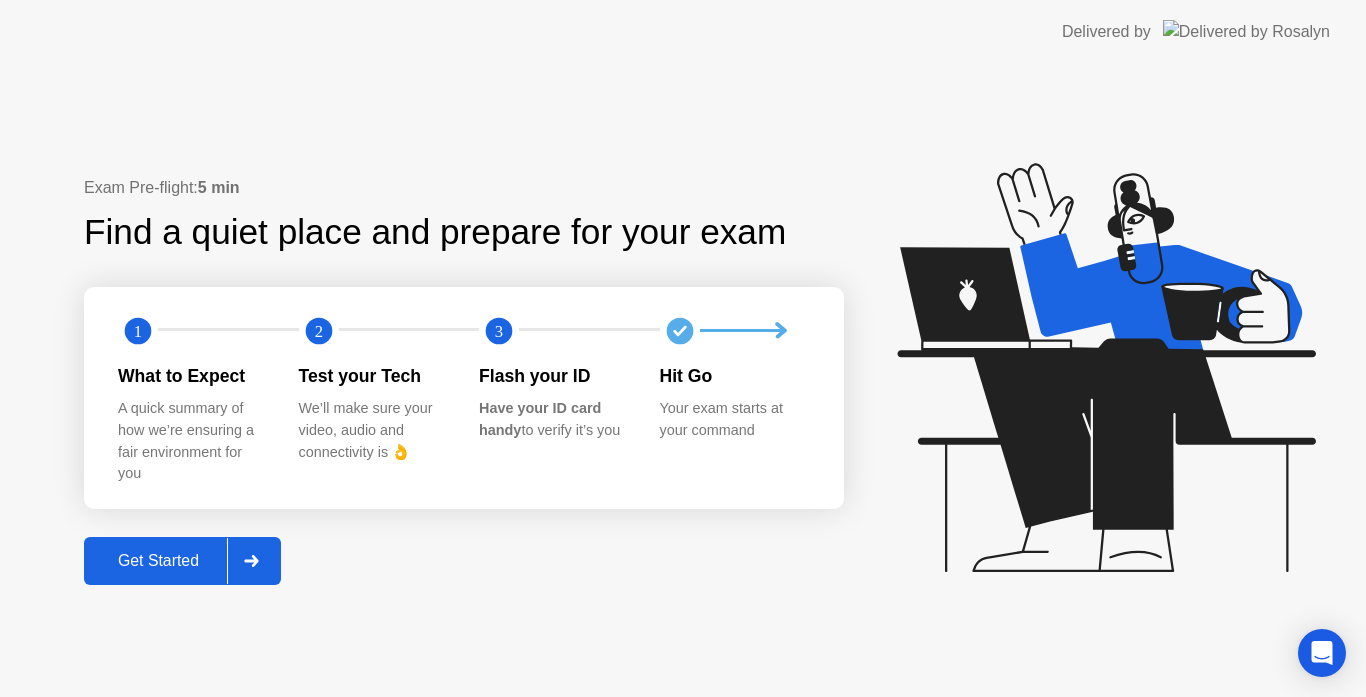 click on "Get Started" 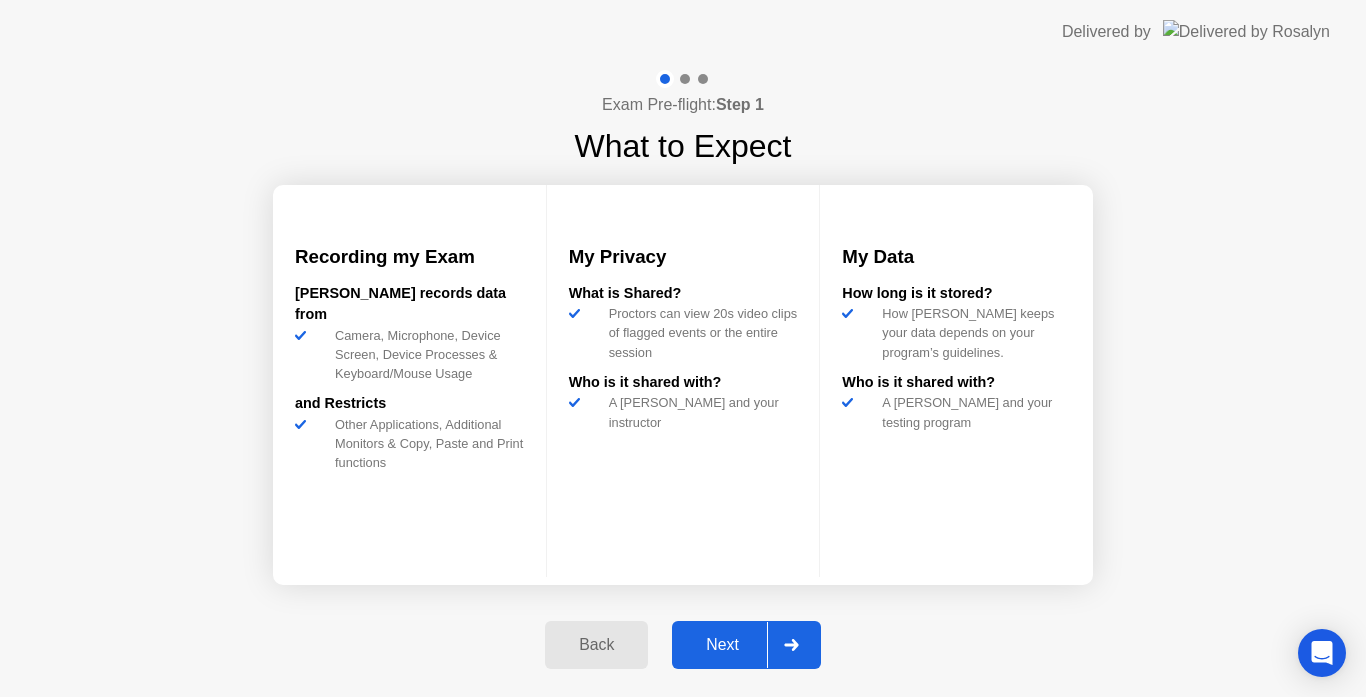 click on "Next" 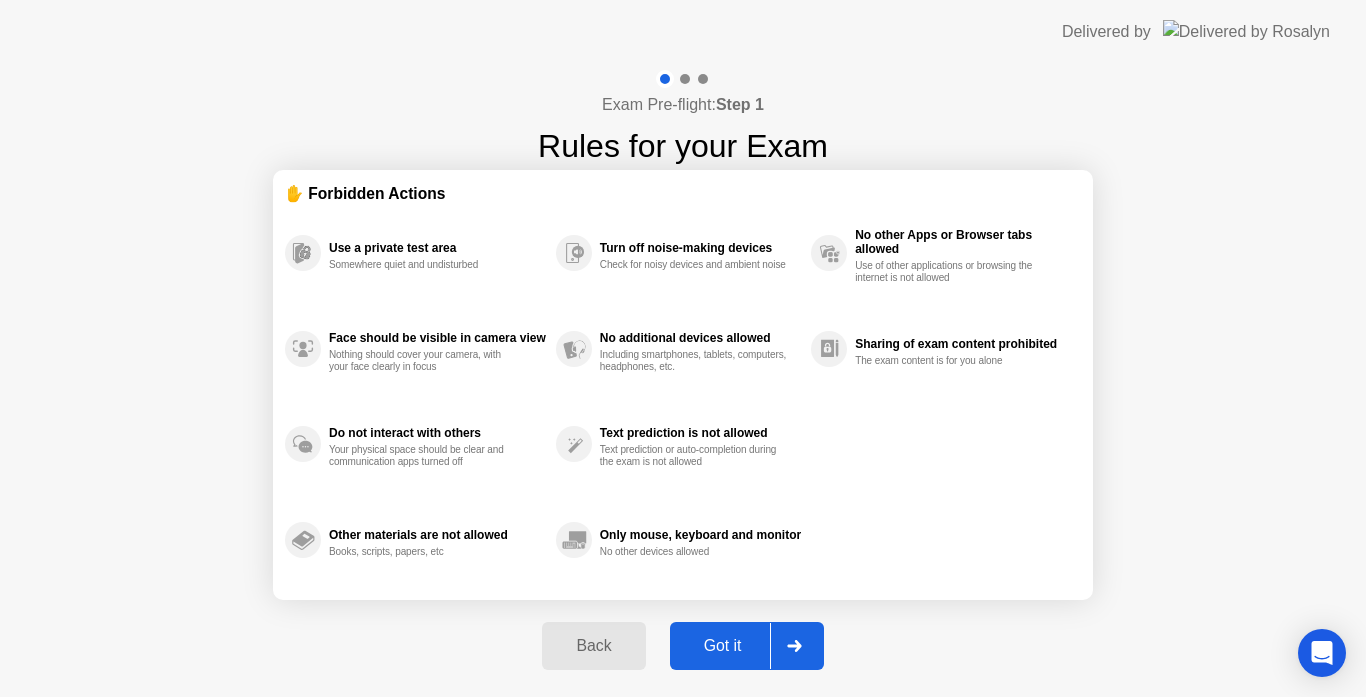 click on "Got it" 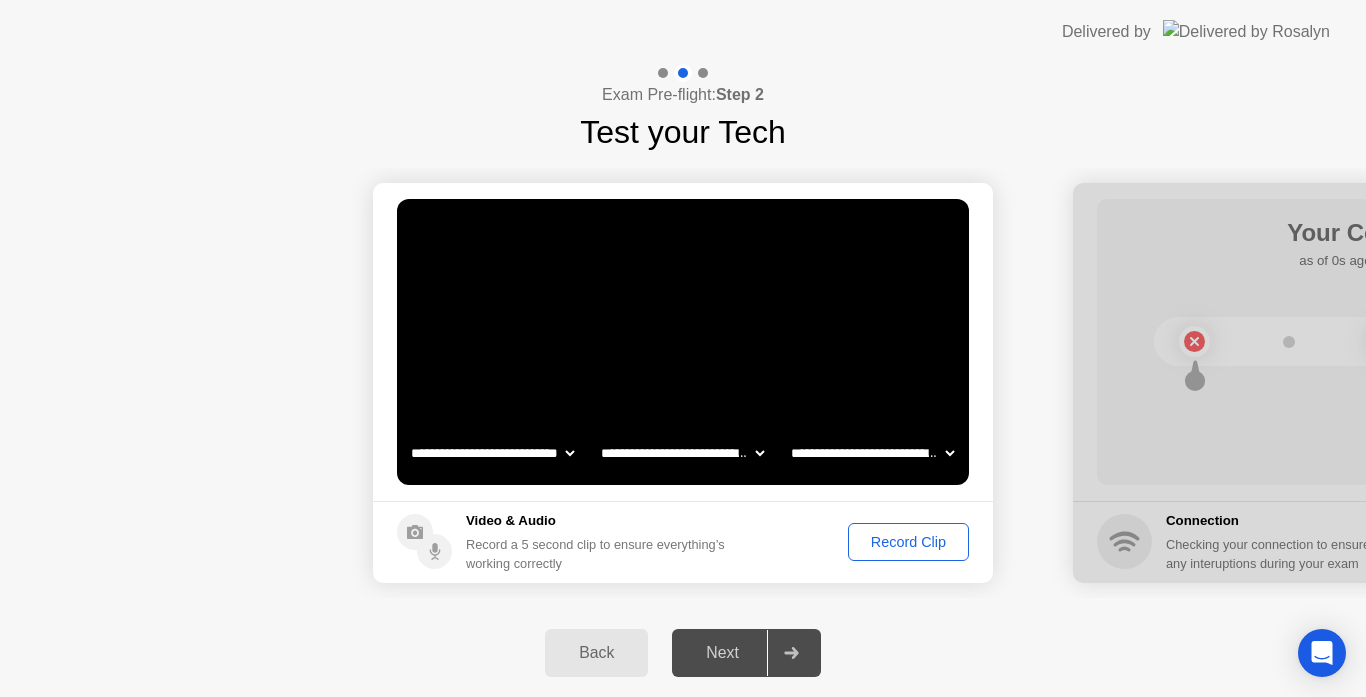 click on "Record Clip" 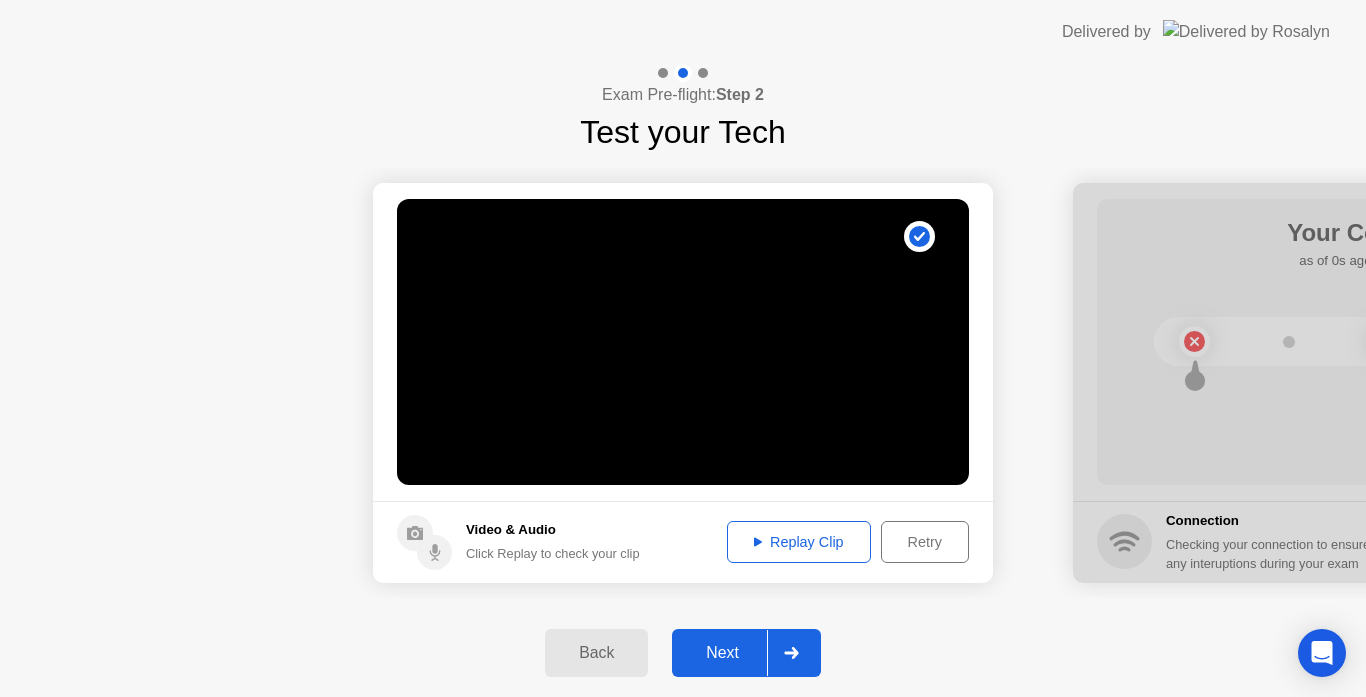 click on "Next" 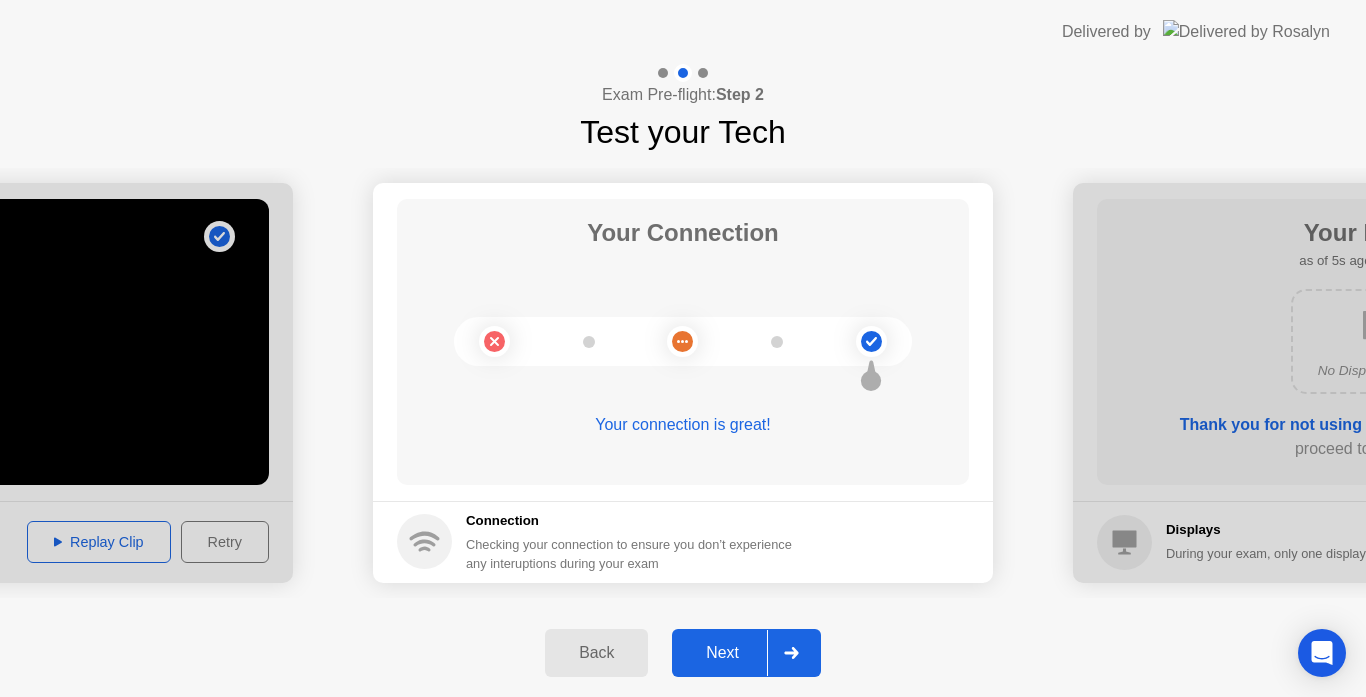 click on "Next" 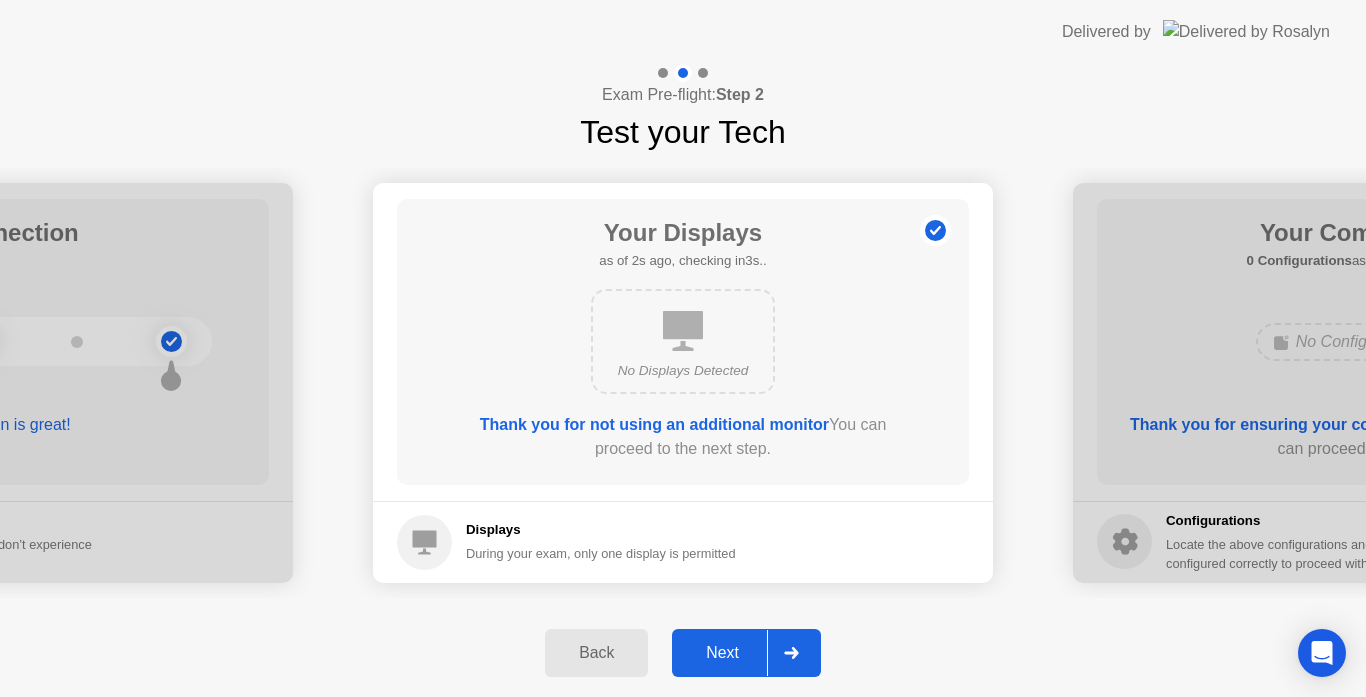 click on "Next" 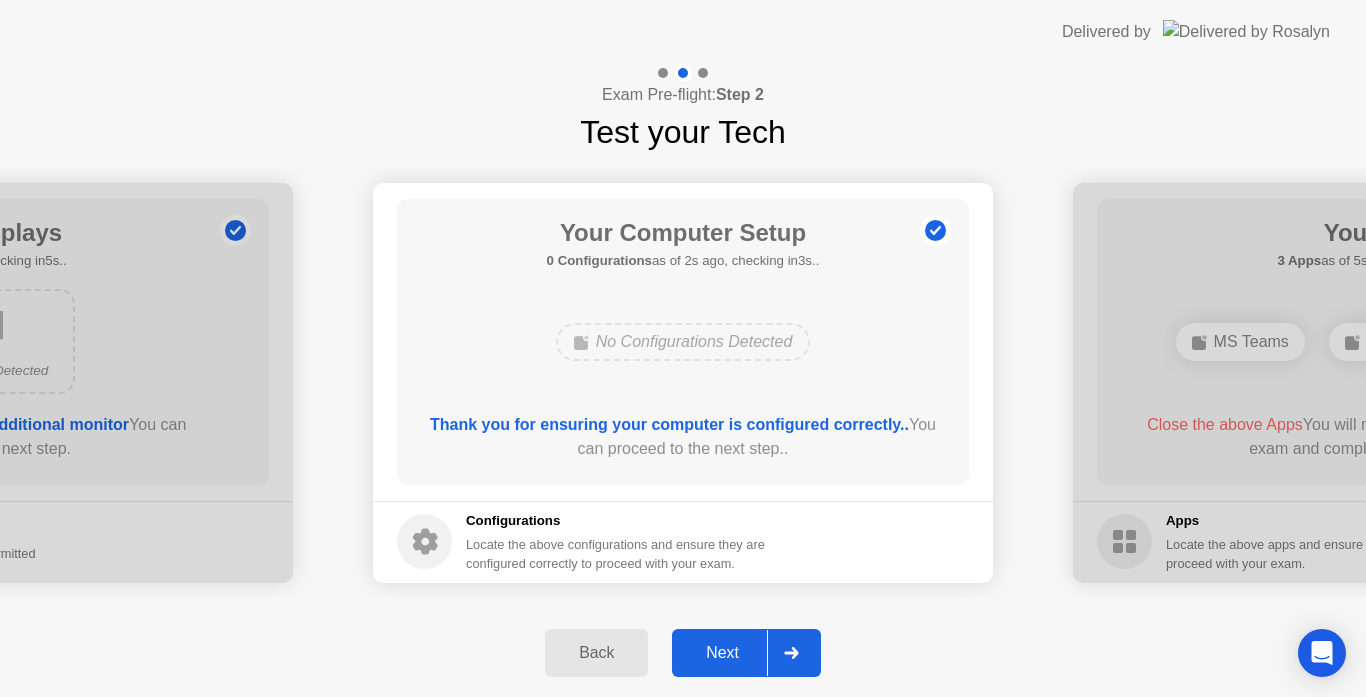 click on "Next" 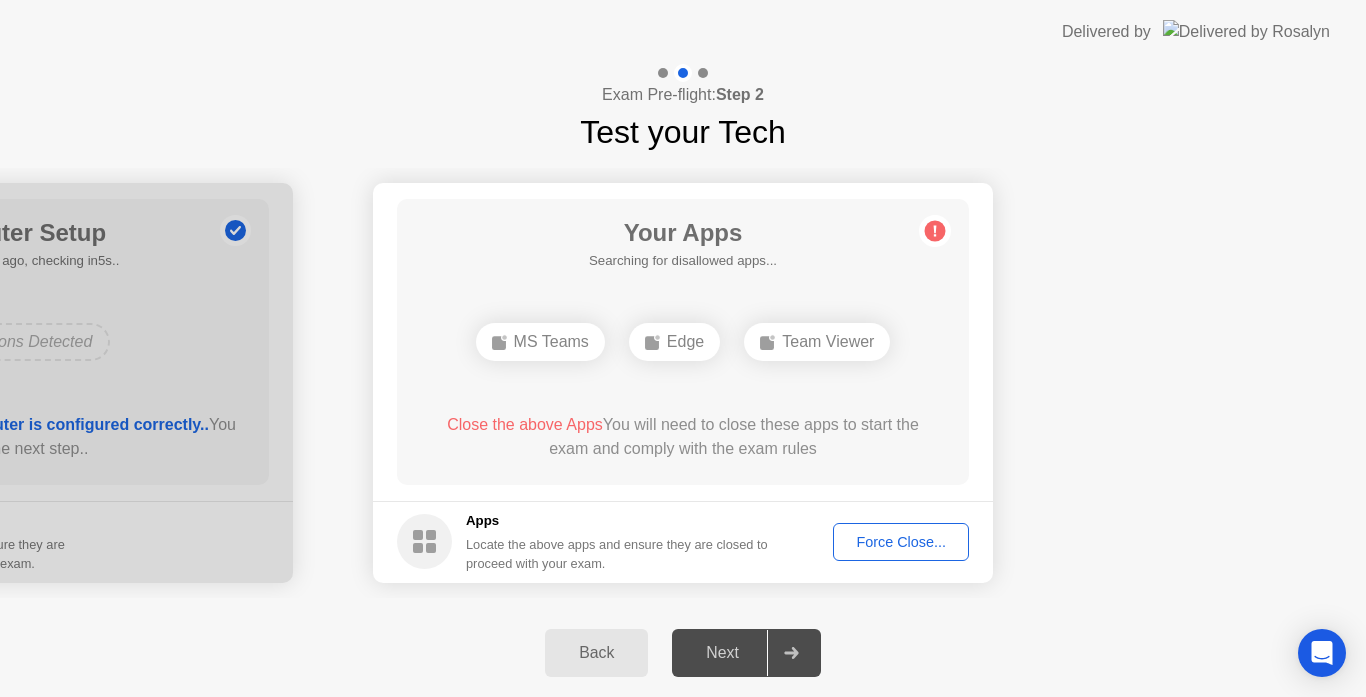 click on "Force Close..." 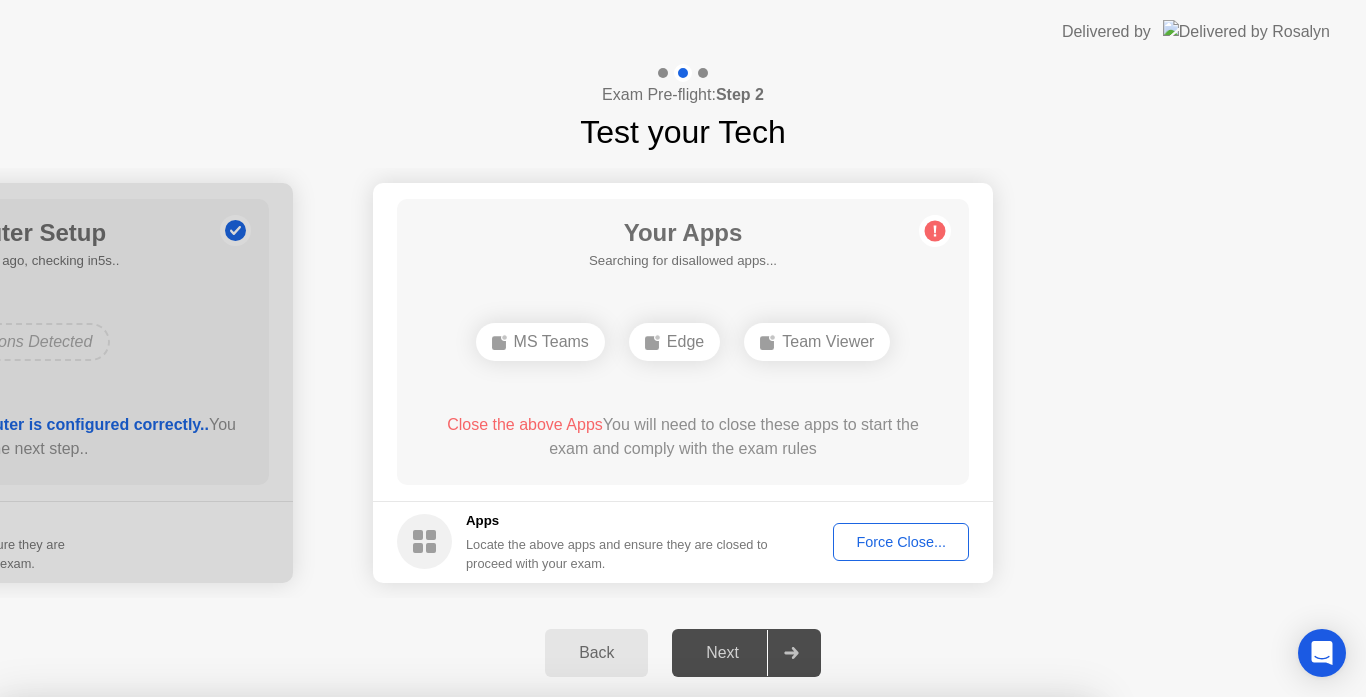 click on "Confirm" at bounding box center [613, 973] 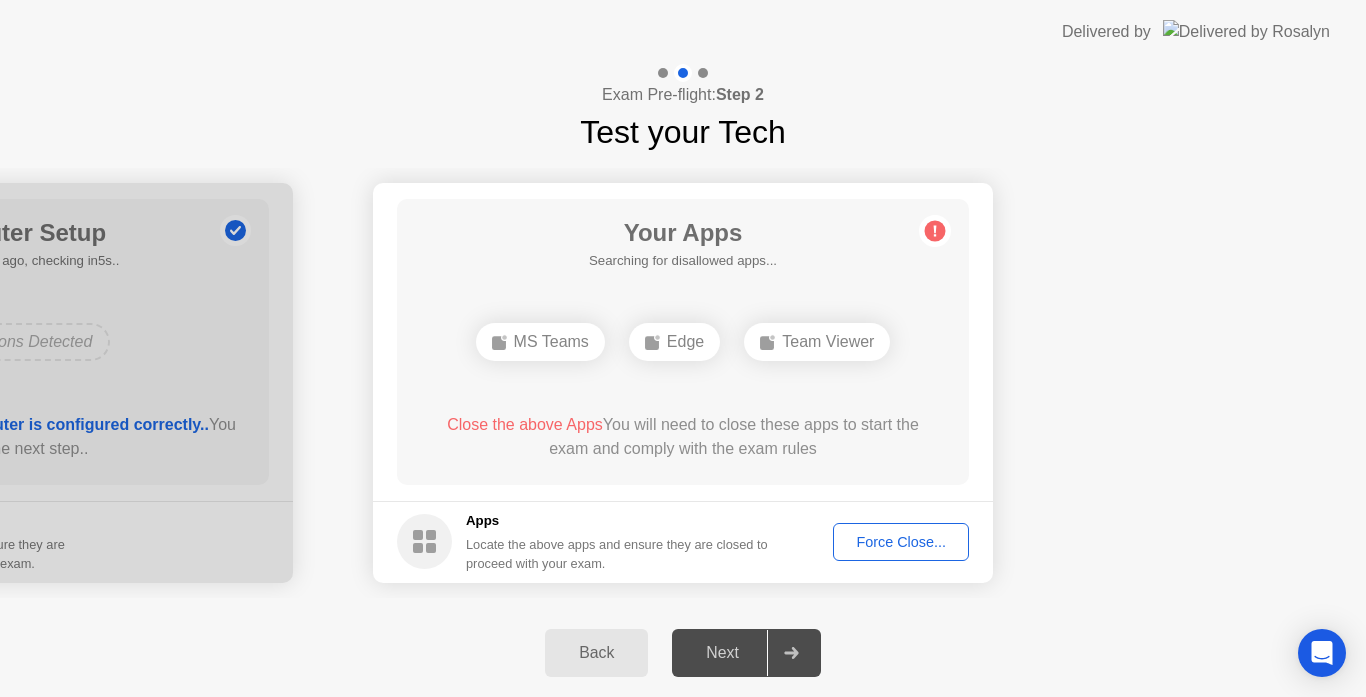 click on "Force Close..." 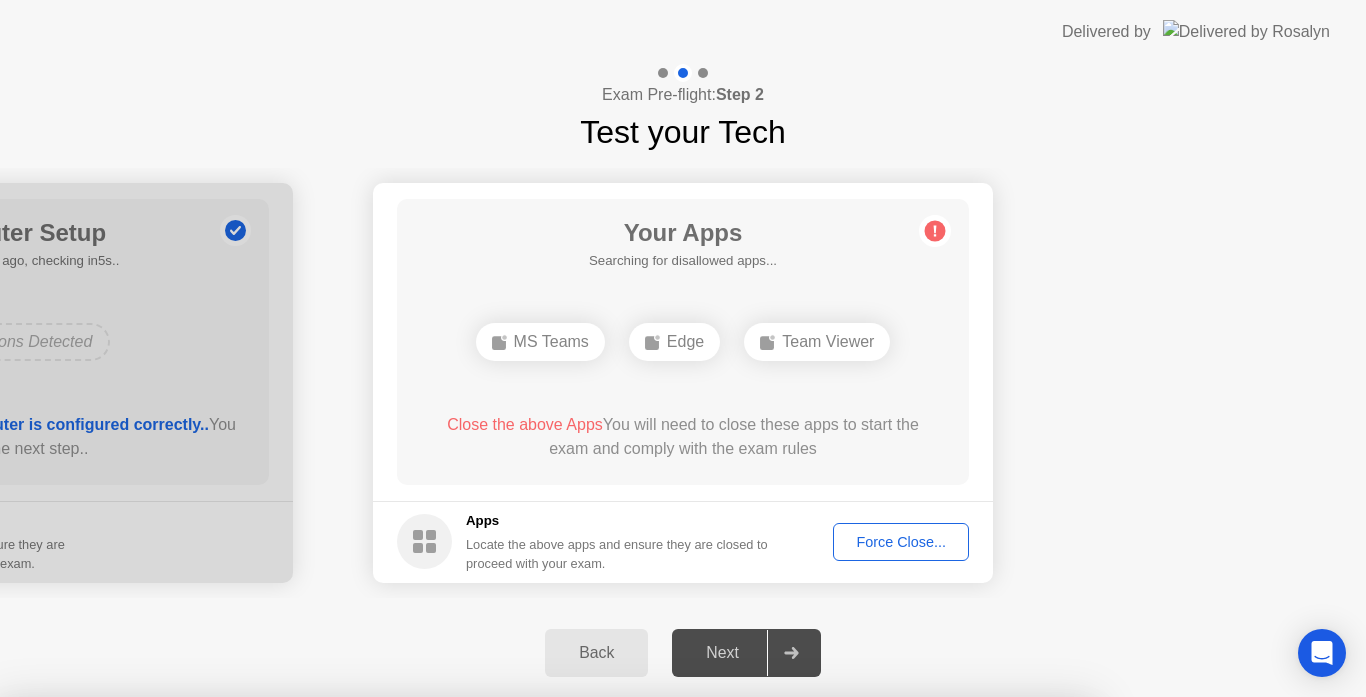 click on "Confirm" at bounding box center (613, 973) 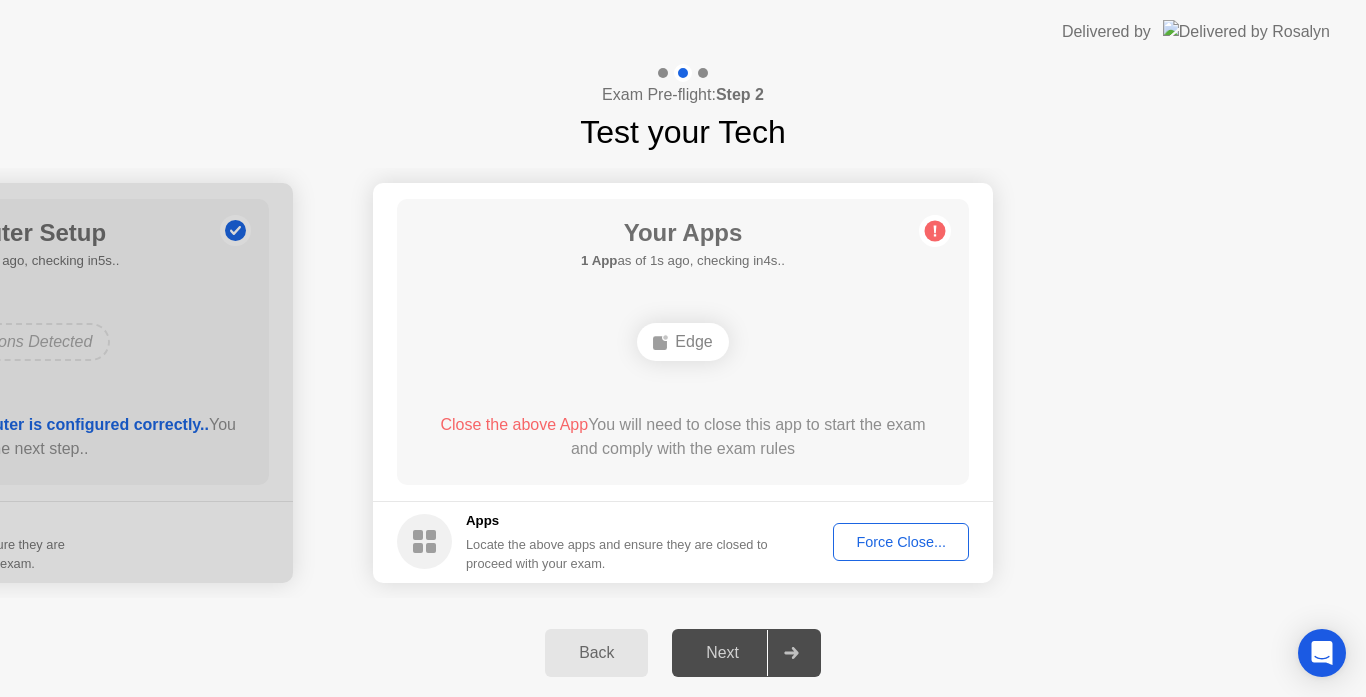 click on "Force Close..." 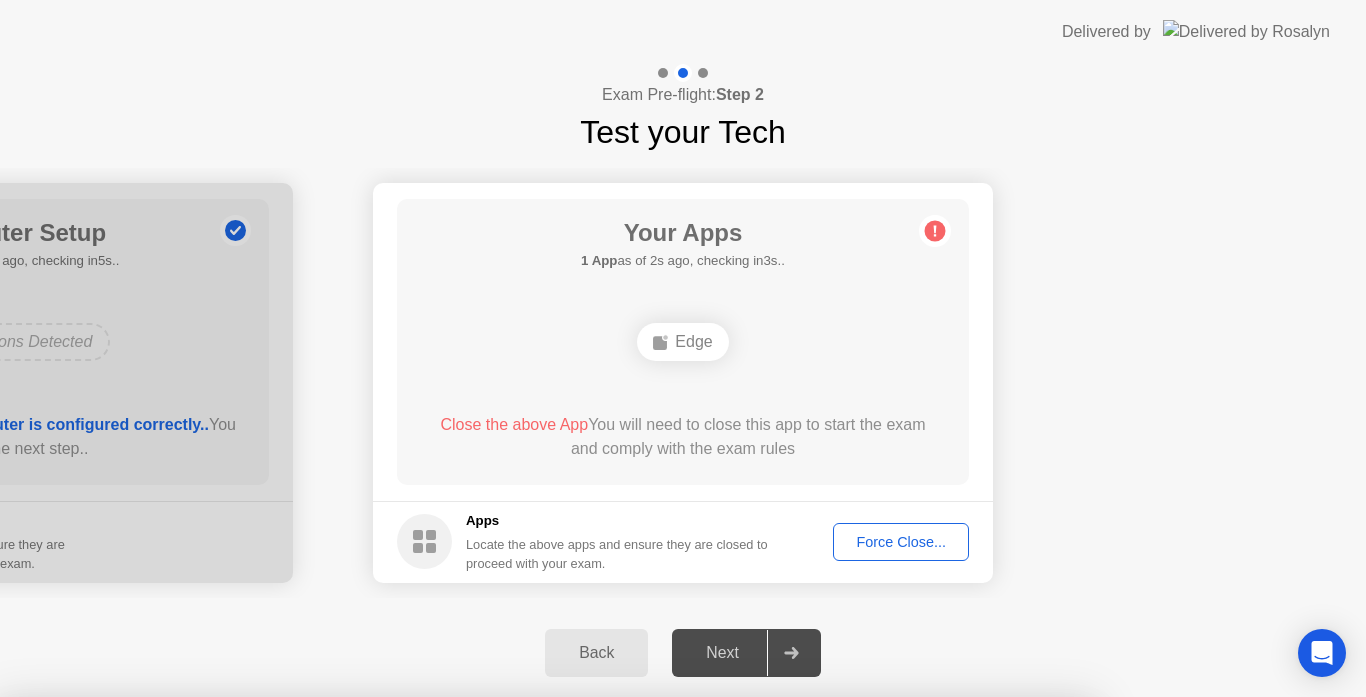 click on "Confirm" at bounding box center (613, 973) 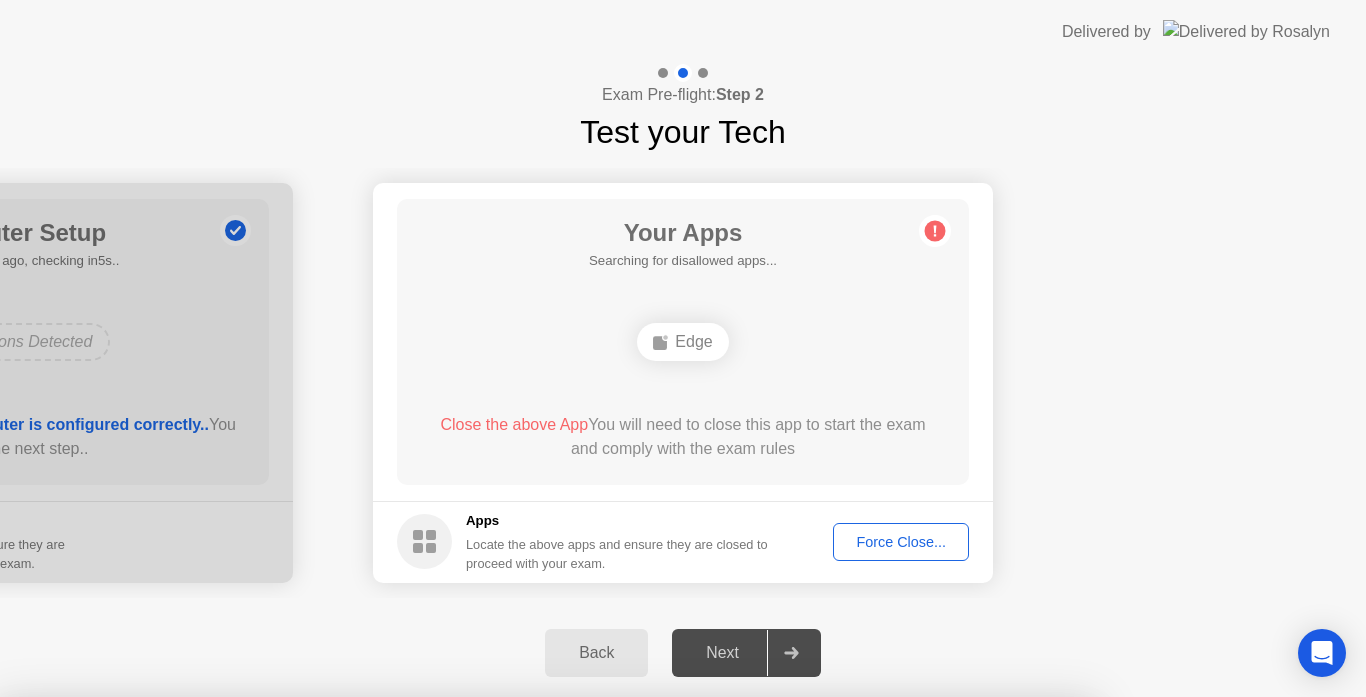click on "Read More" at bounding box center [609, 935] 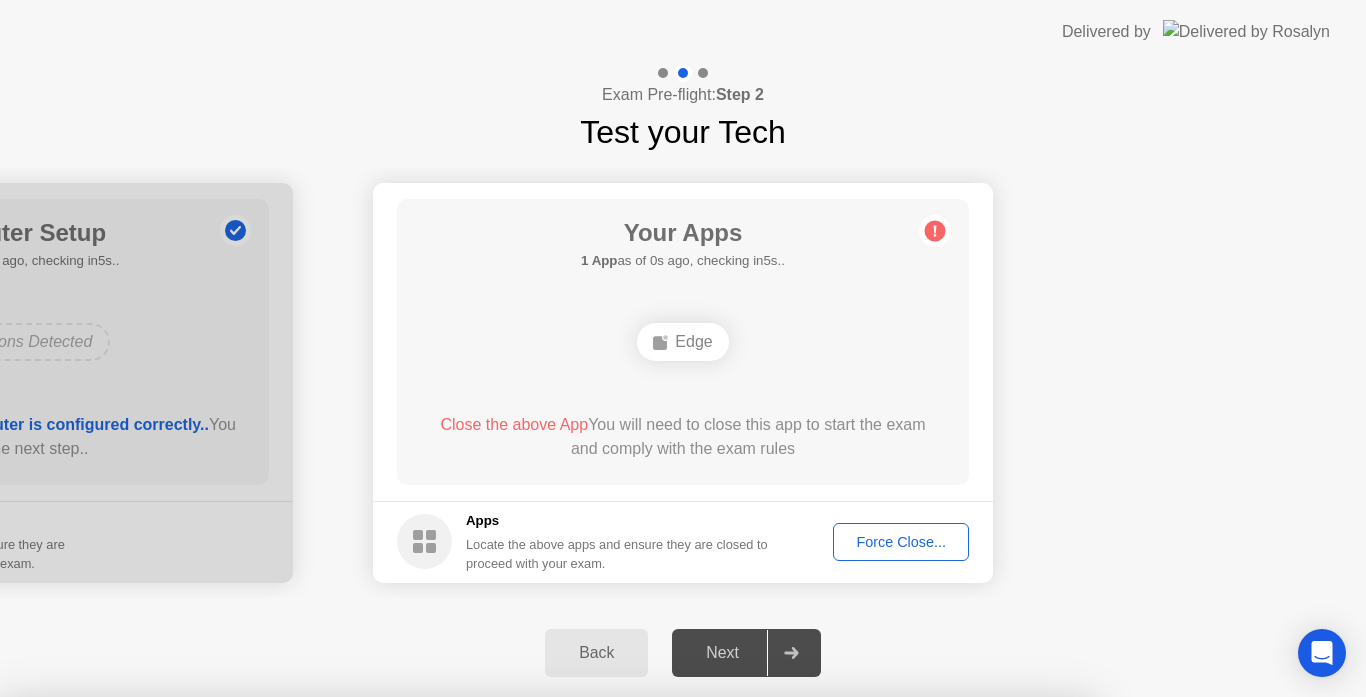 click on "Close" at bounding box center (465, 935) 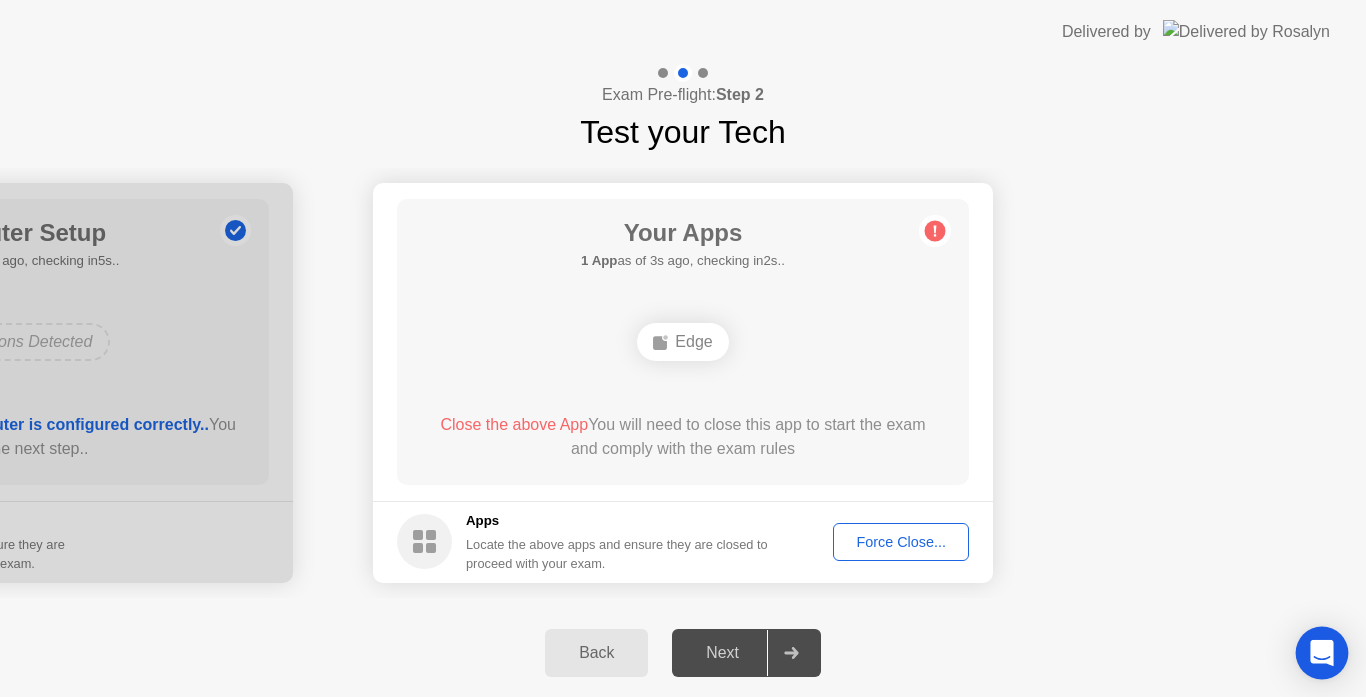 click 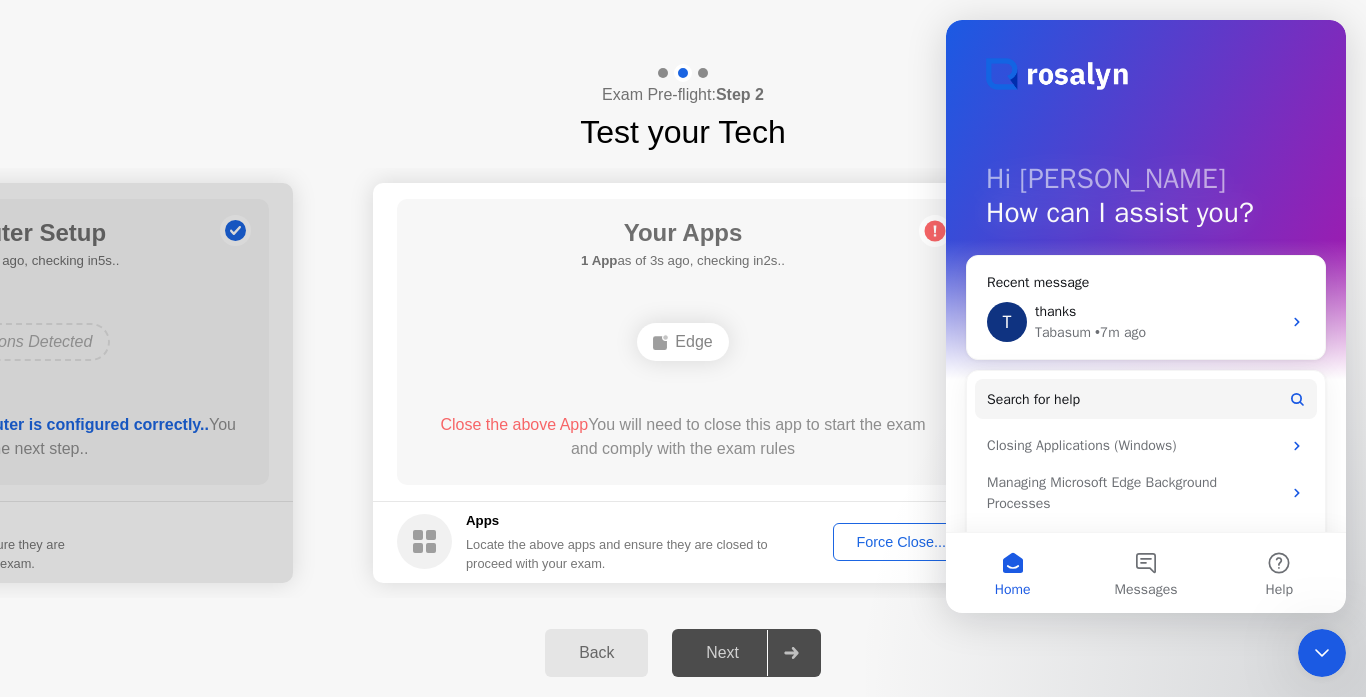 scroll, scrollTop: 0, scrollLeft: 0, axis: both 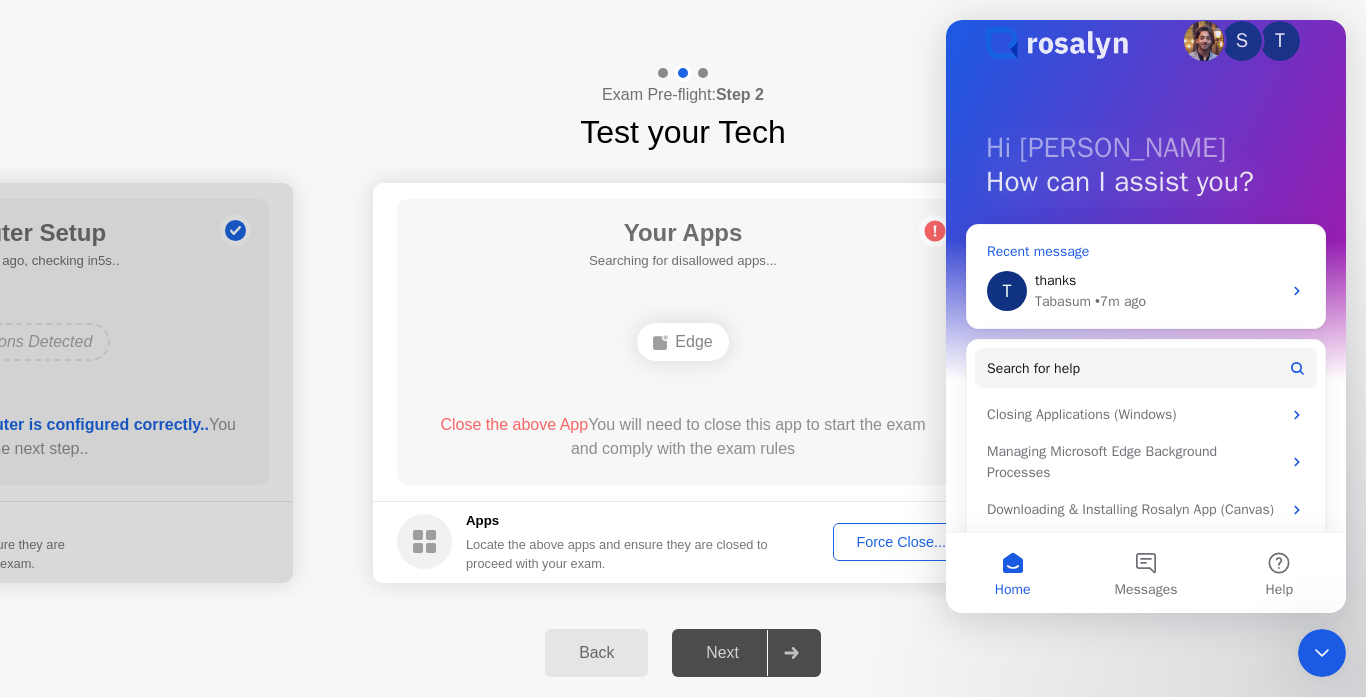 click on "Tabasum •  7m ago" at bounding box center [1158, 301] 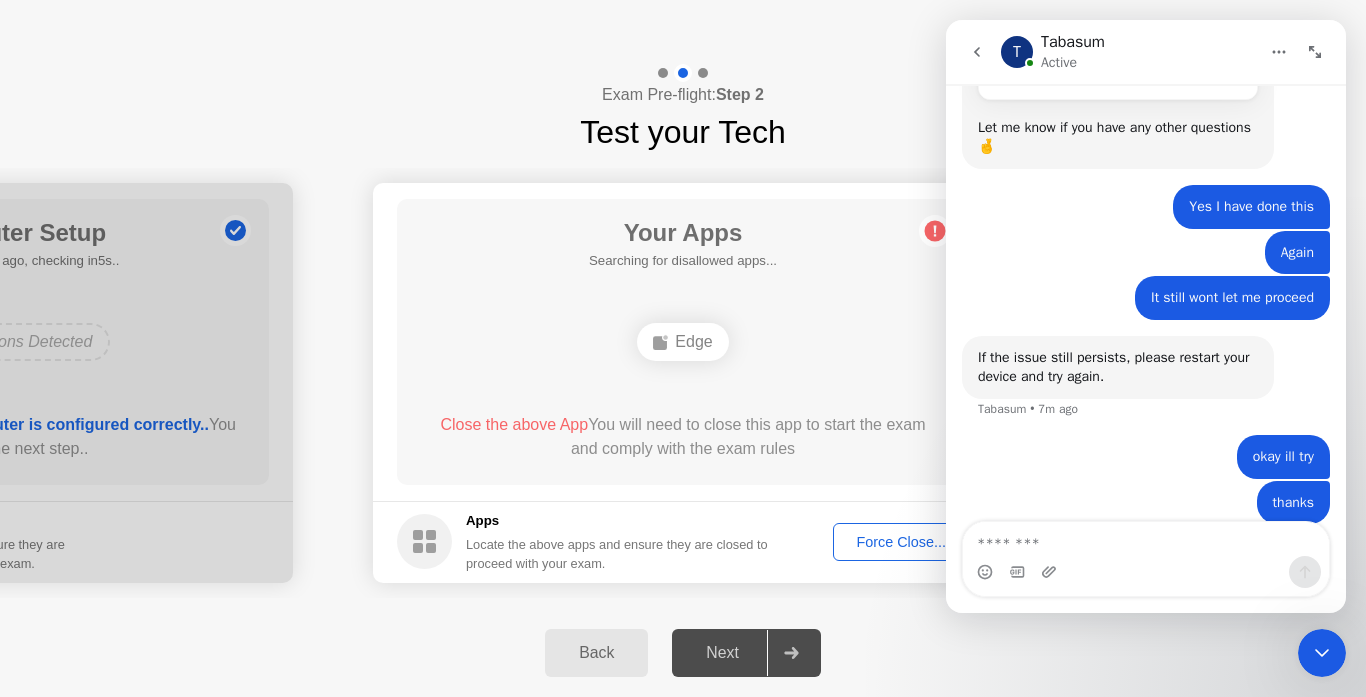 scroll, scrollTop: 1360, scrollLeft: 0, axis: vertical 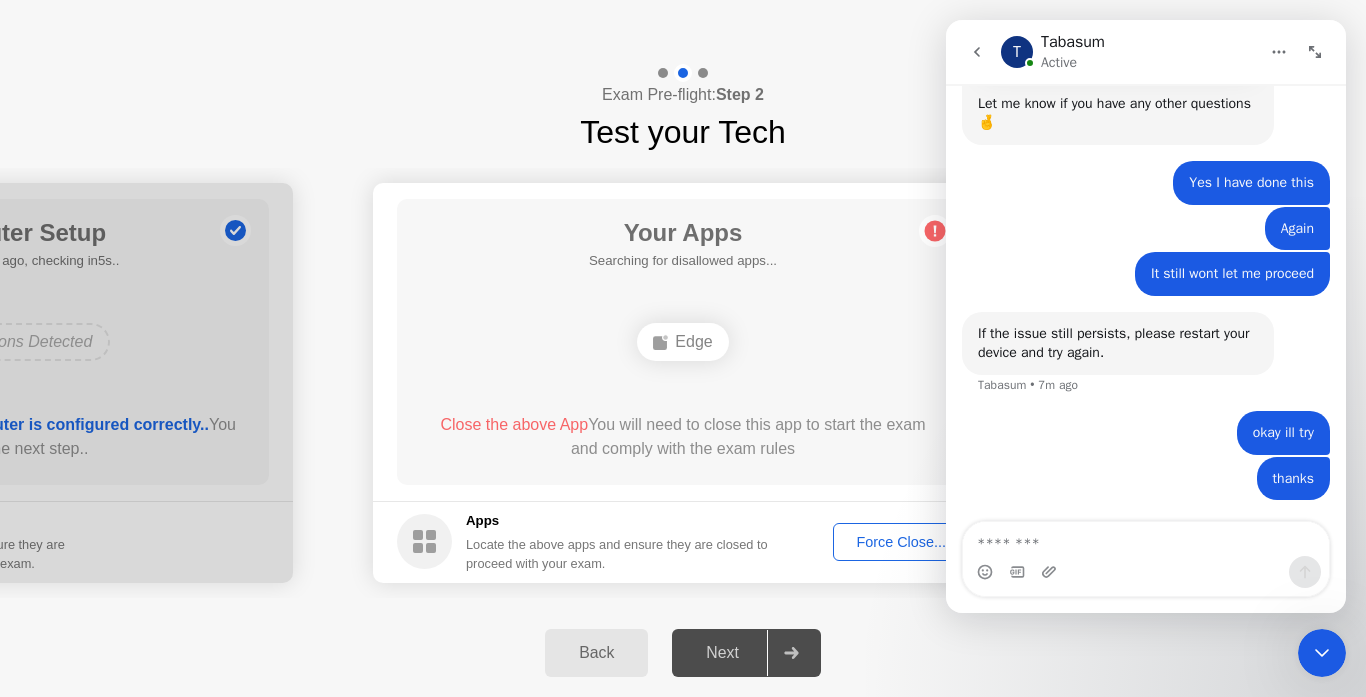 click at bounding box center (1146, 539) 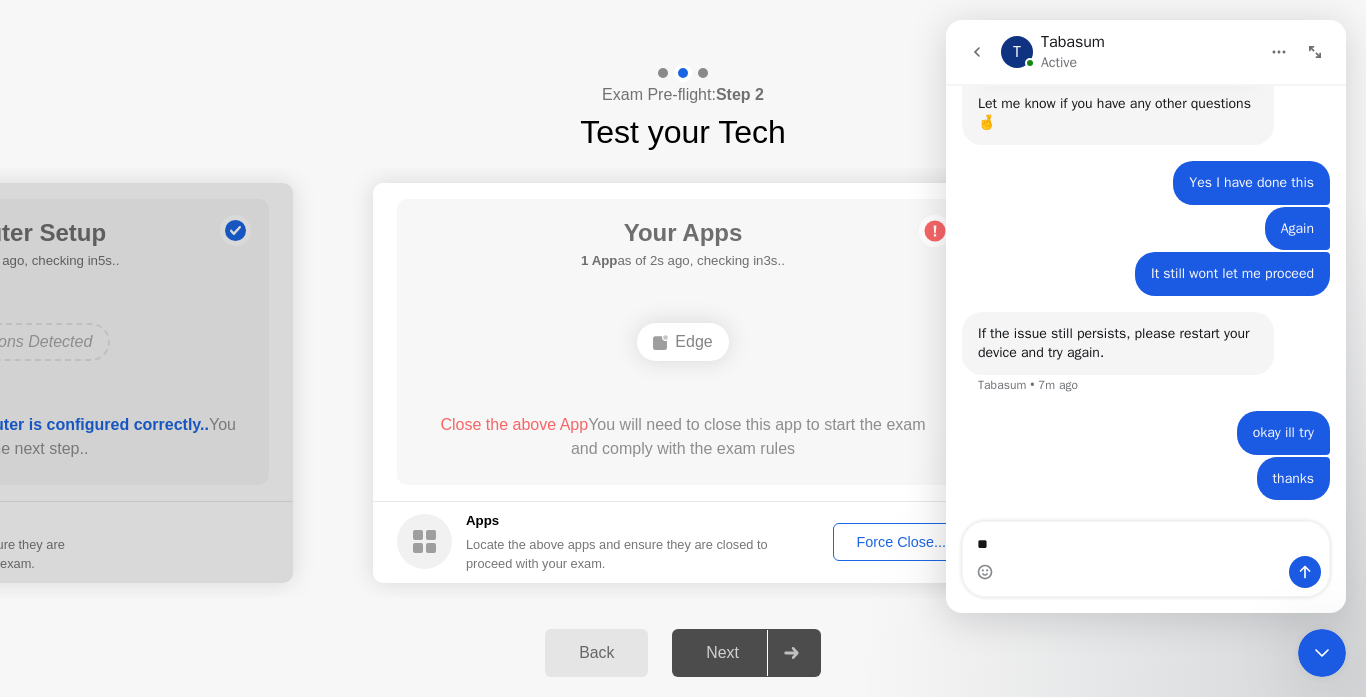 type on "*" 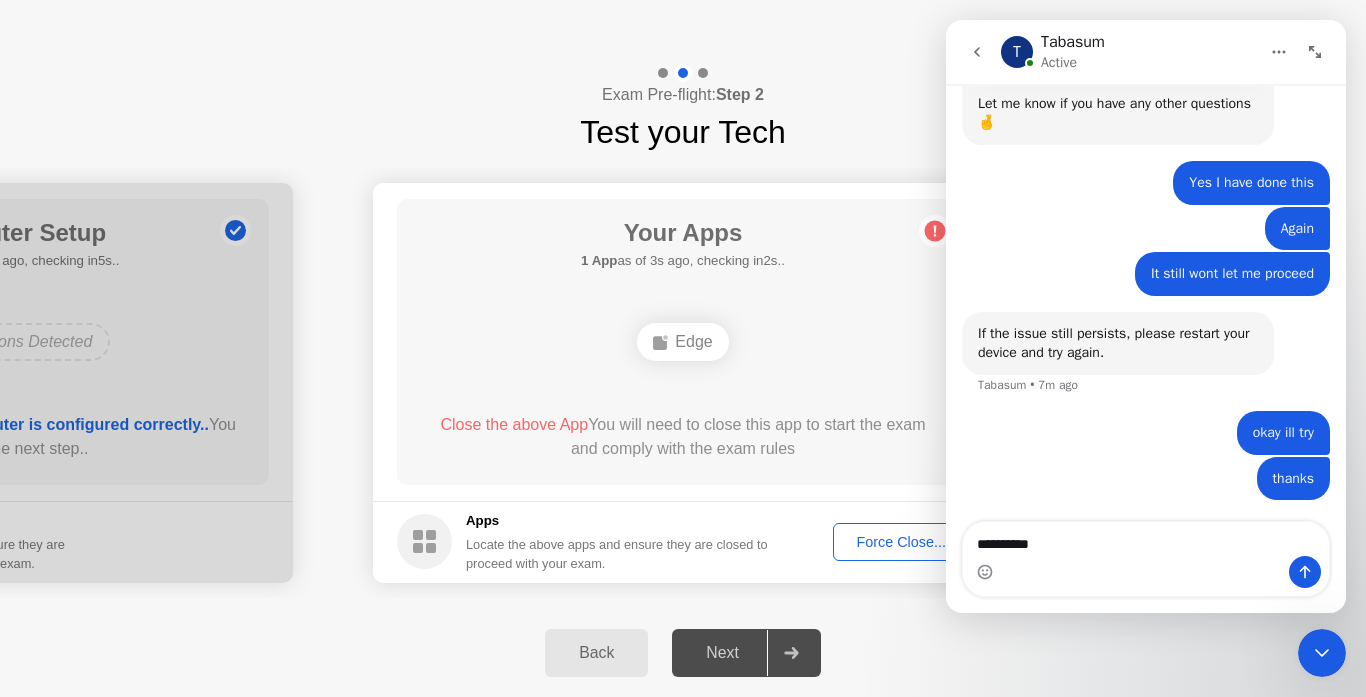 type on "**********" 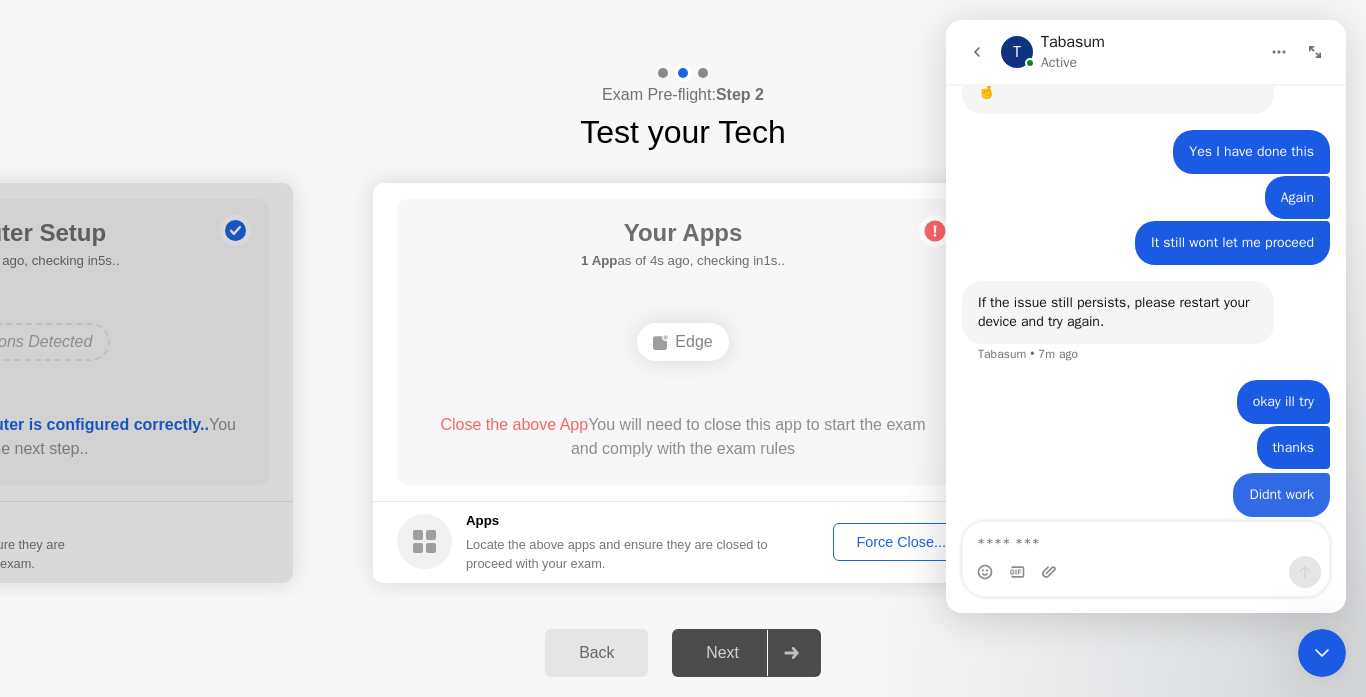 type on "*" 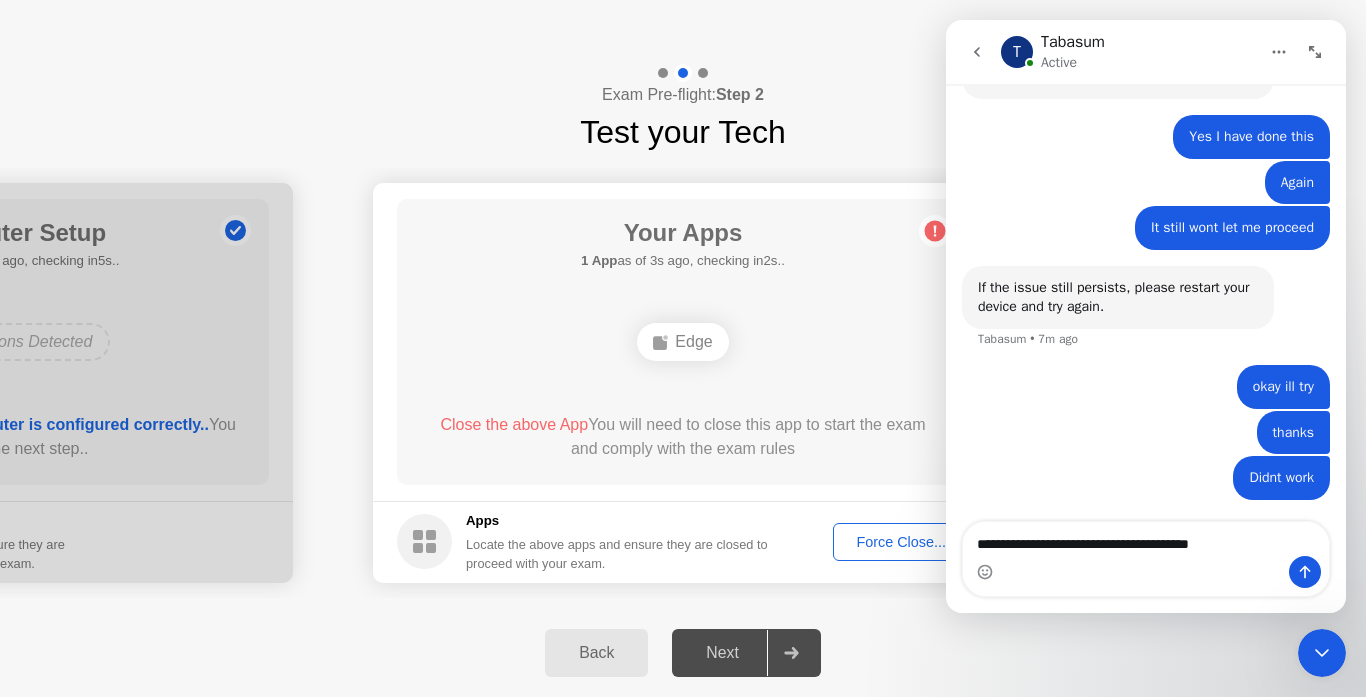 type on "**********" 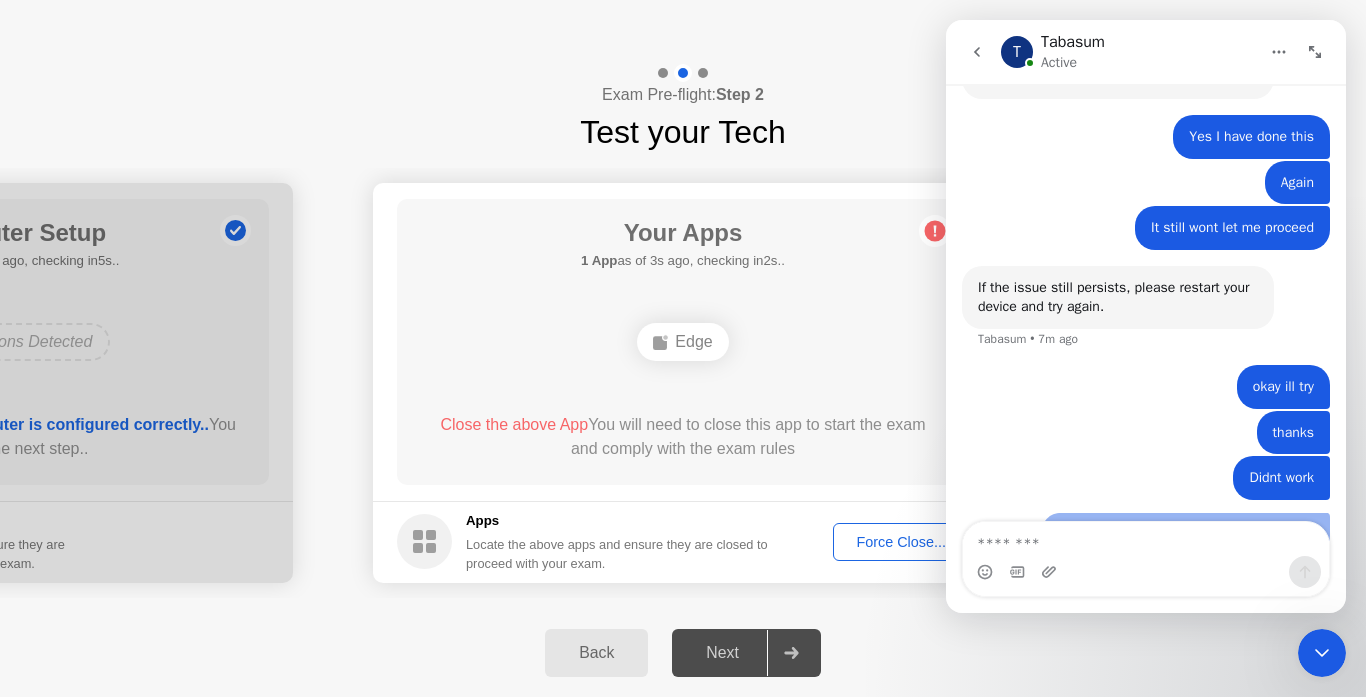 scroll, scrollTop: 1451, scrollLeft: 0, axis: vertical 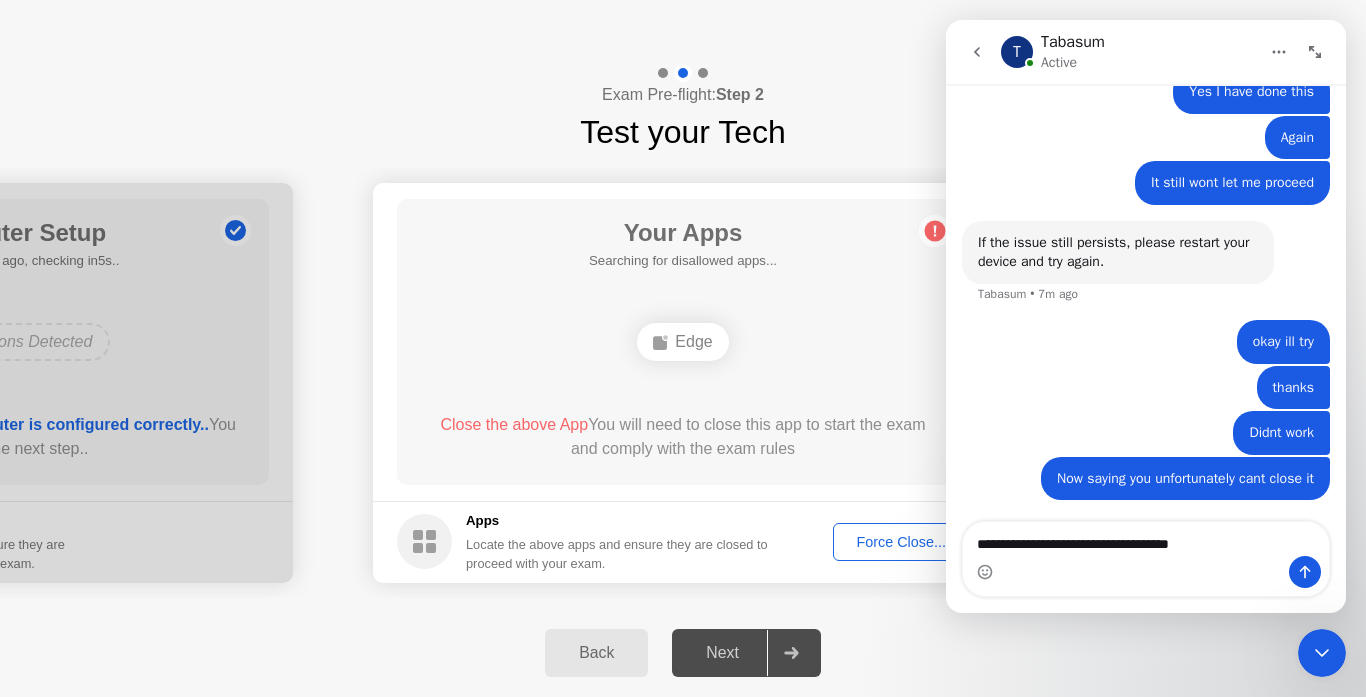 type on "**********" 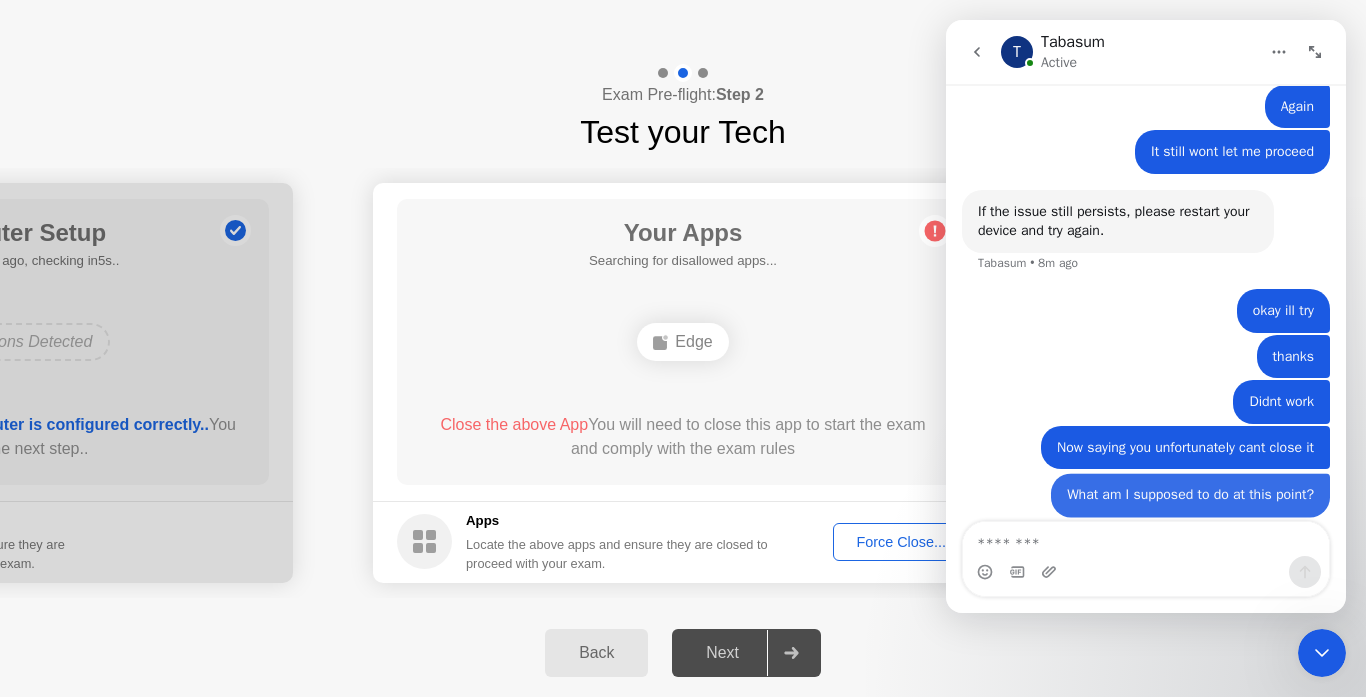 scroll, scrollTop: 1497, scrollLeft: 0, axis: vertical 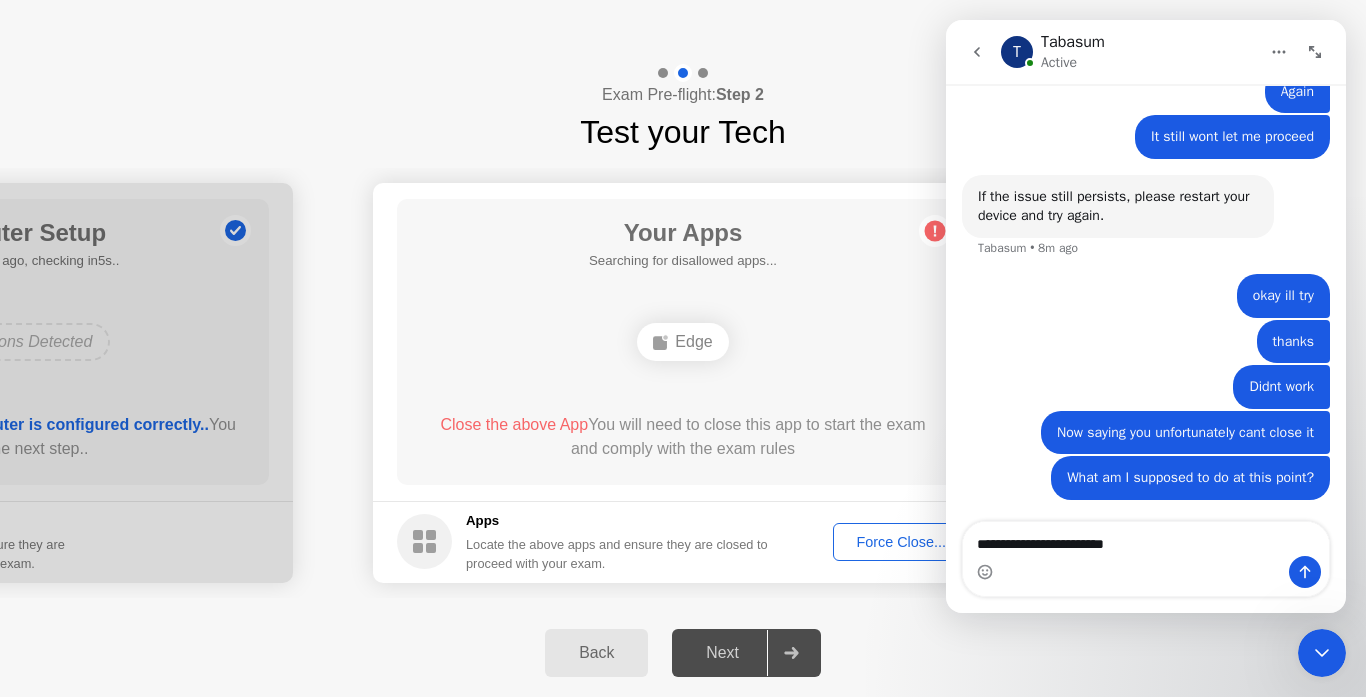 type on "**********" 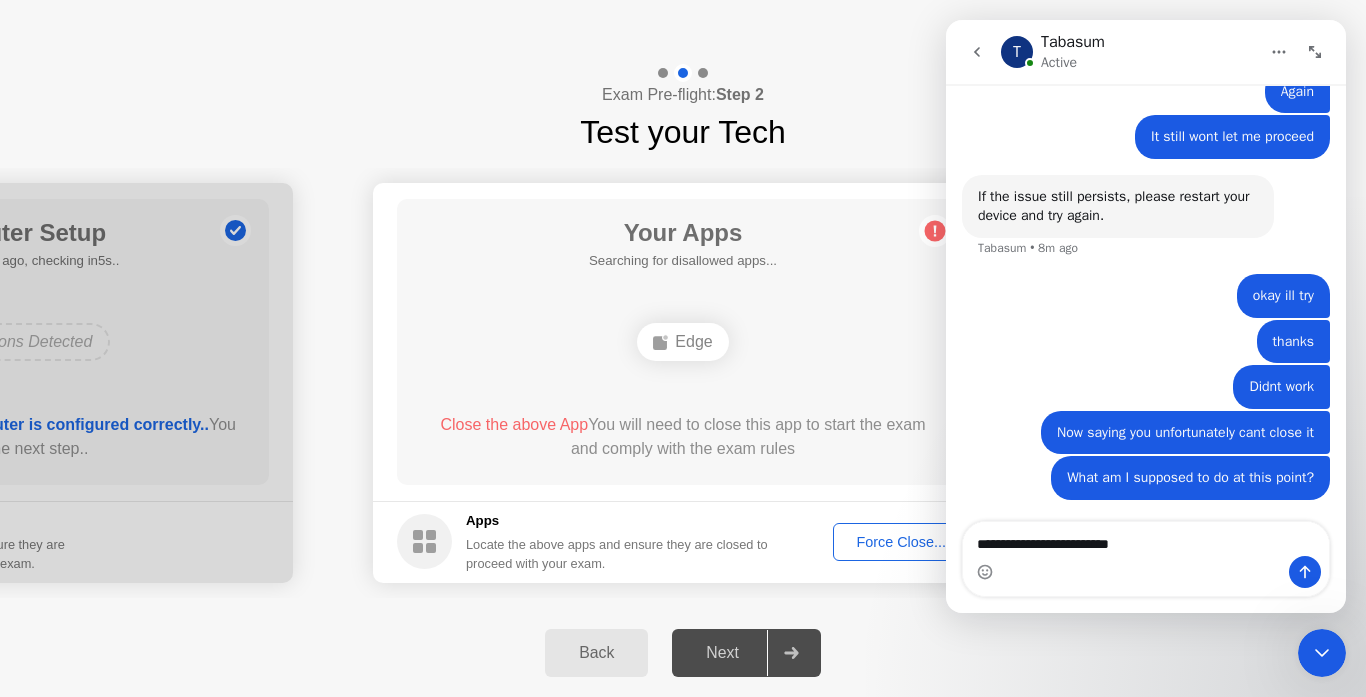 type 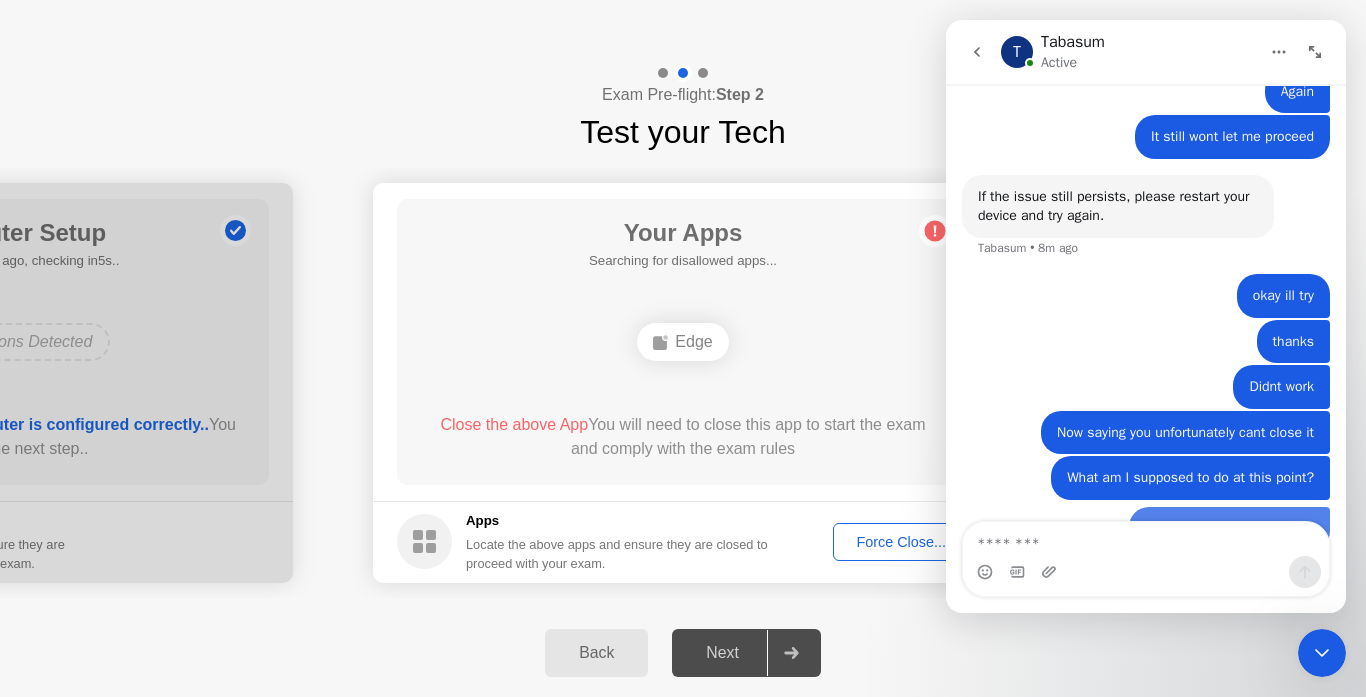 scroll, scrollTop: 1543, scrollLeft: 0, axis: vertical 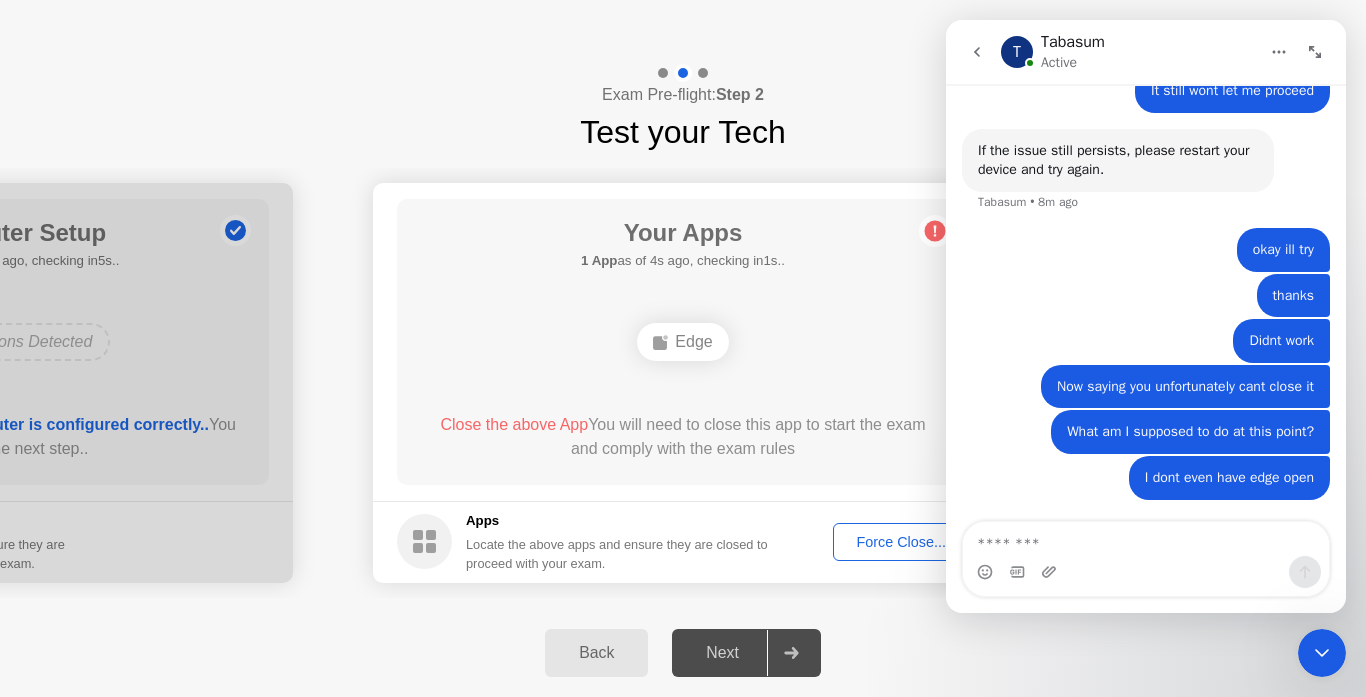 click 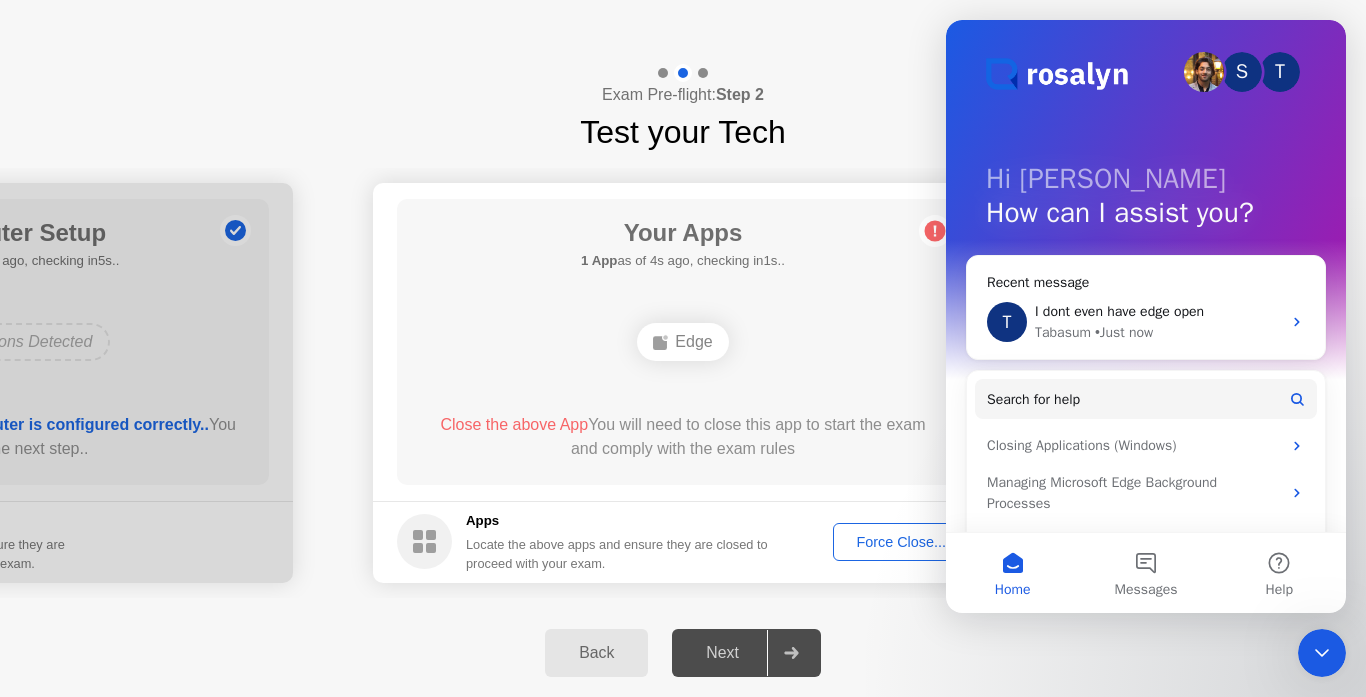 scroll, scrollTop: 0, scrollLeft: 0, axis: both 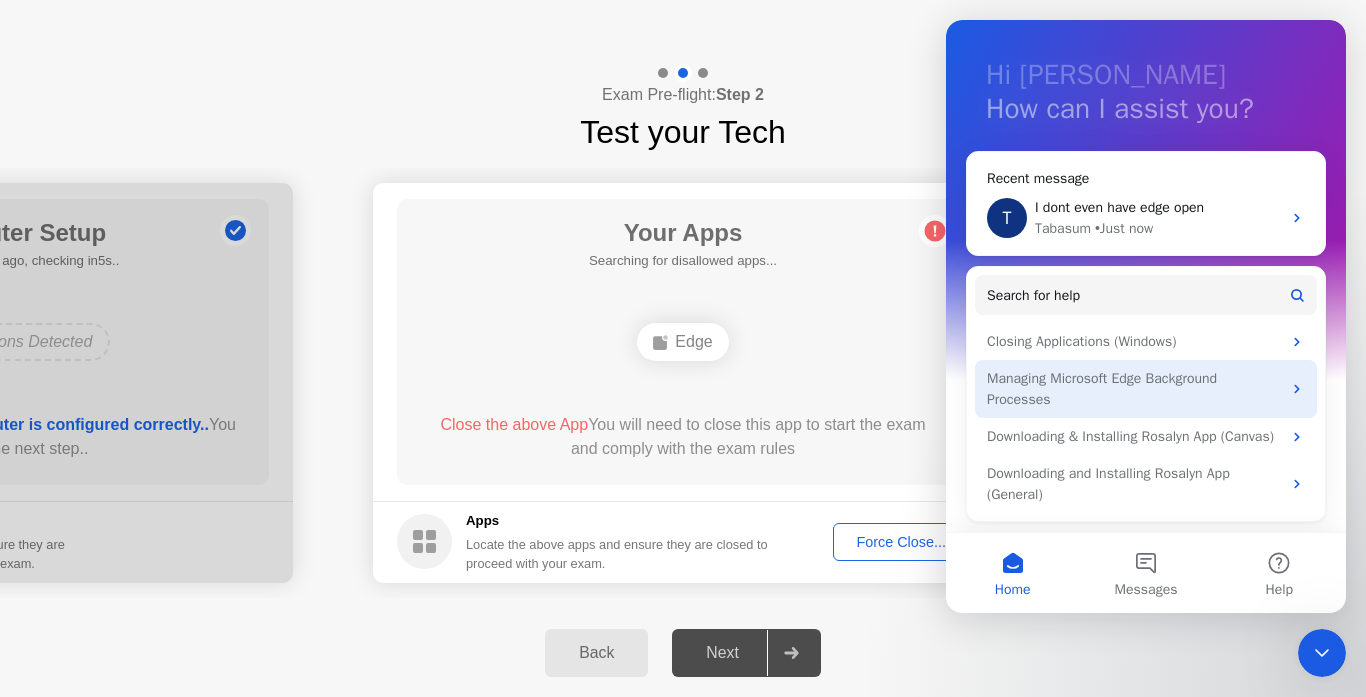 click on "Managing Microsoft Edge Background Processes" at bounding box center (1134, 389) 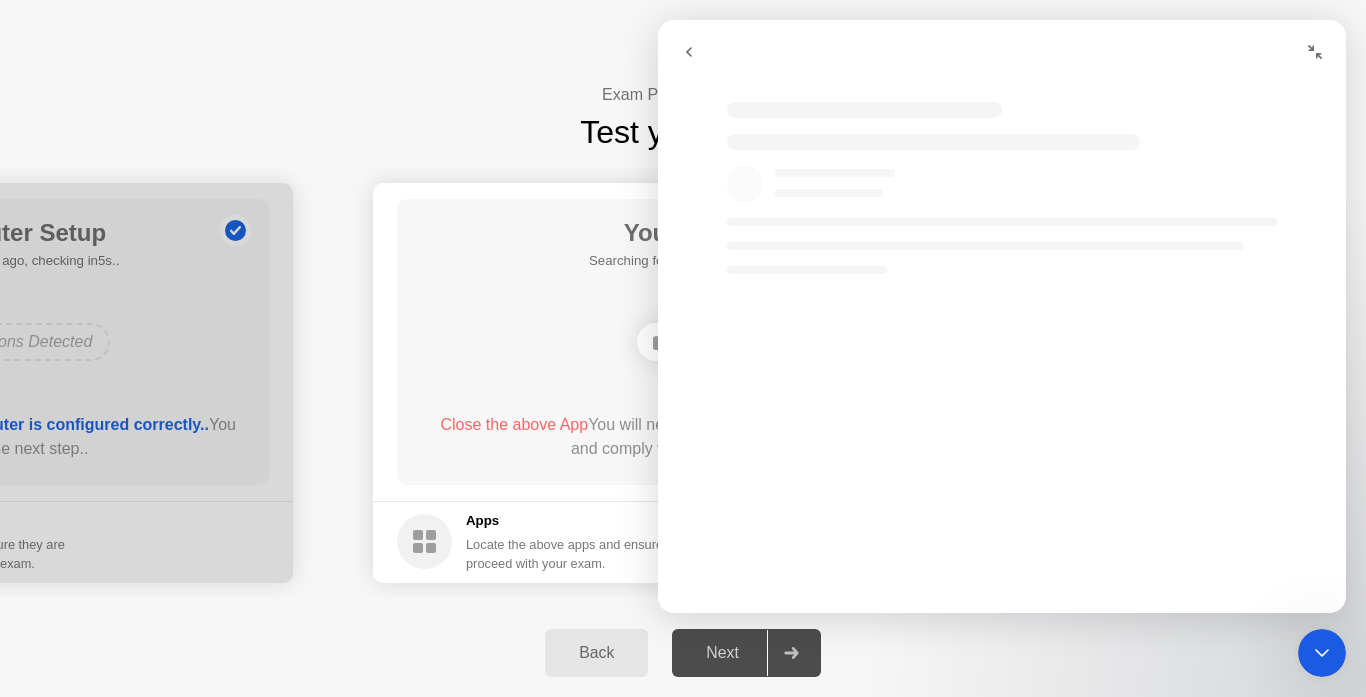scroll, scrollTop: 0, scrollLeft: 0, axis: both 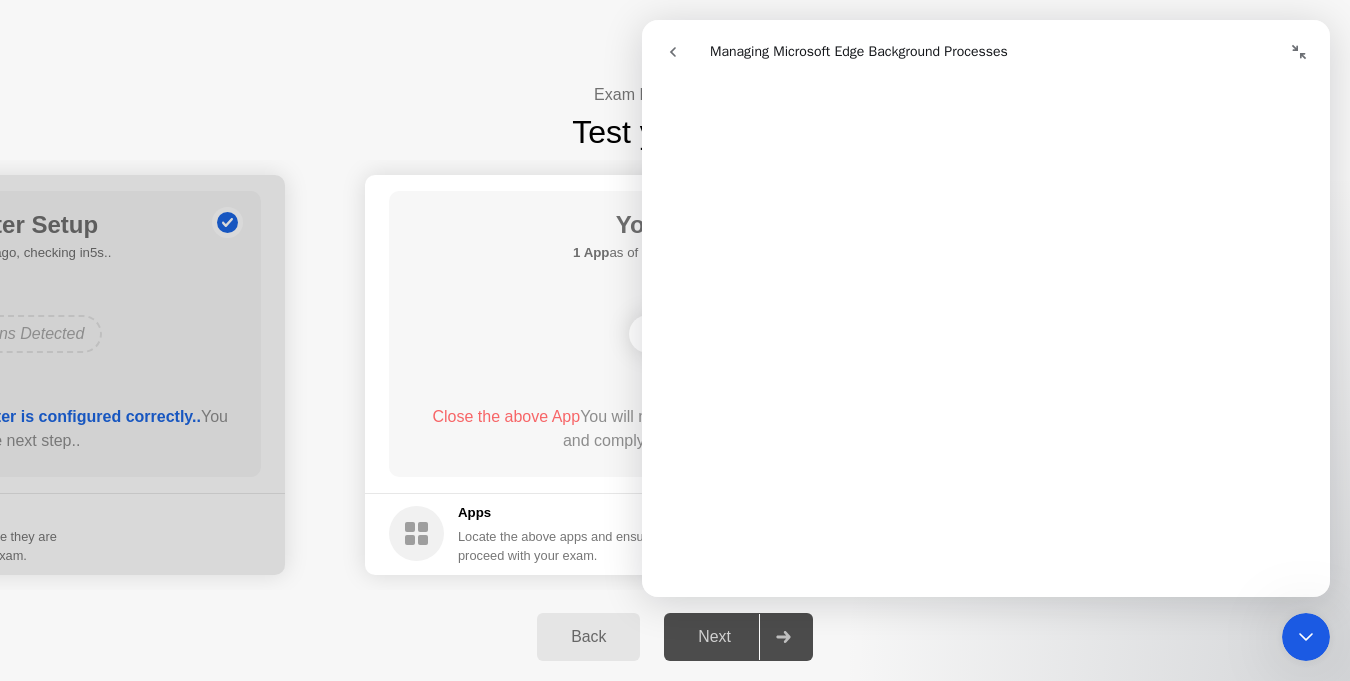 click 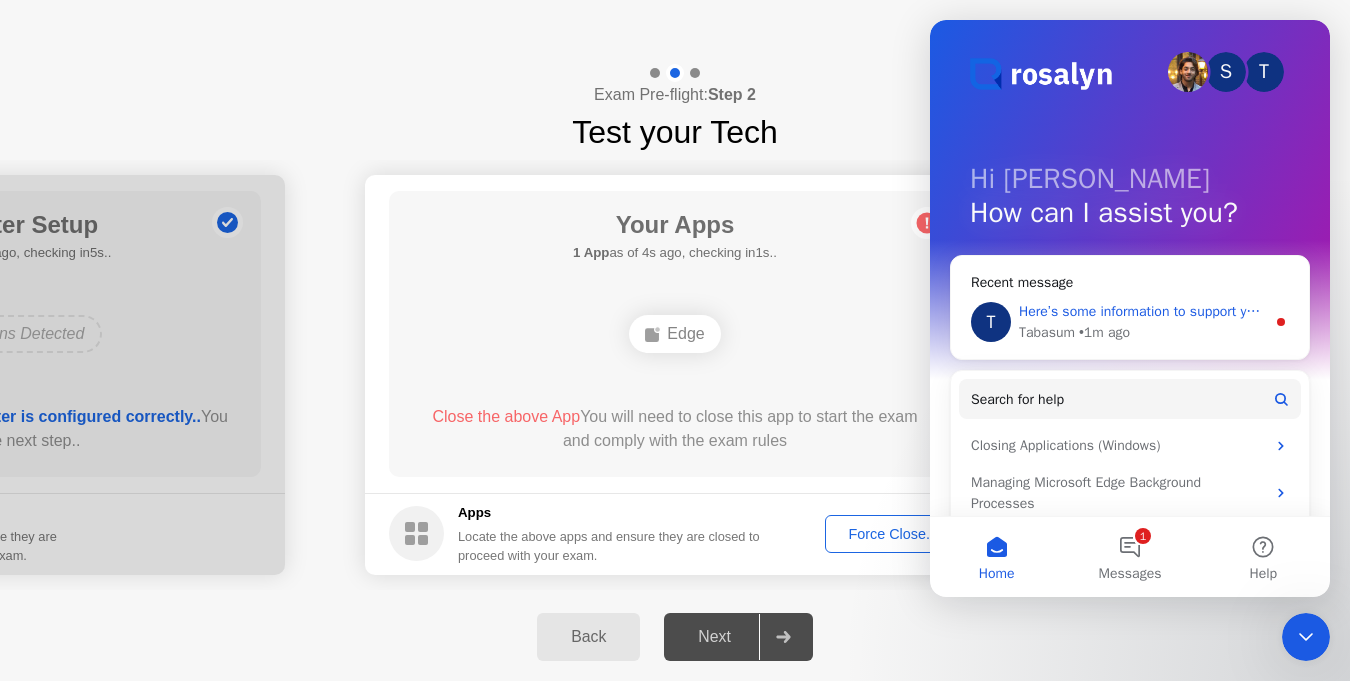 click on "T Here’s some information to support you with your issue, please review the article below👇.      Let me know if you have any other questions🤞 Tabasum •  1m ago" at bounding box center (1130, 322) 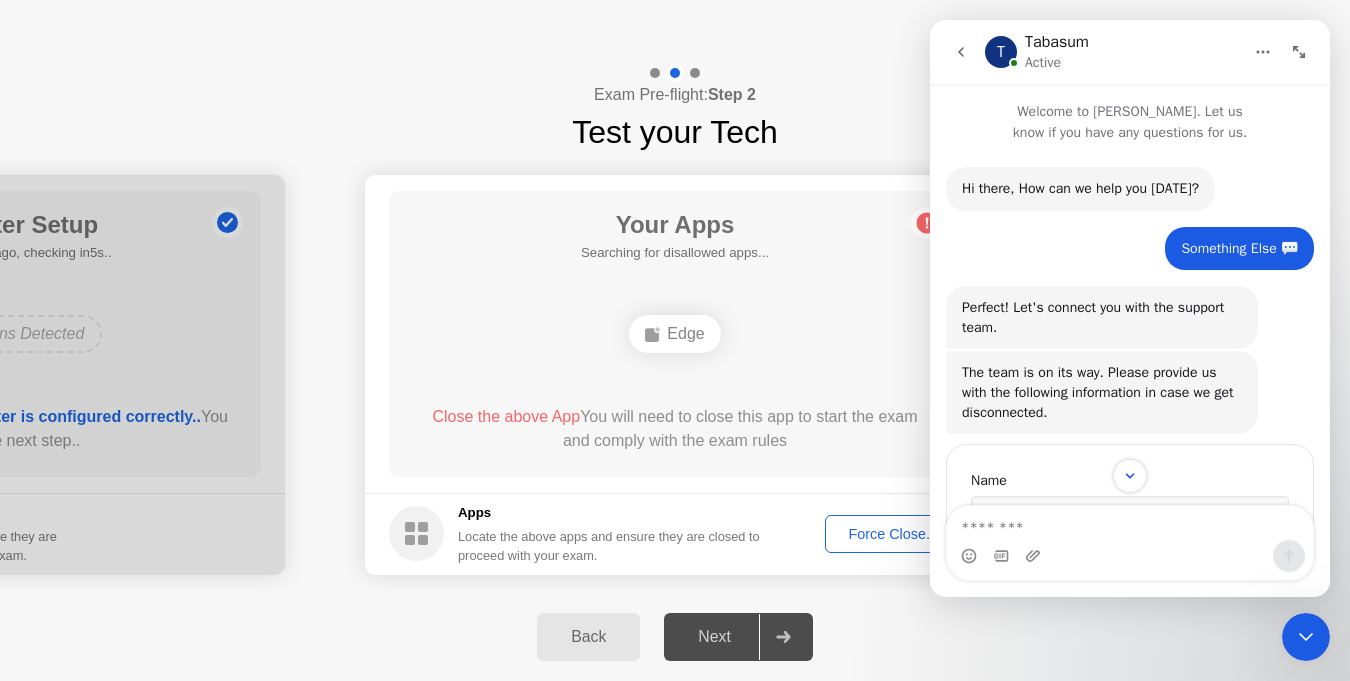 scroll, scrollTop: 497, scrollLeft: 0, axis: vertical 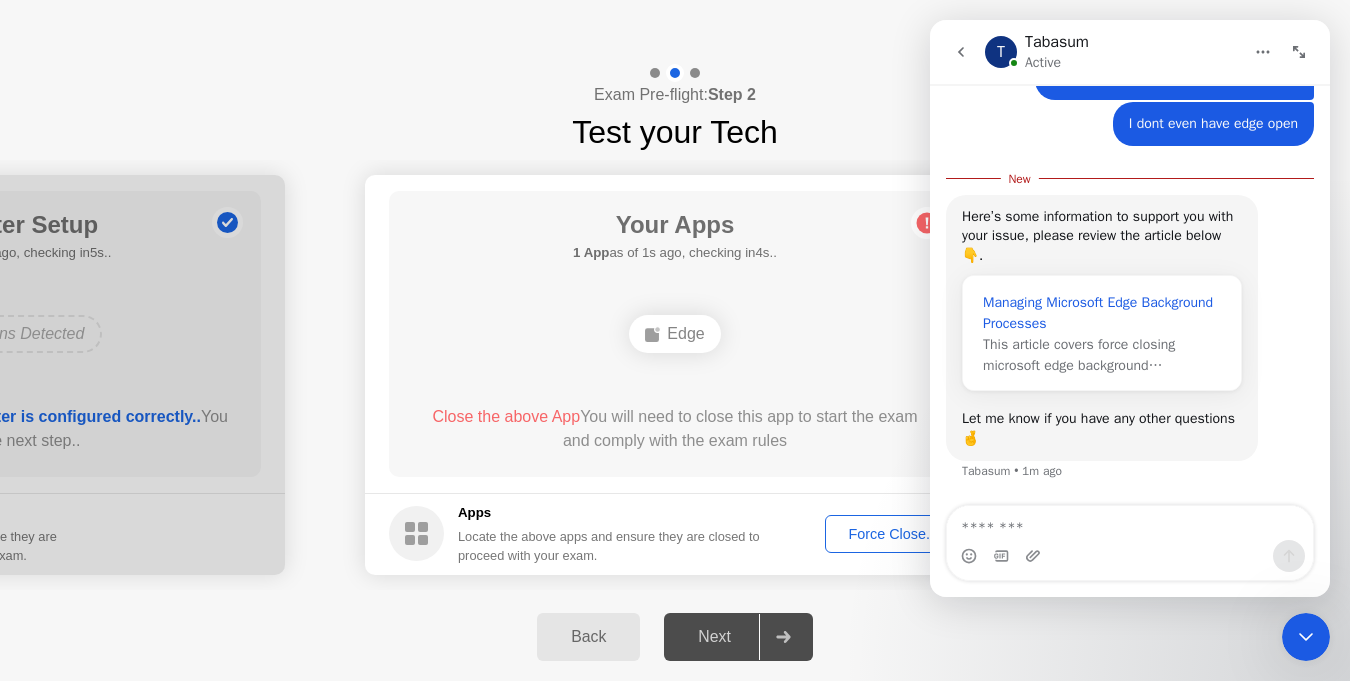 click on "Managing Microsoft Edge Background Processes" at bounding box center [1102, 313] 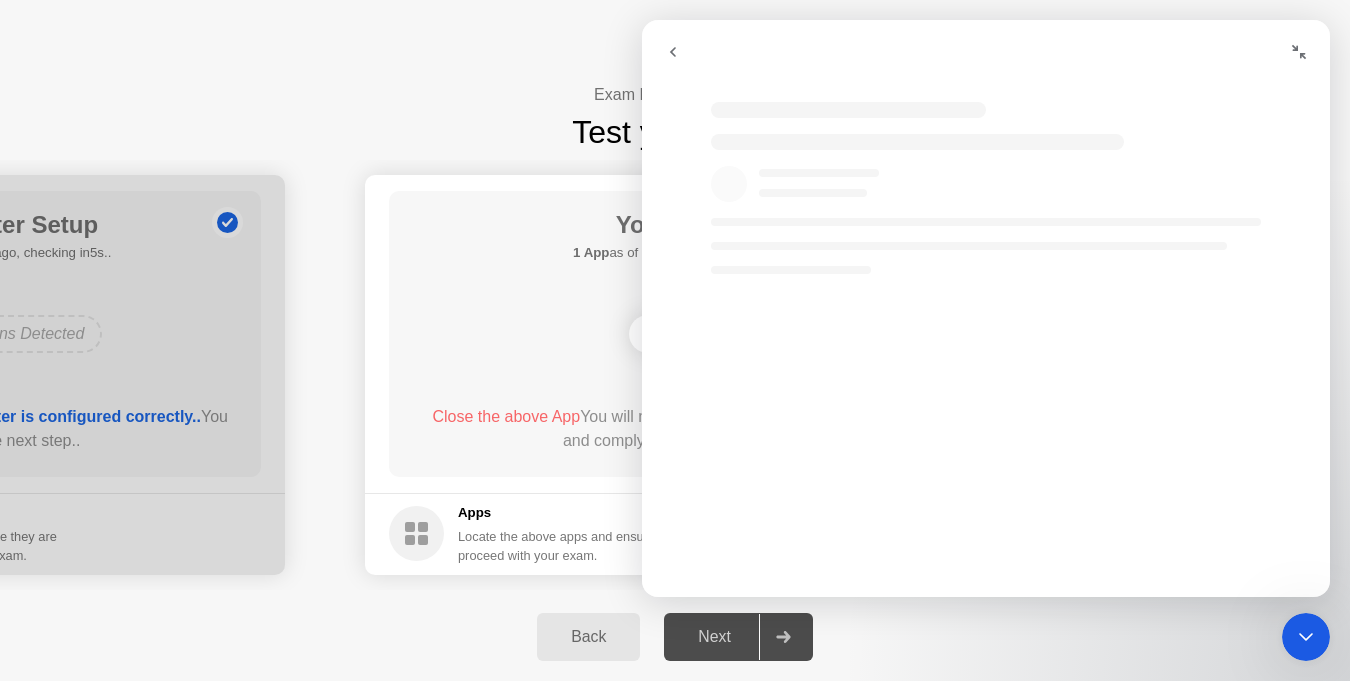 scroll, scrollTop: 0, scrollLeft: 0, axis: both 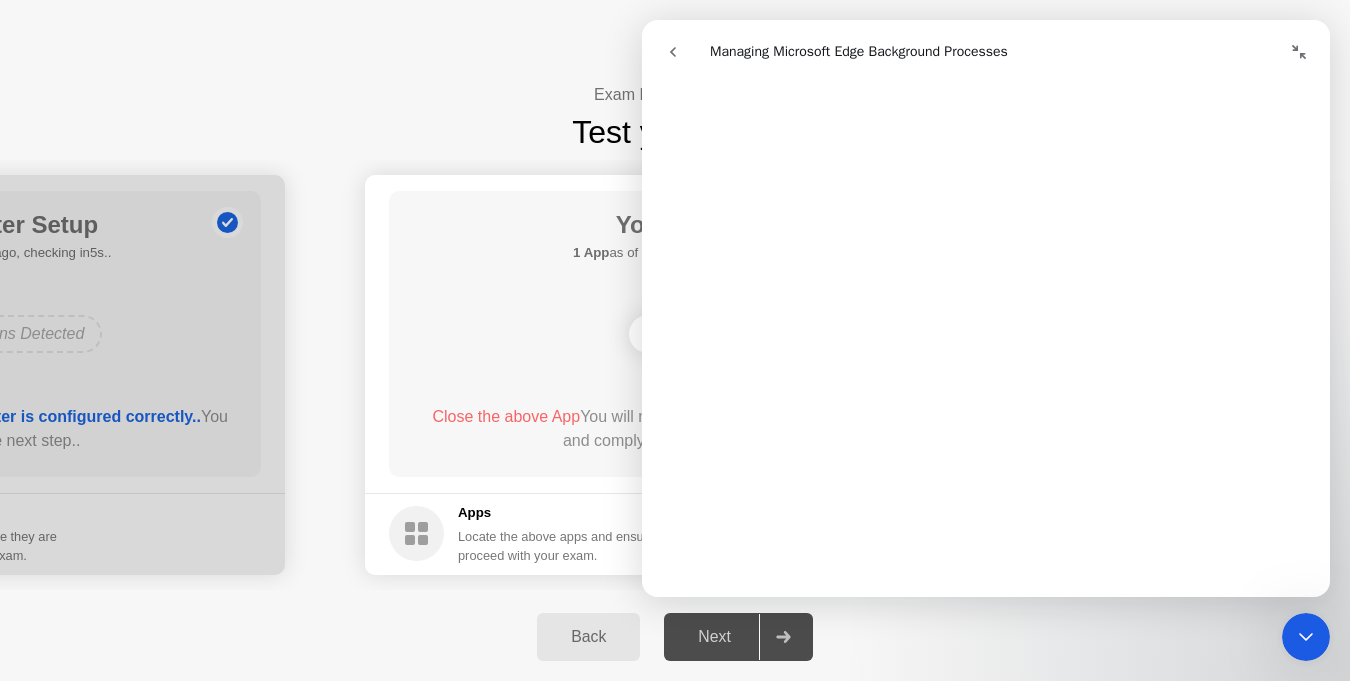 click on "Close the above App  You will need to close this app to start the exam and comply with the exam rules" 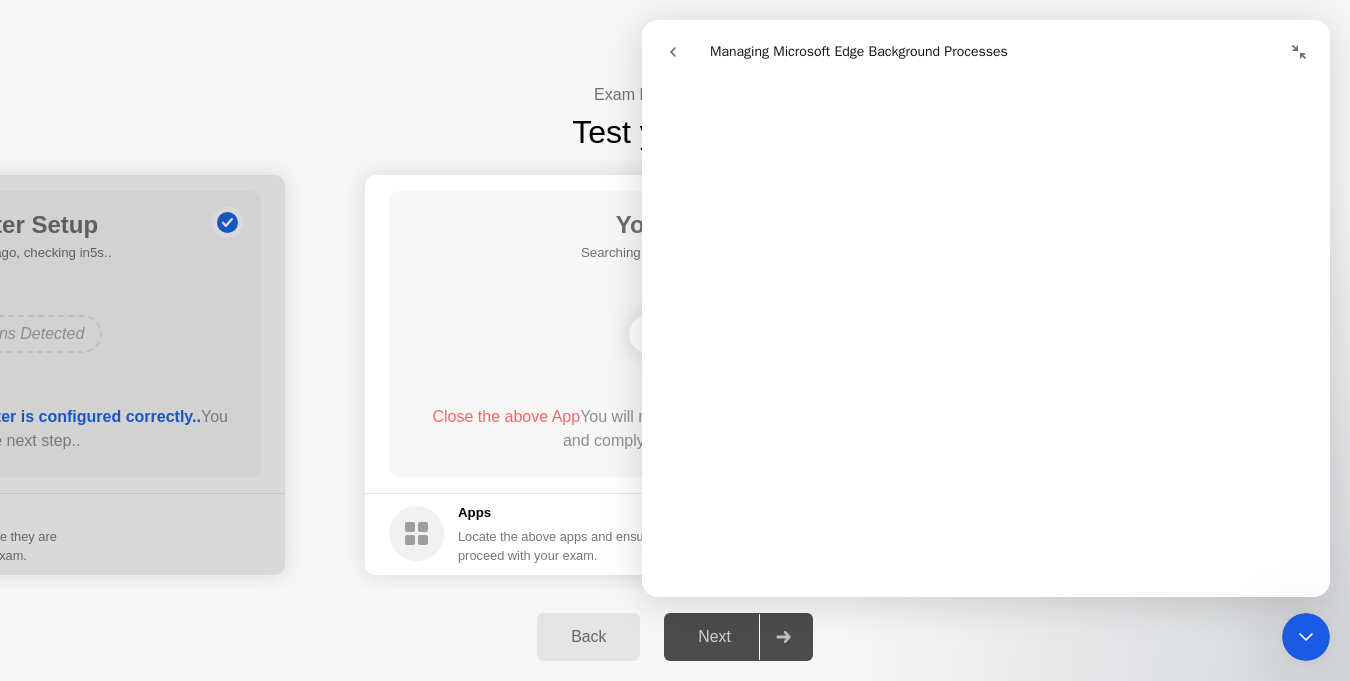 click on "Exam Pre-flight:  Step 2 Test your Tech" 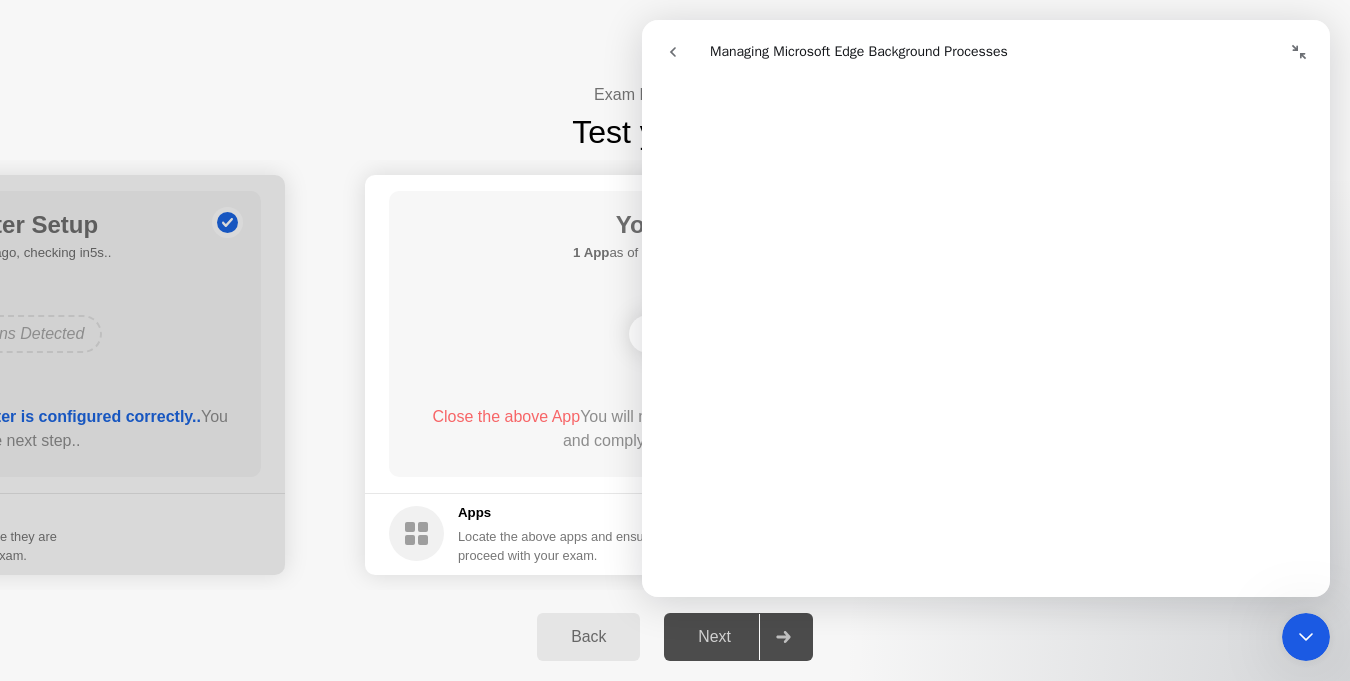 click at bounding box center (673, 52) 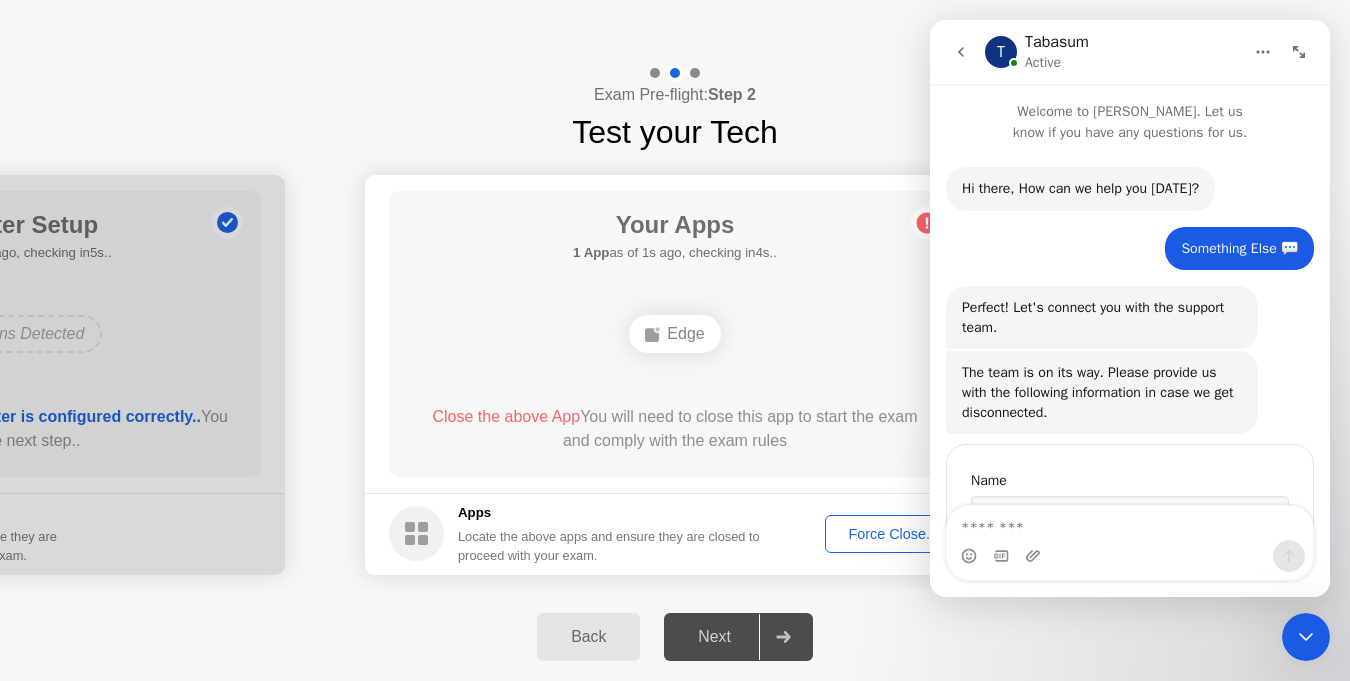 scroll, scrollTop: 891, scrollLeft: 0, axis: vertical 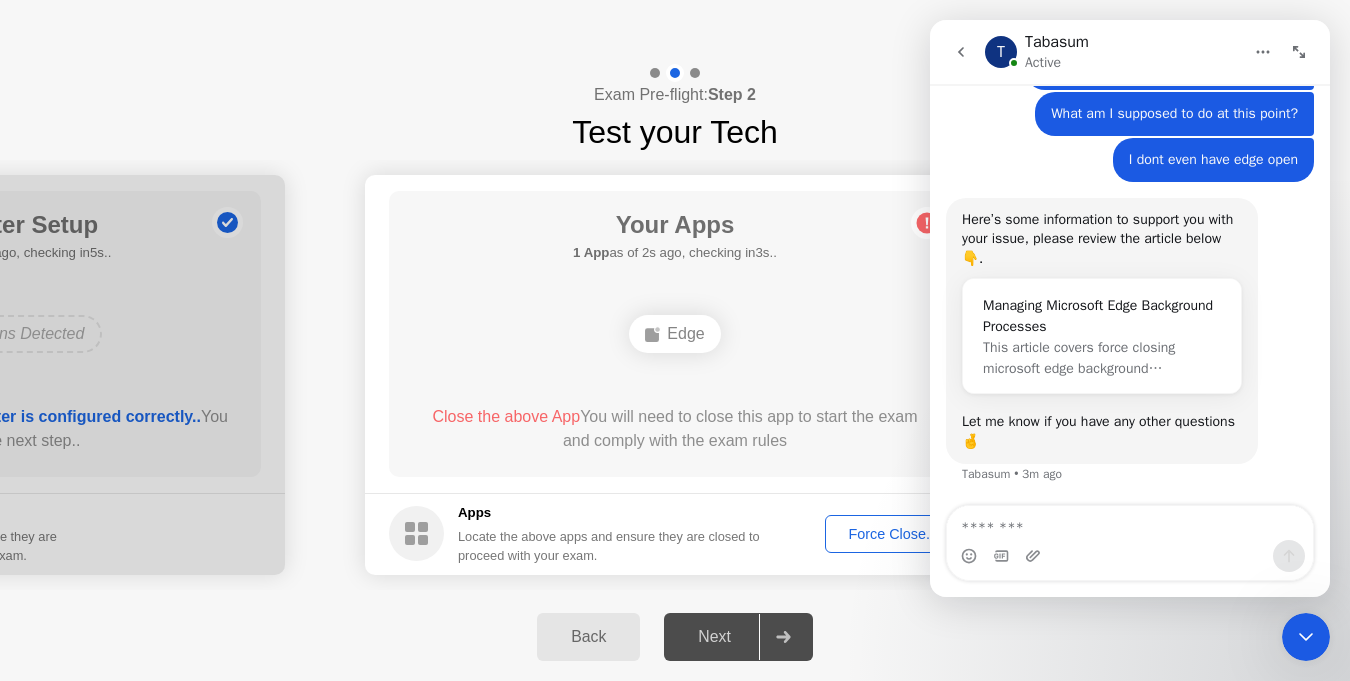 click at bounding box center [1130, 523] 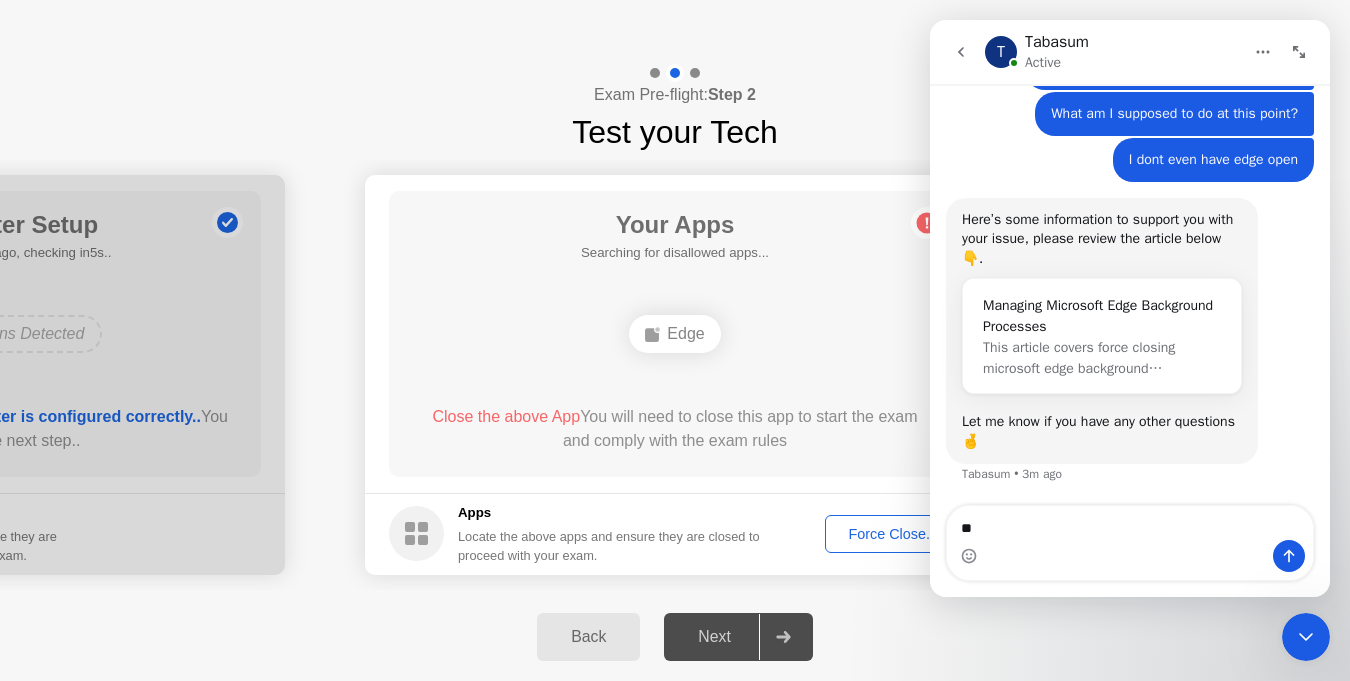 type on "*" 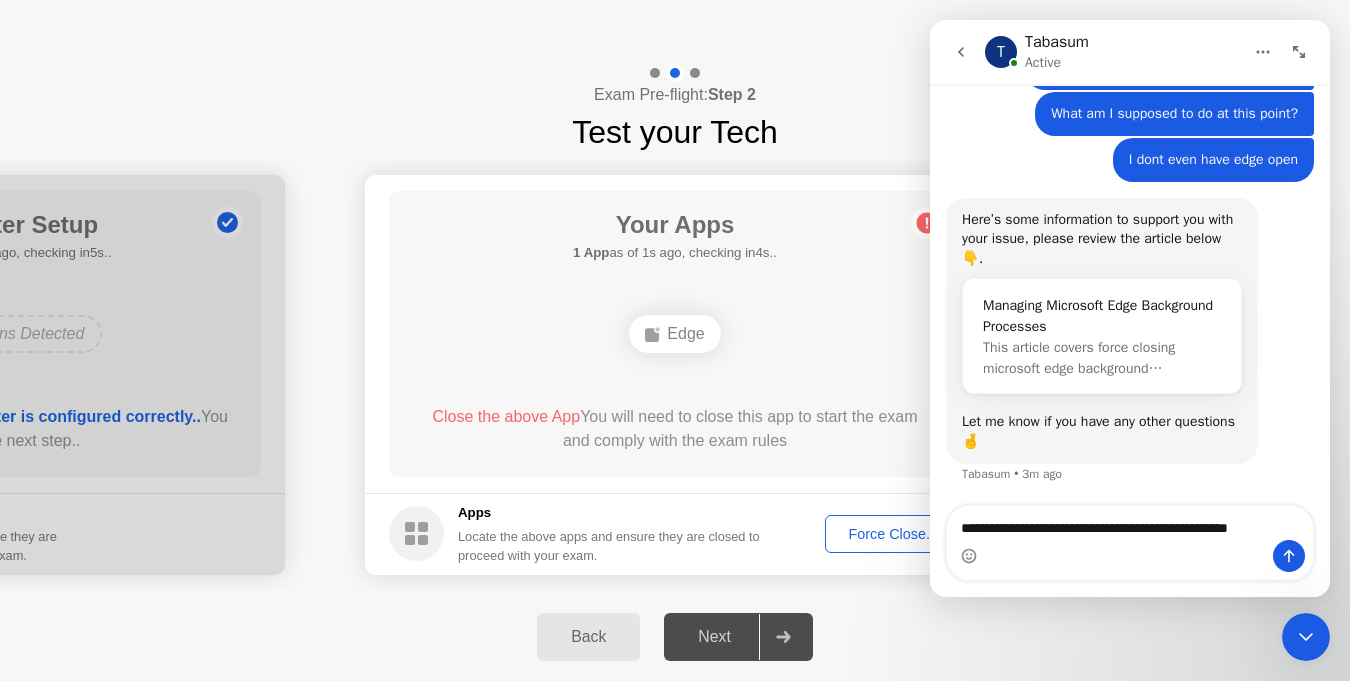 type on "**********" 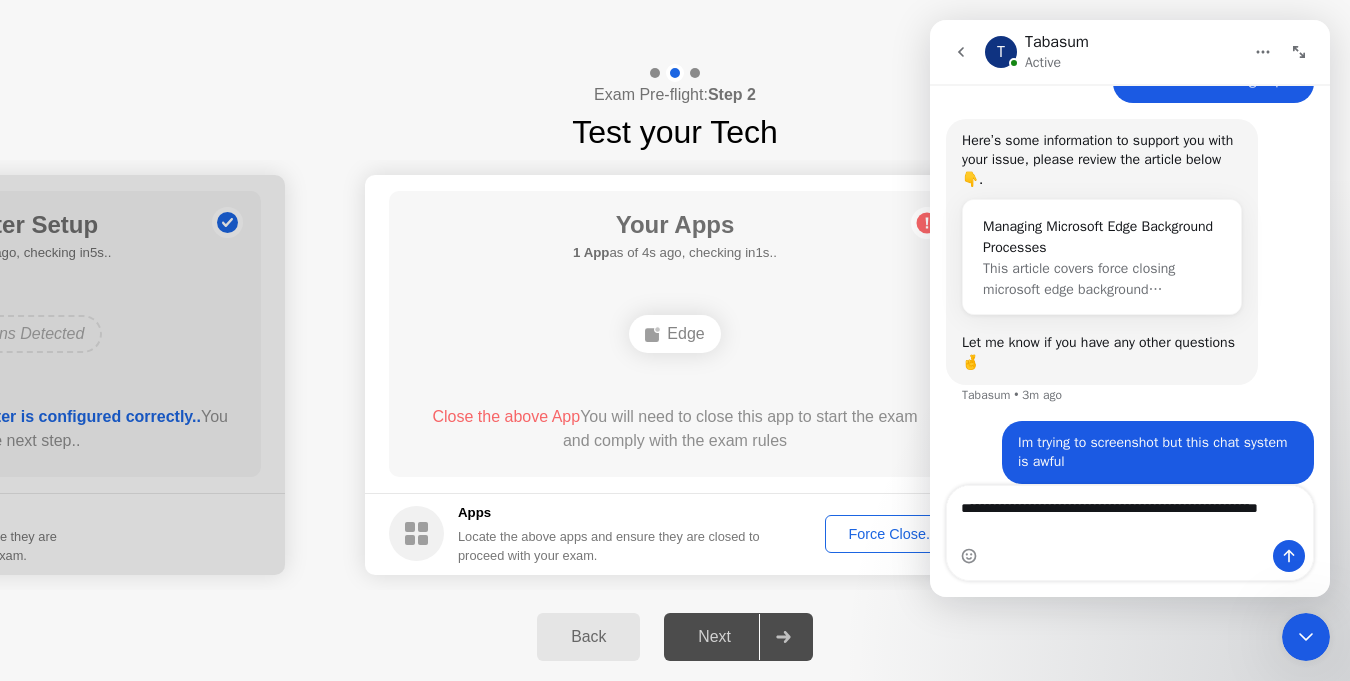 scroll, scrollTop: 1940, scrollLeft: 0, axis: vertical 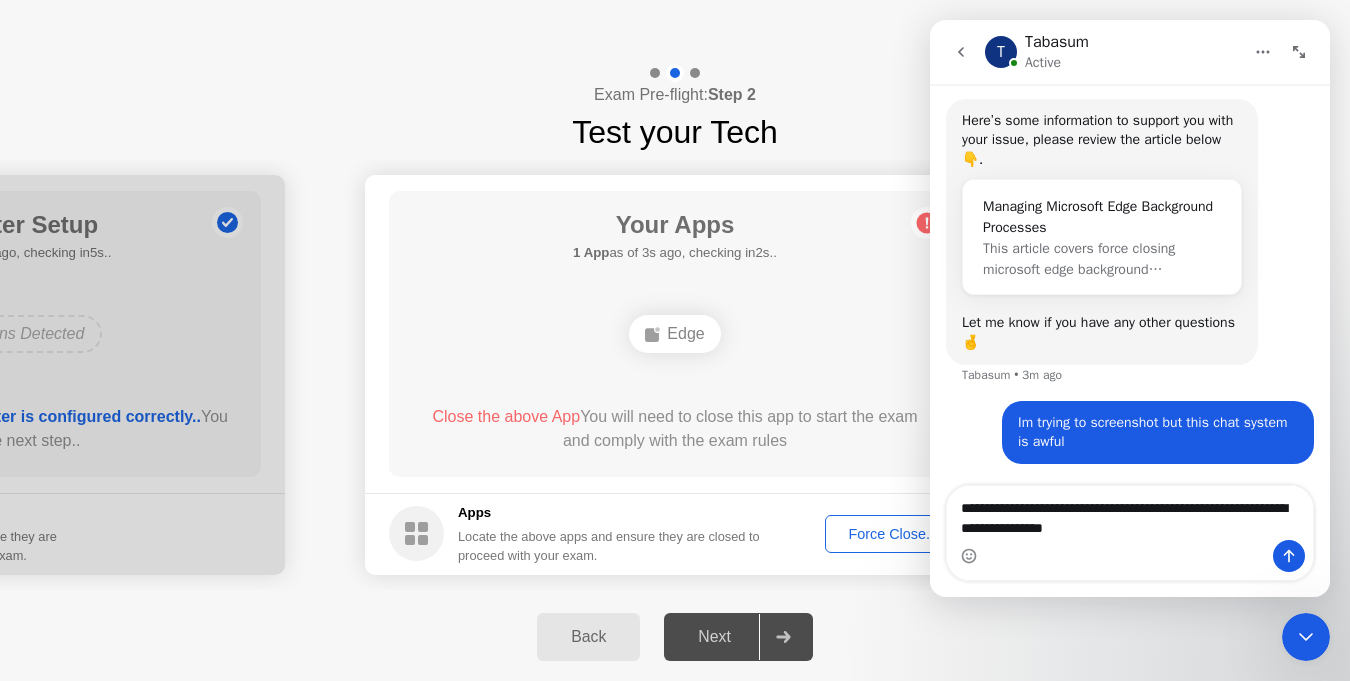type on "**********" 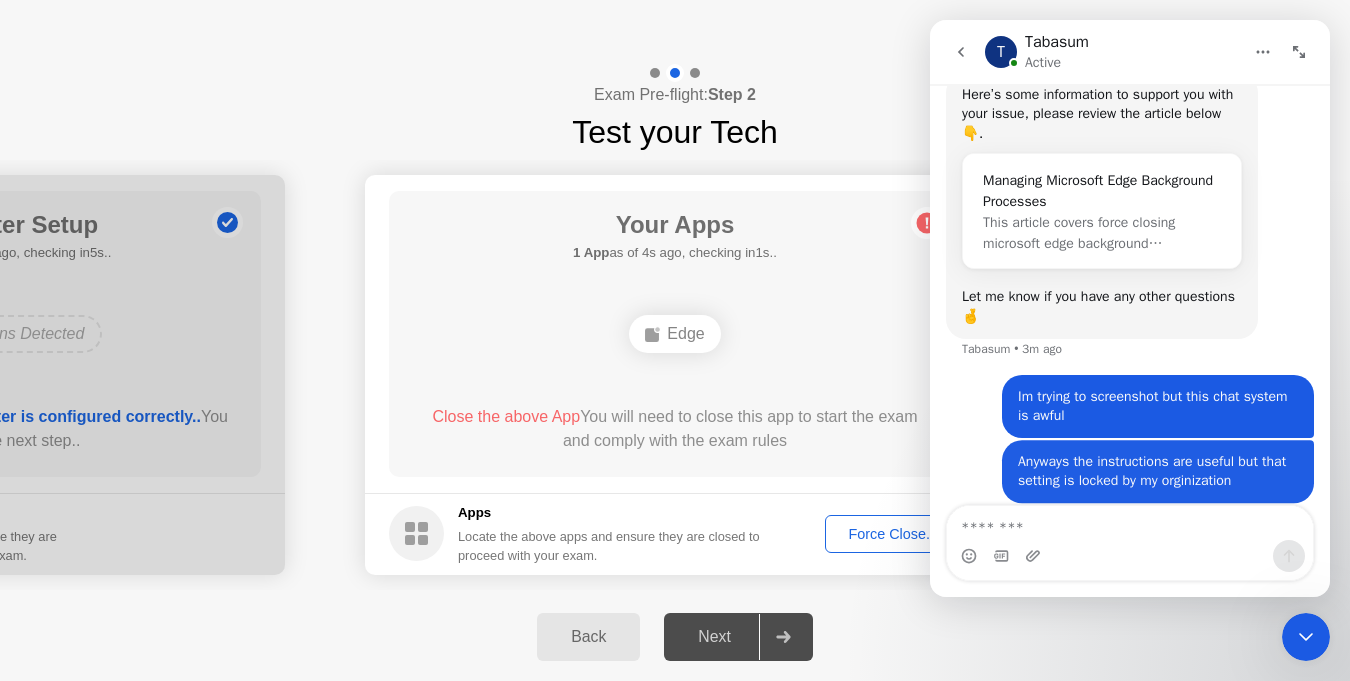 scroll, scrollTop: 1985, scrollLeft: 0, axis: vertical 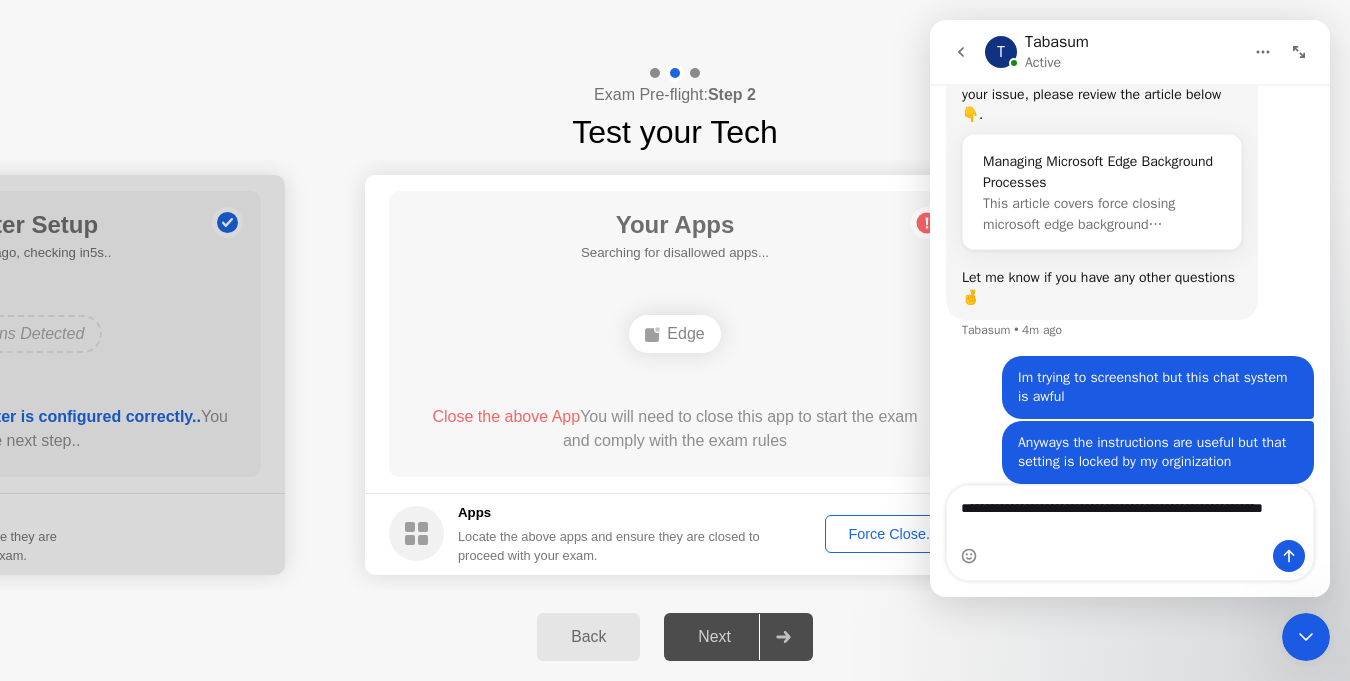 type on "**********" 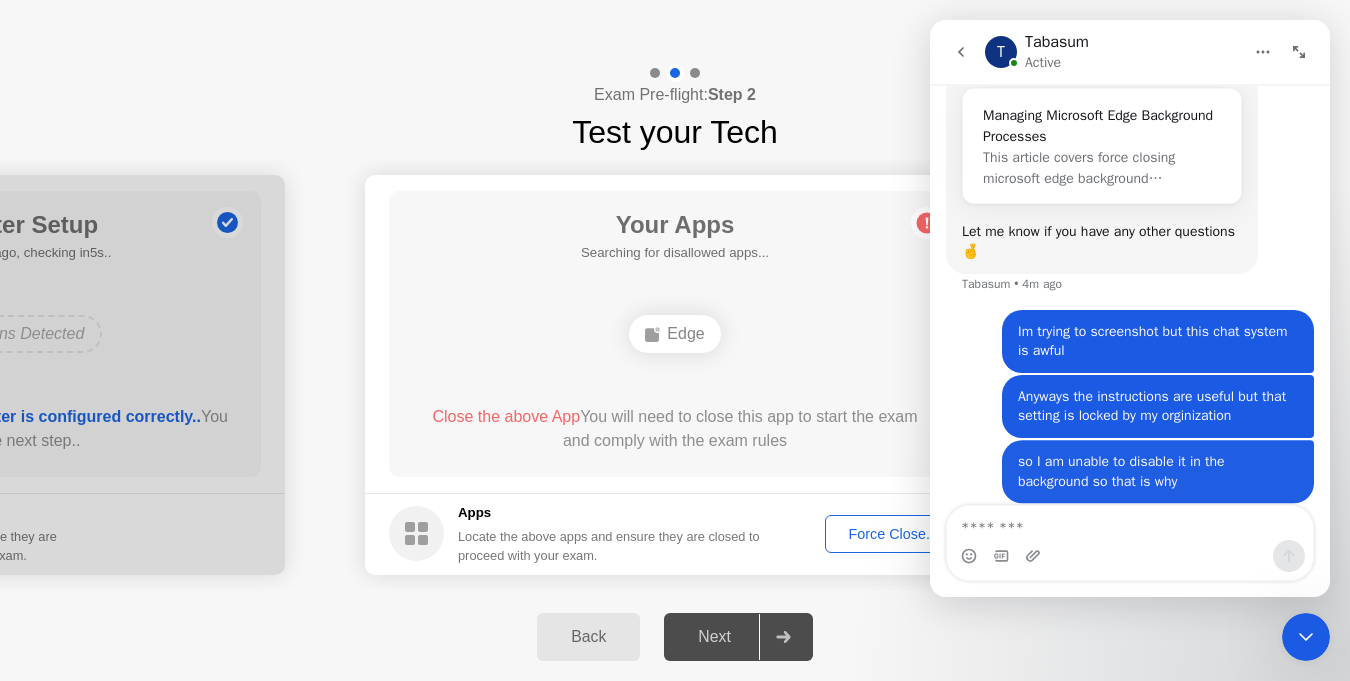 scroll, scrollTop: 2050, scrollLeft: 0, axis: vertical 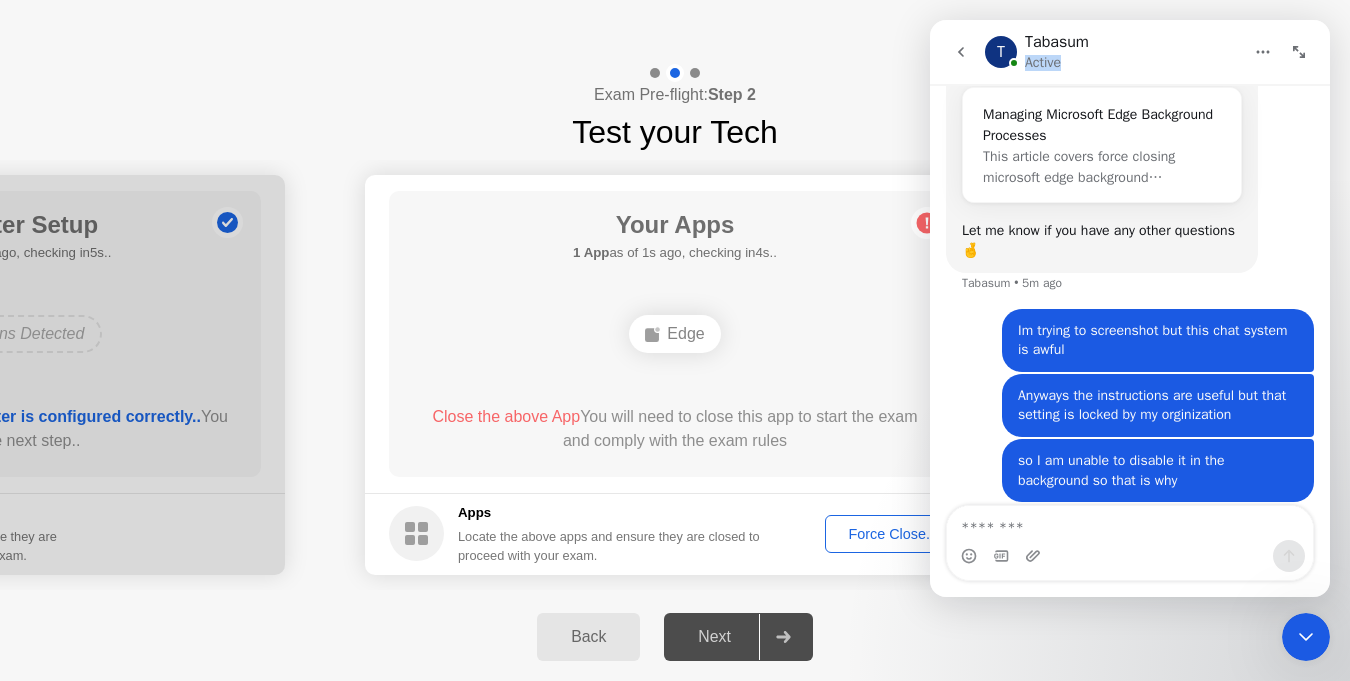 drag, startPoint x: 1122, startPoint y: 47, endPoint x: 802, endPoint y: 217, distance: 362.35342 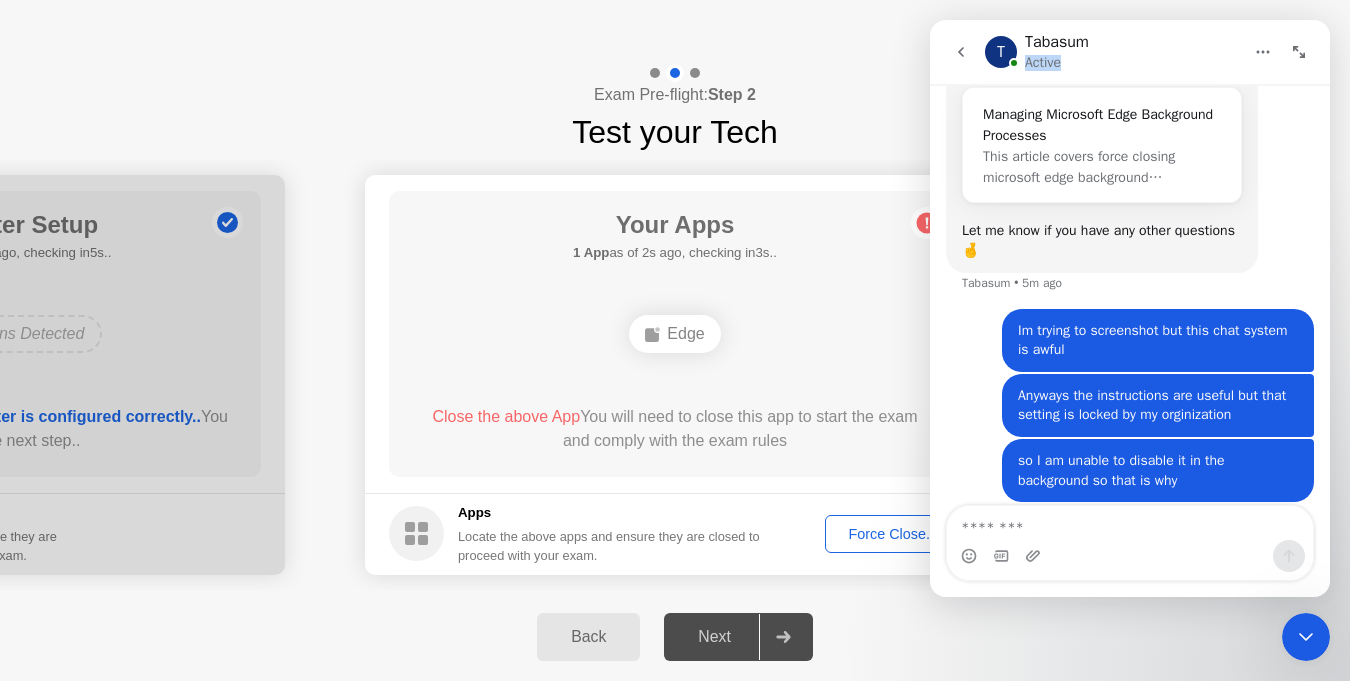 scroll, scrollTop: 2050, scrollLeft: 0, axis: vertical 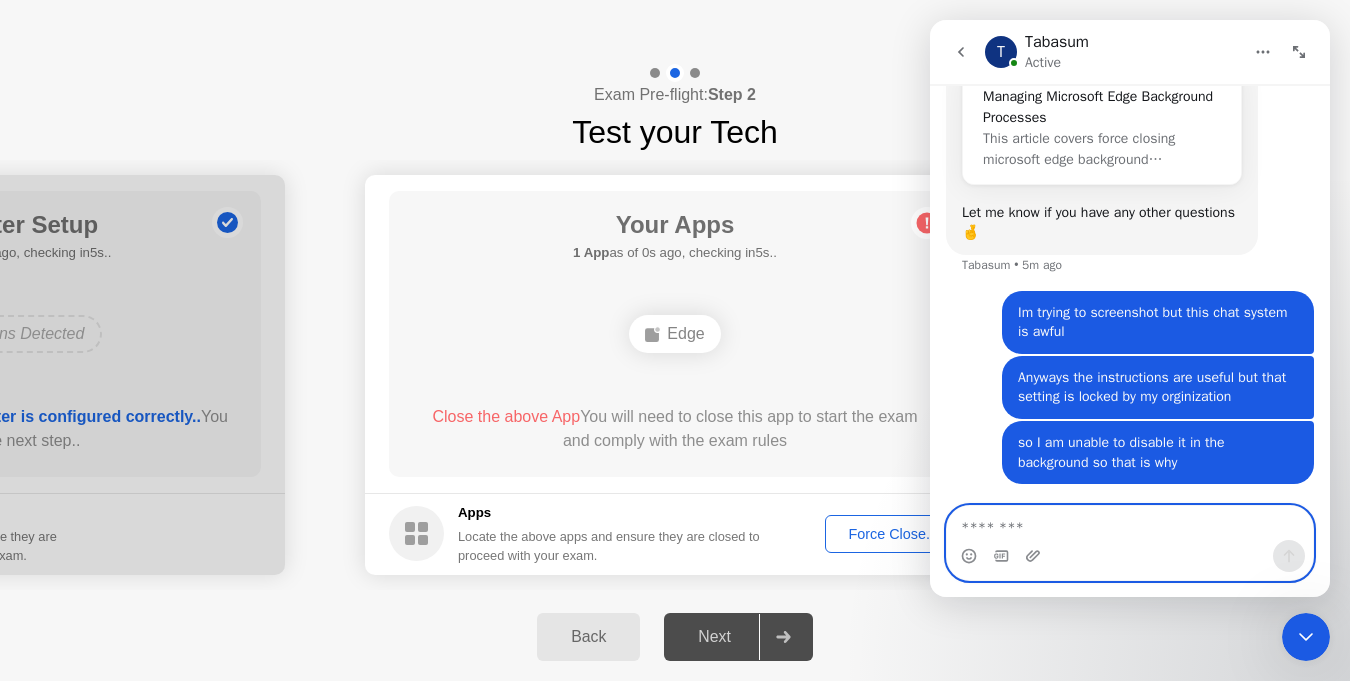 click at bounding box center [1130, 523] 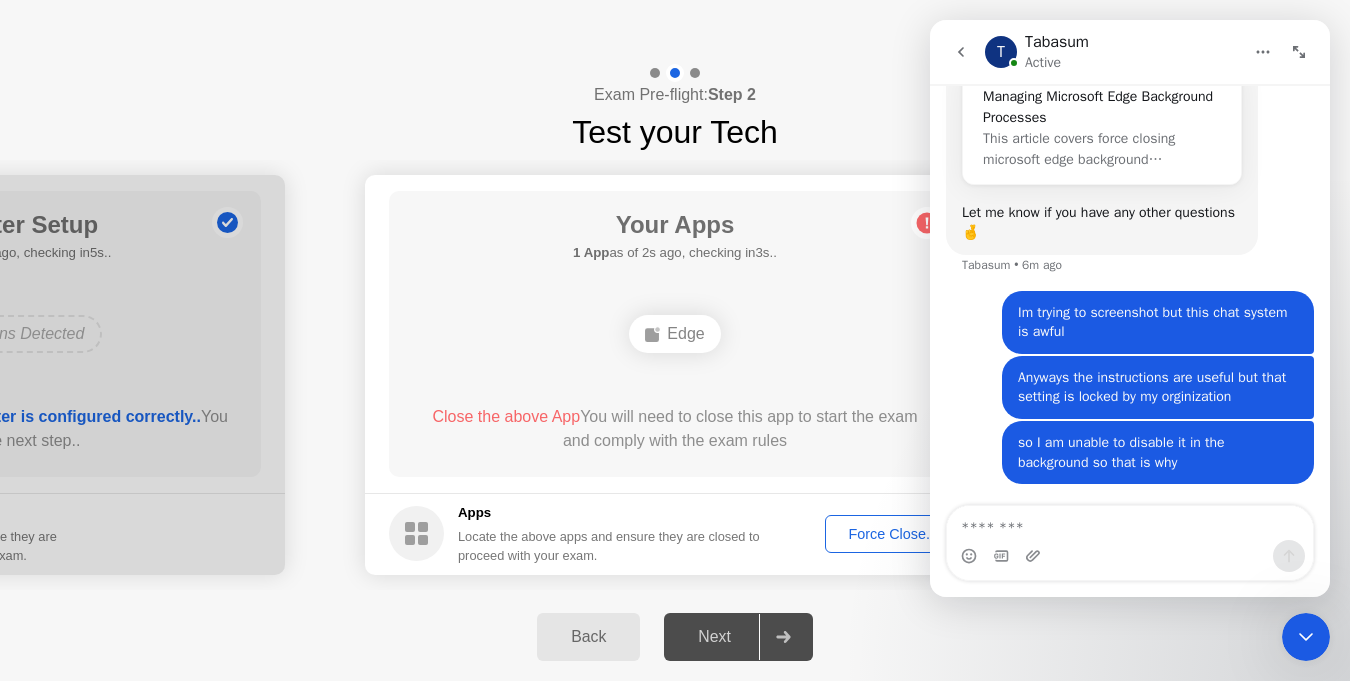 click on "Force Close..." 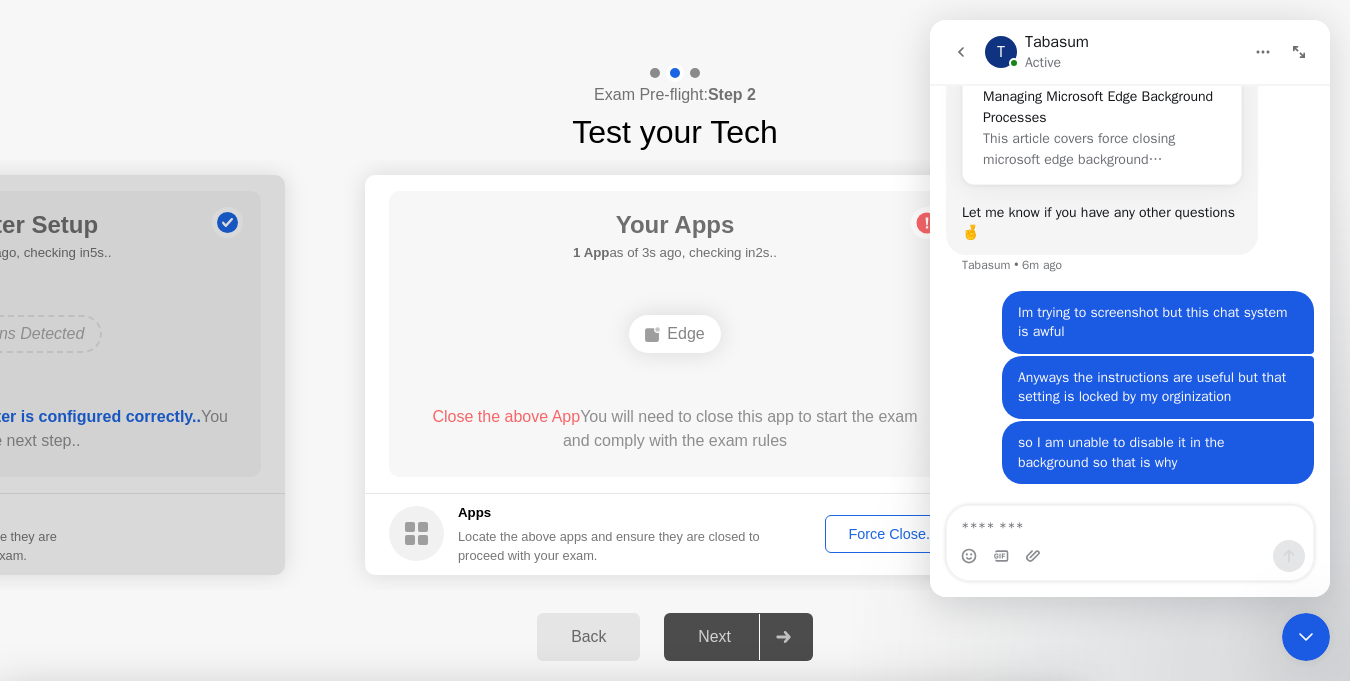 click on "Confirm" at bounding box center (607, 957) 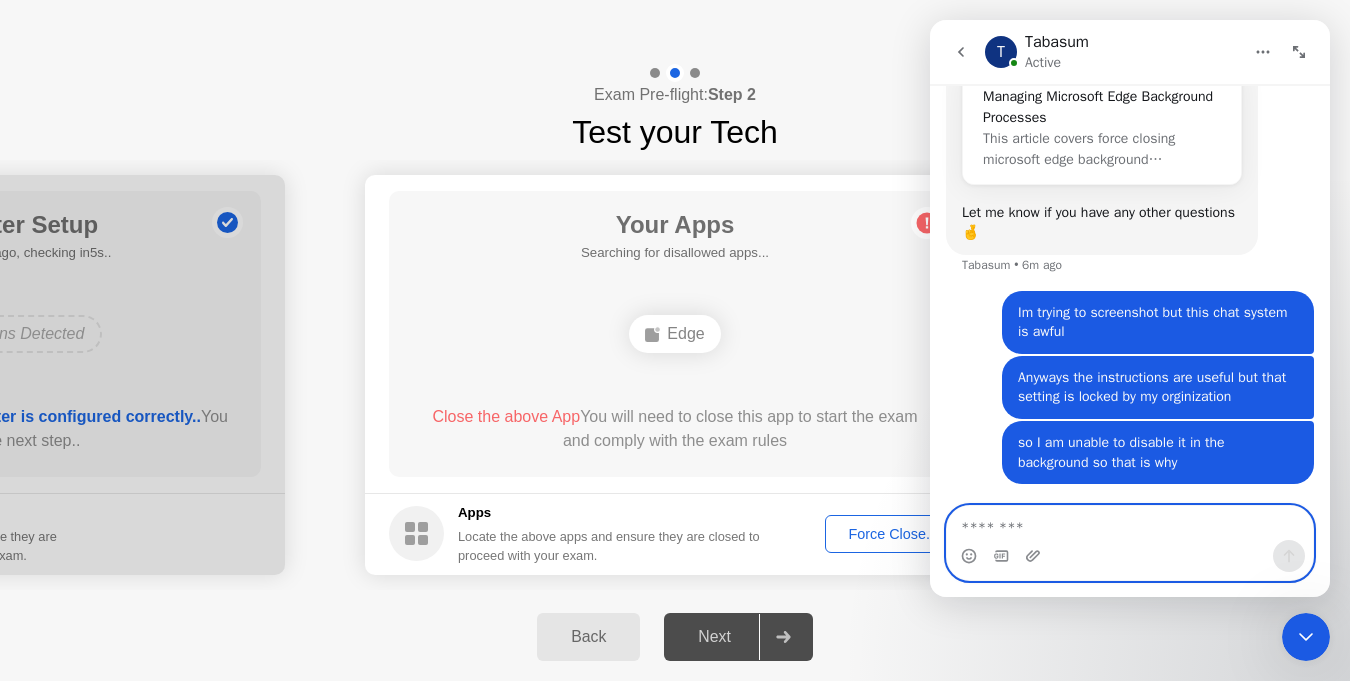 click at bounding box center [1130, 523] 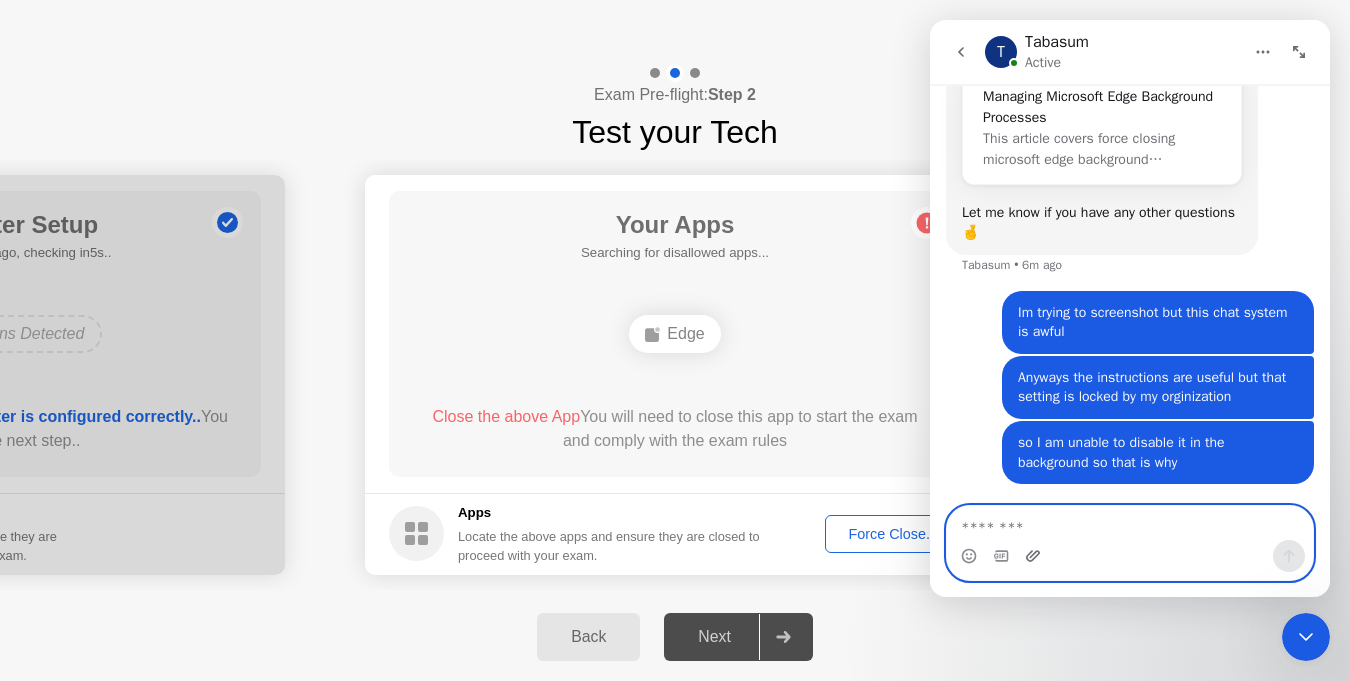 click 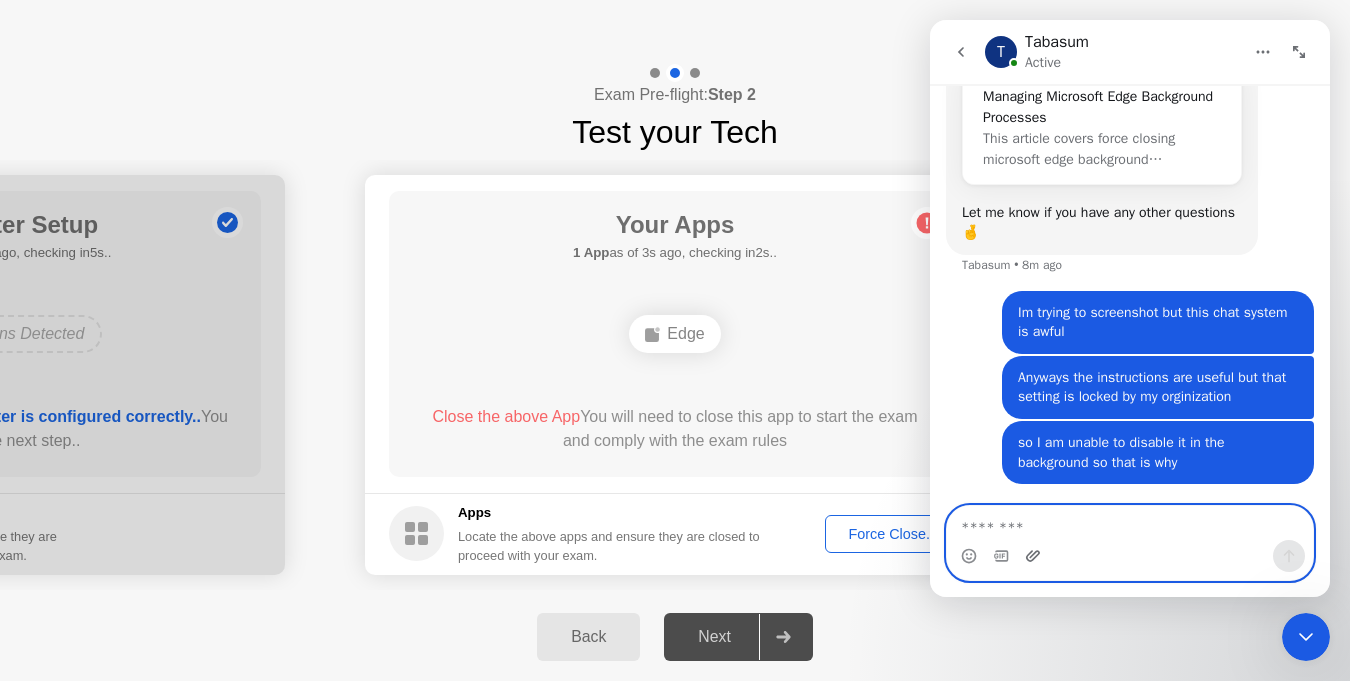 click 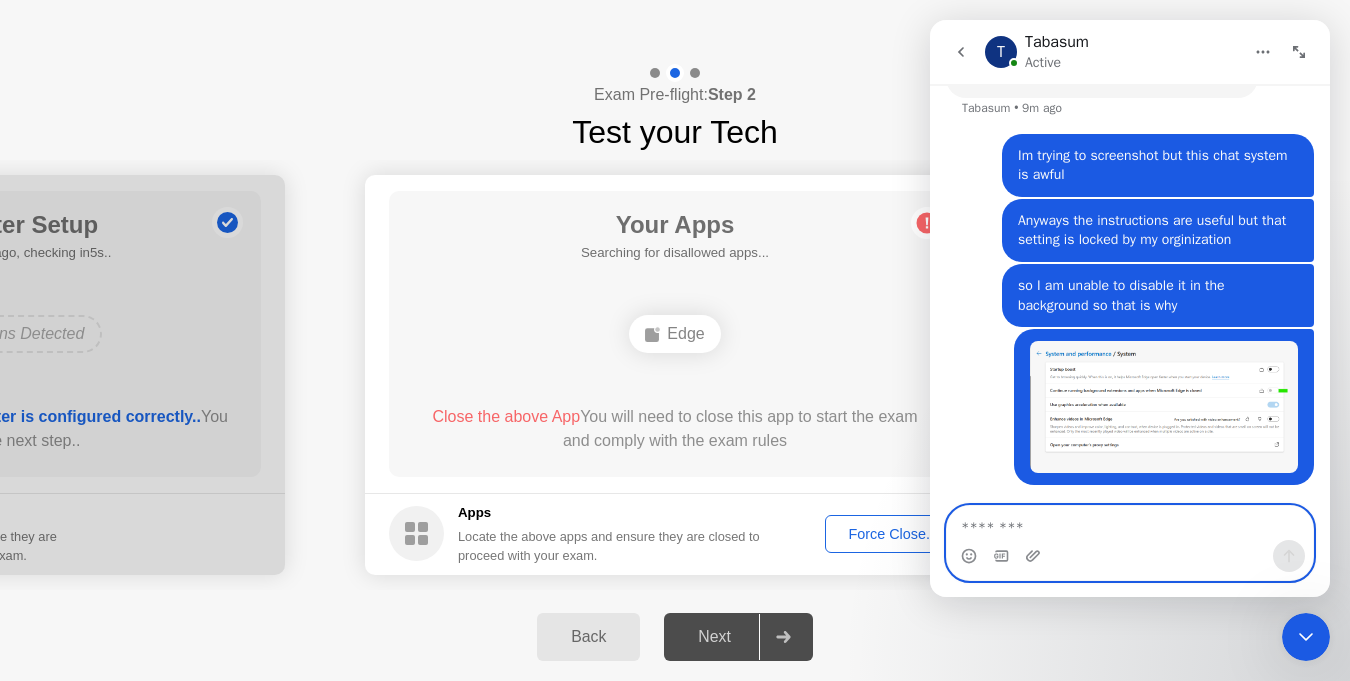scroll, scrollTop: 2208, scrollLeft: 0, axis: vertical 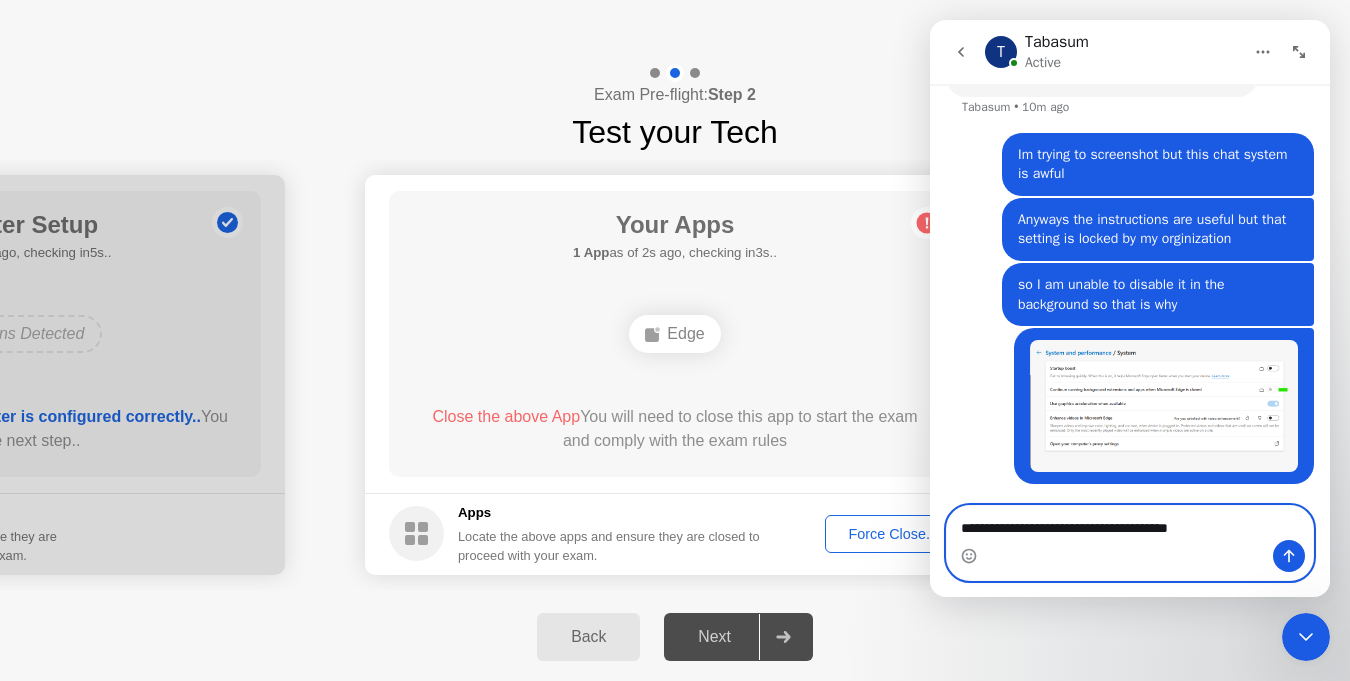type on "**********" 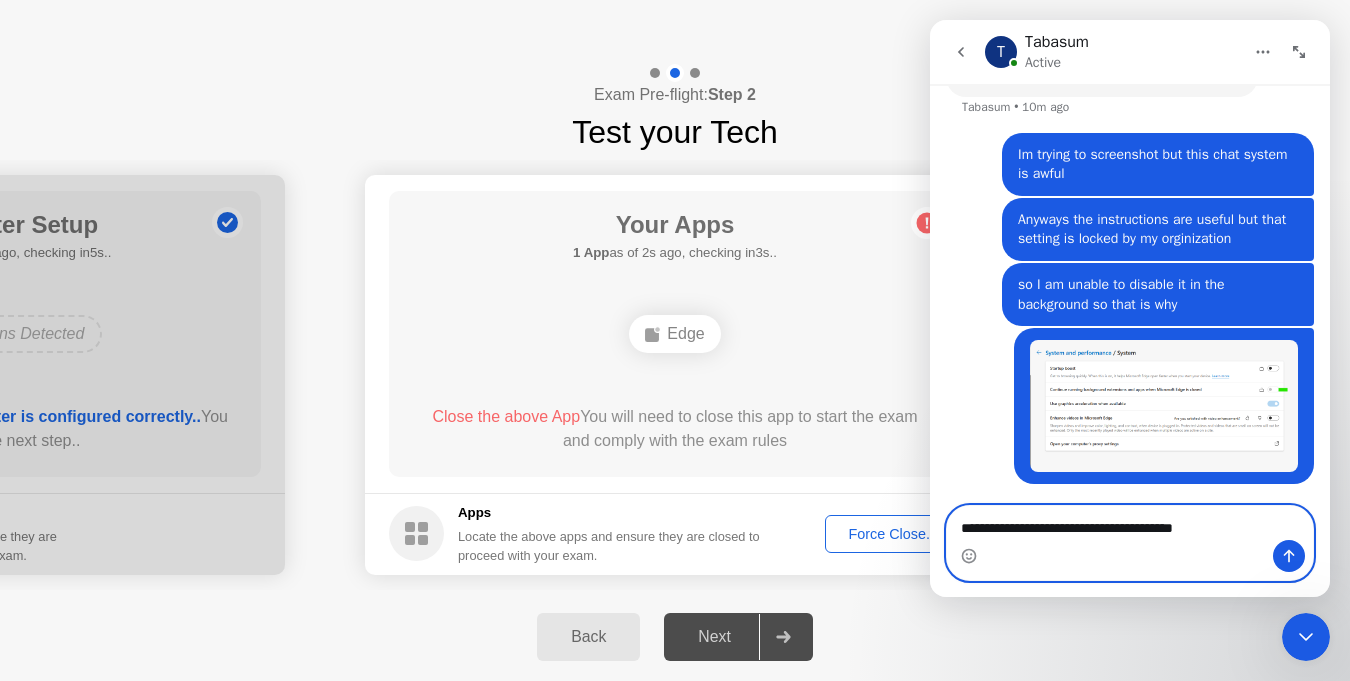 type 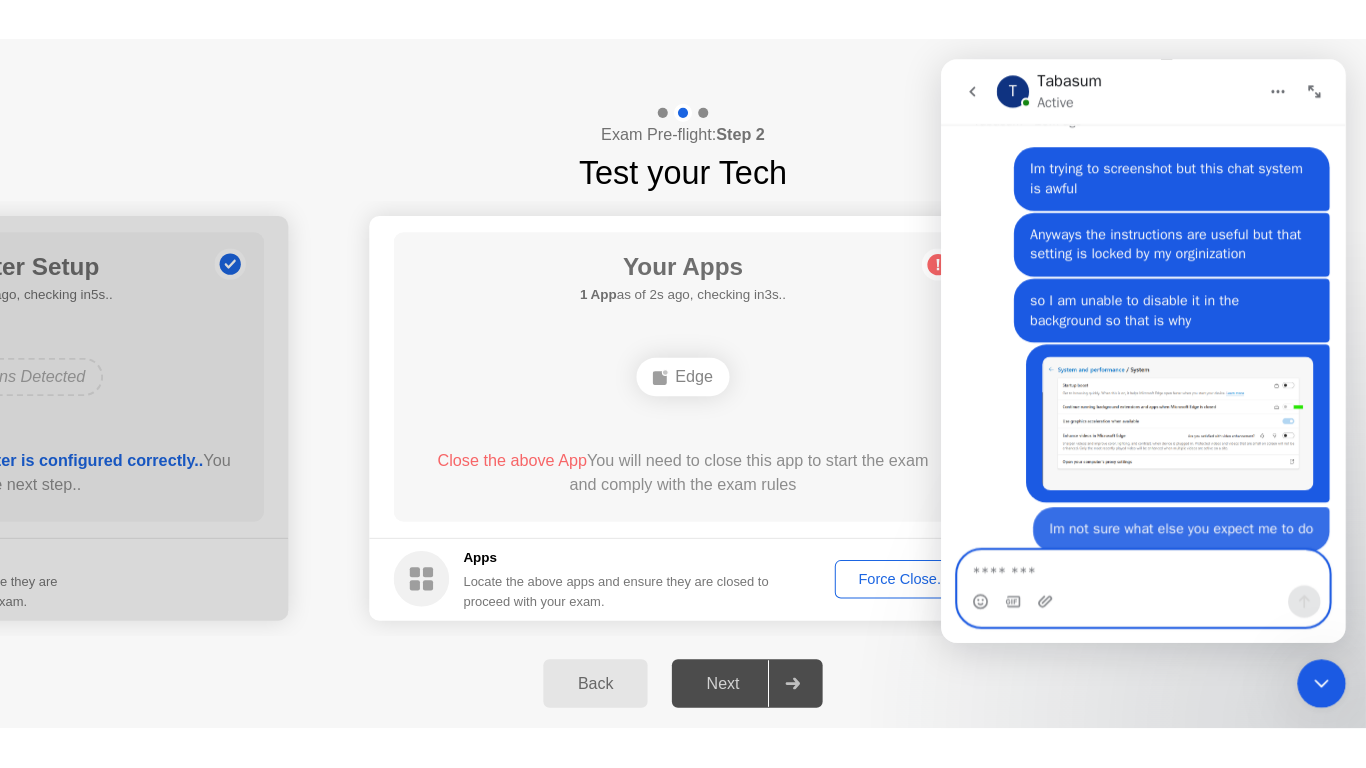 scroll, scrollTop: 2254, scrollLeft: 0, axis: vertical 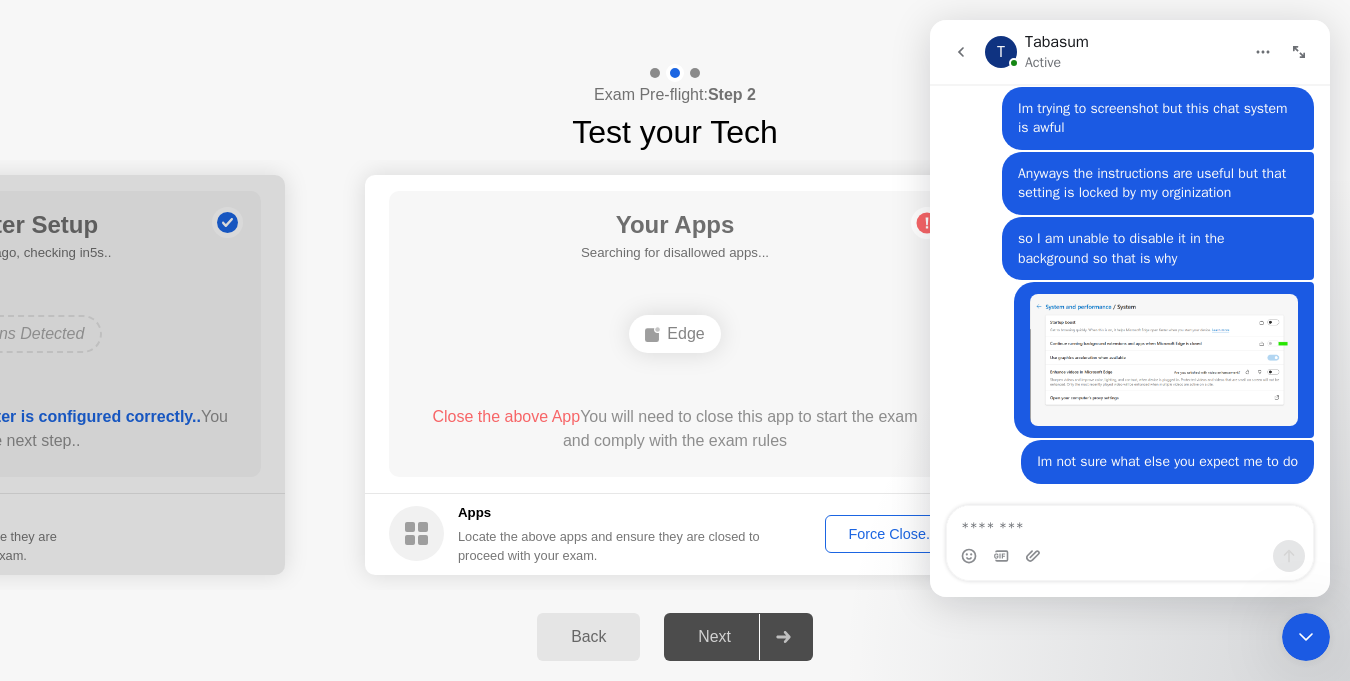 click on "Force Close..." 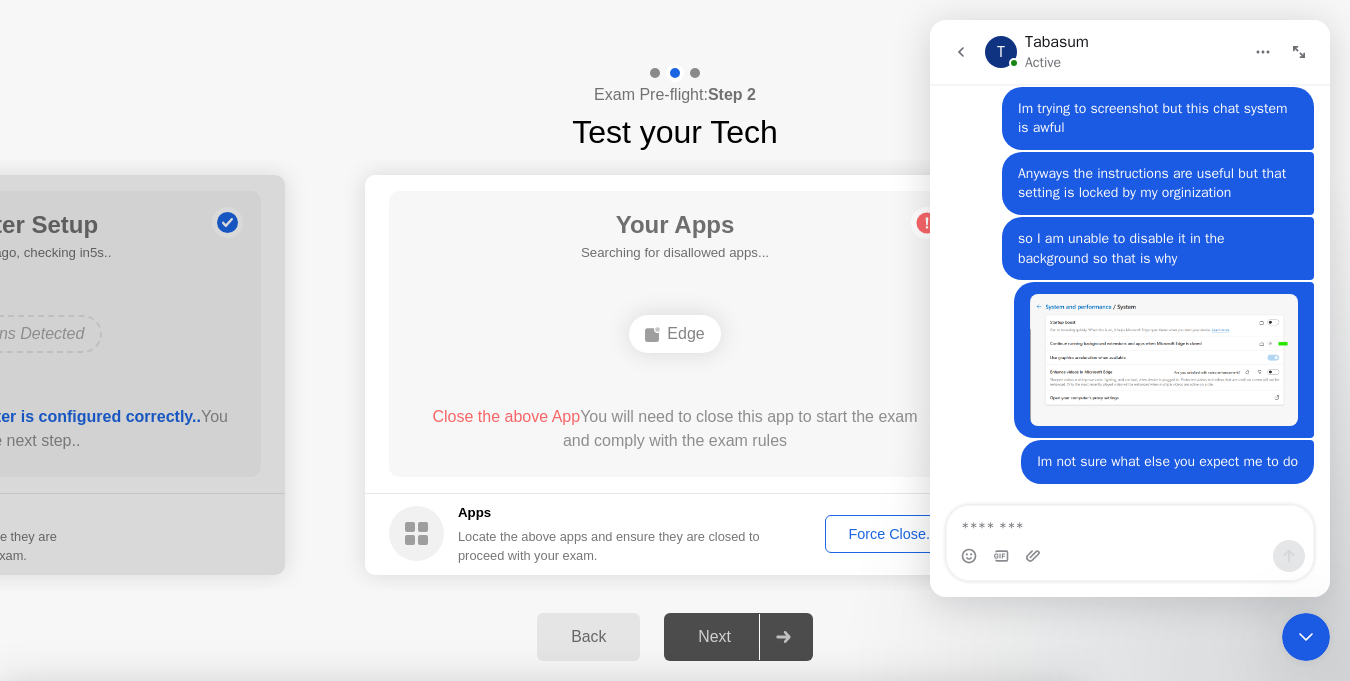 click on "Confirm" at bounding box center (607, 957) 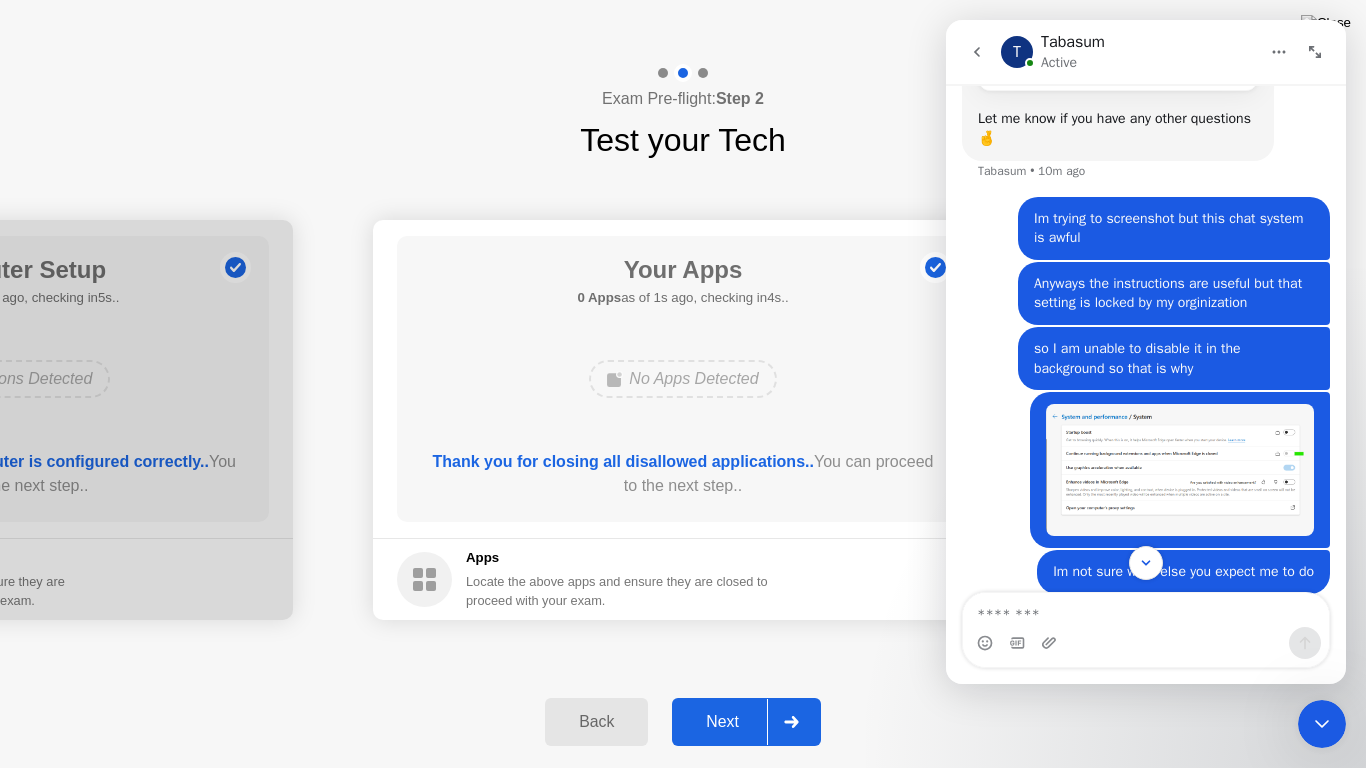 scroll, scrollTop: 2167, scrollLeft: 0, axis: vertical 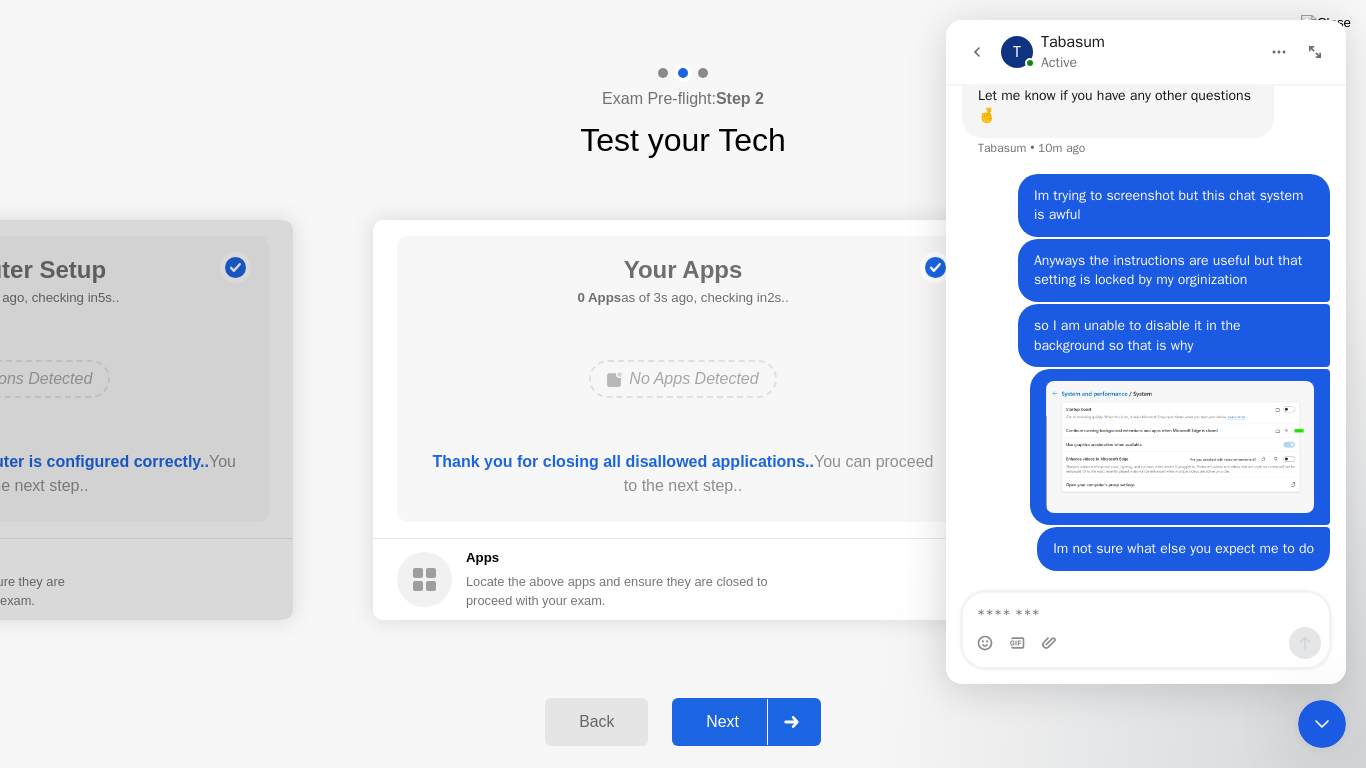 click 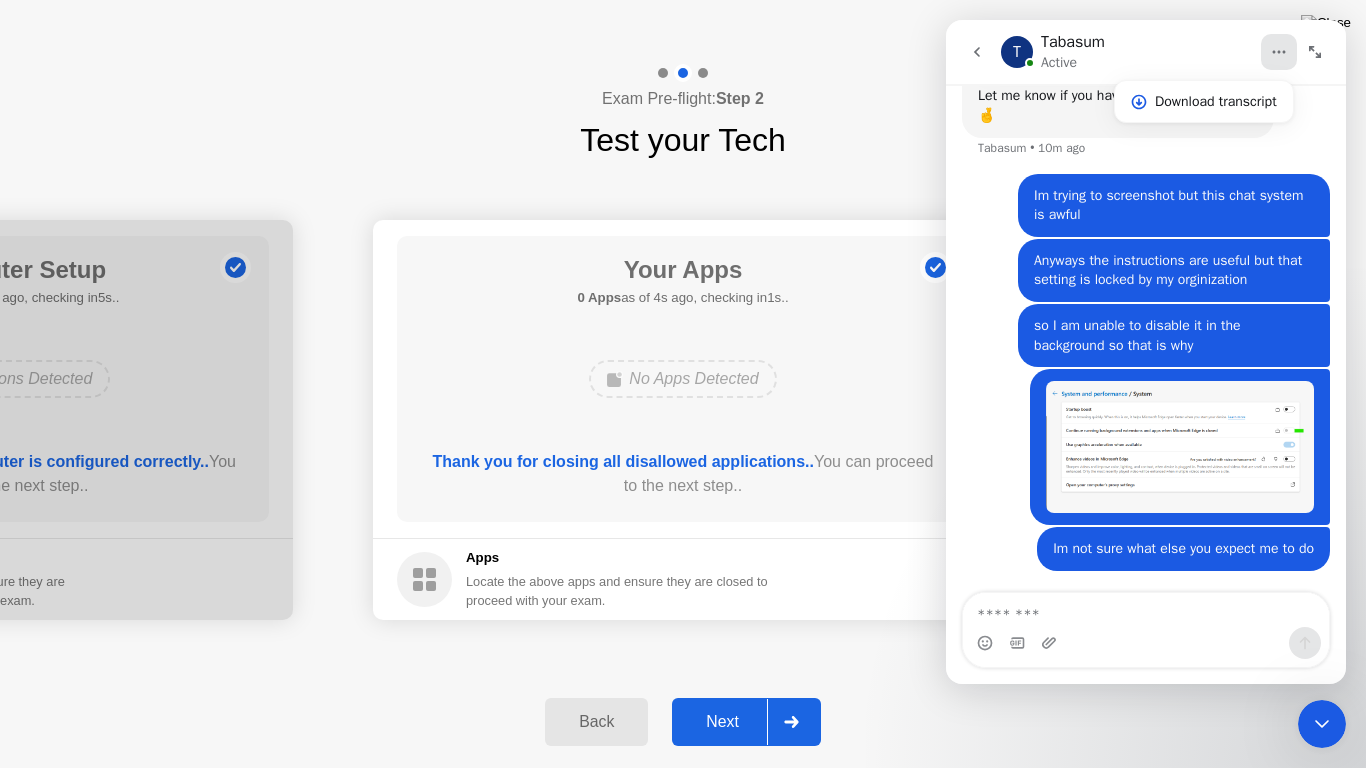 click on "T Tabasum Active" at bounding box center (1130, 52) 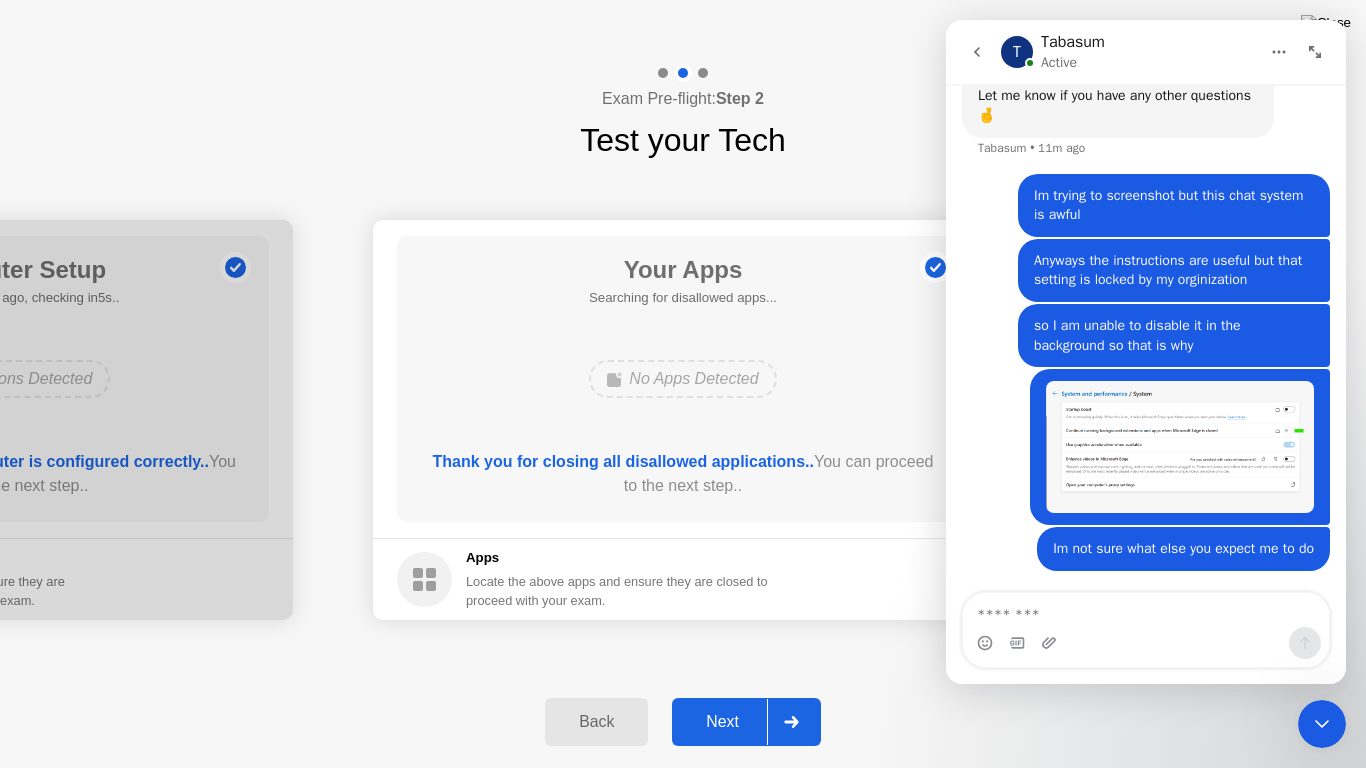 click on "Next" 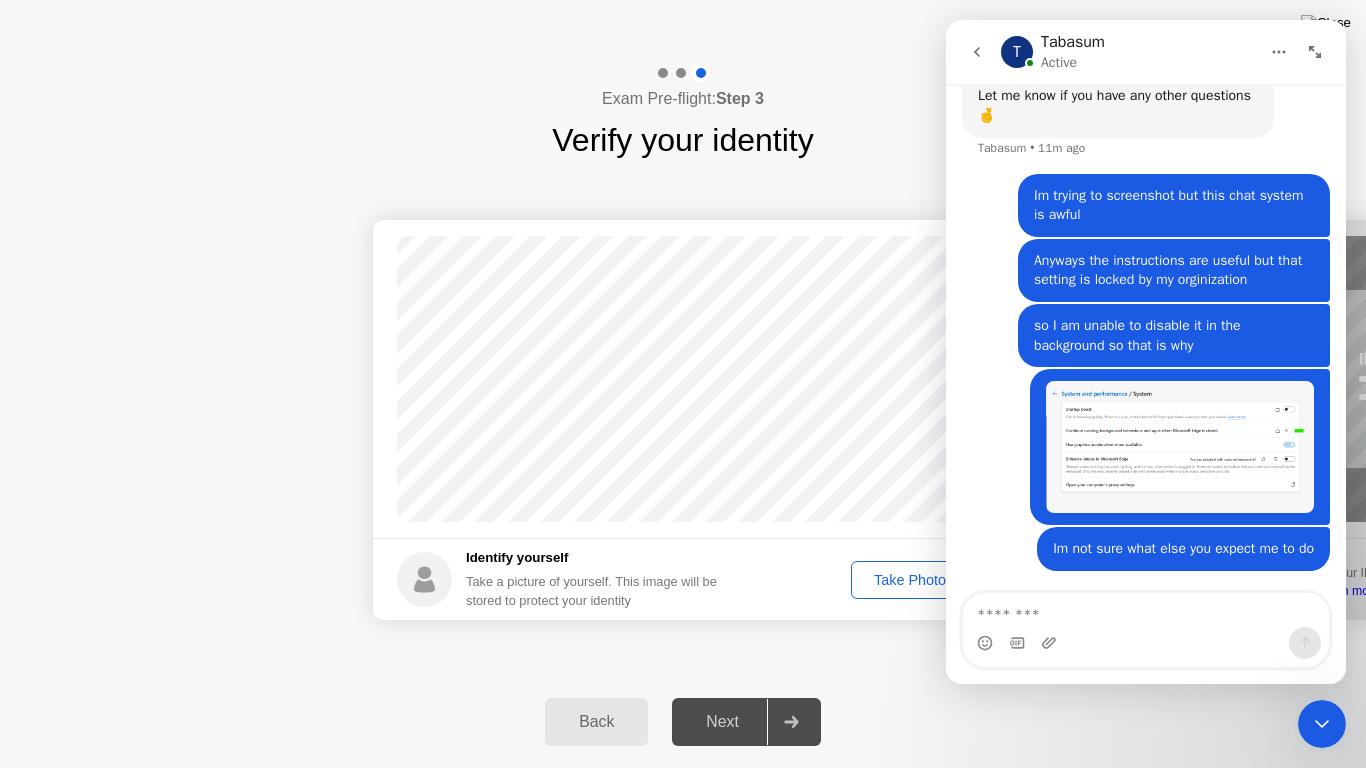 click 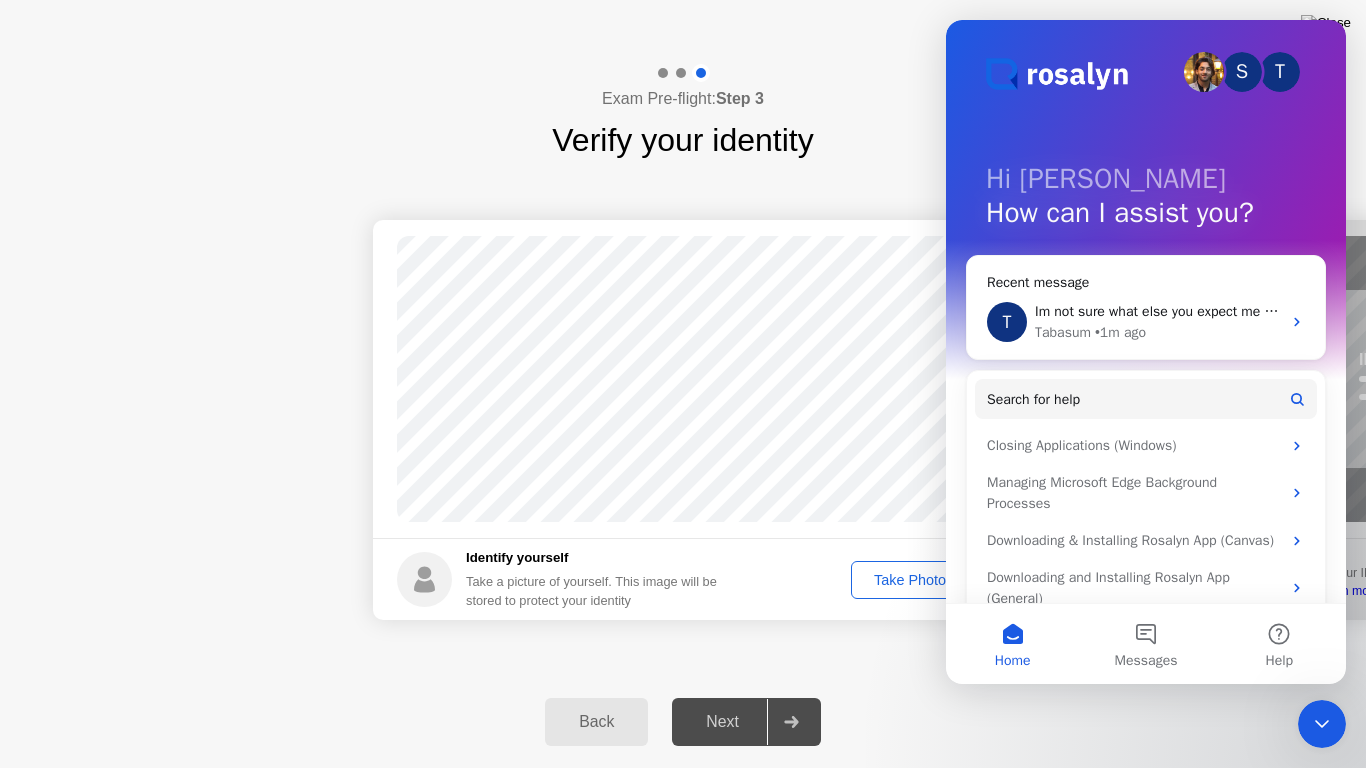 click on "Delivered by" 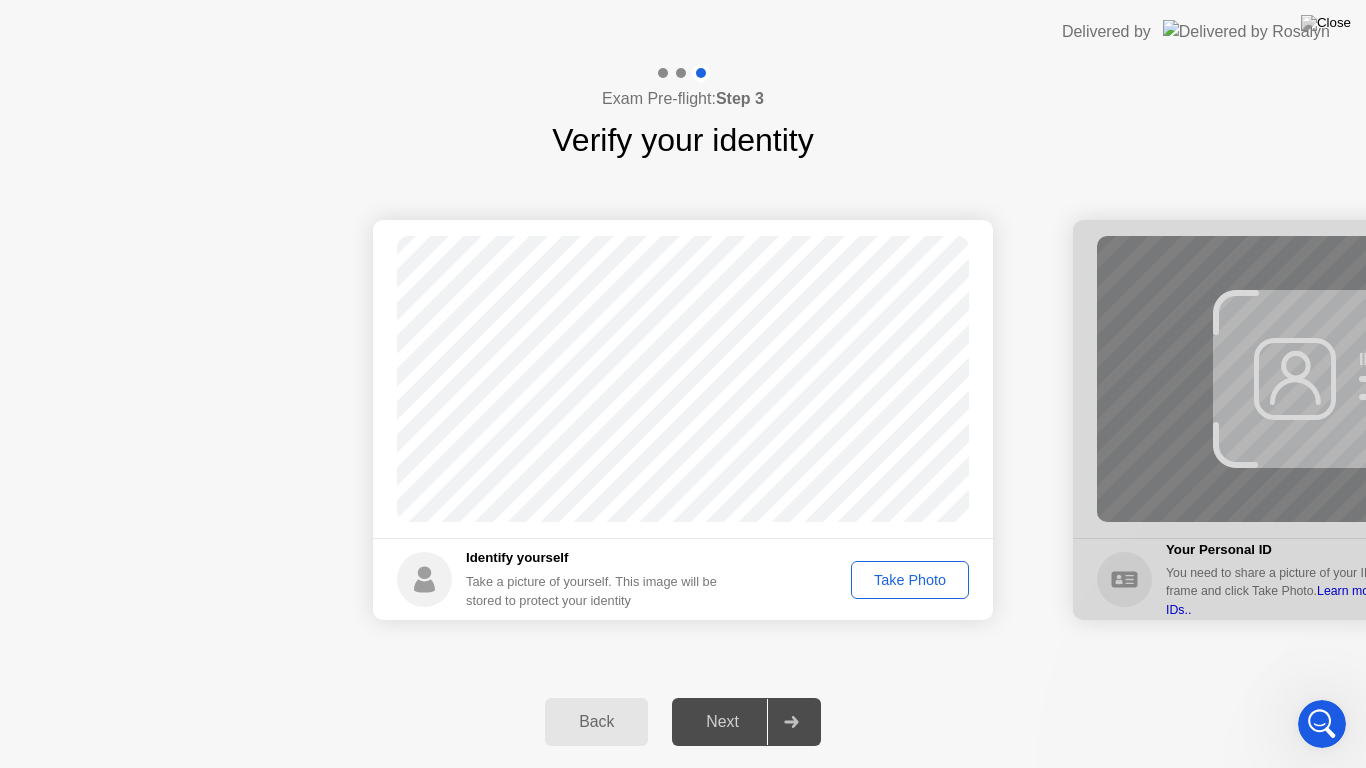 scroll, scrollTop: 0, scrollLeft: 0, axis: both 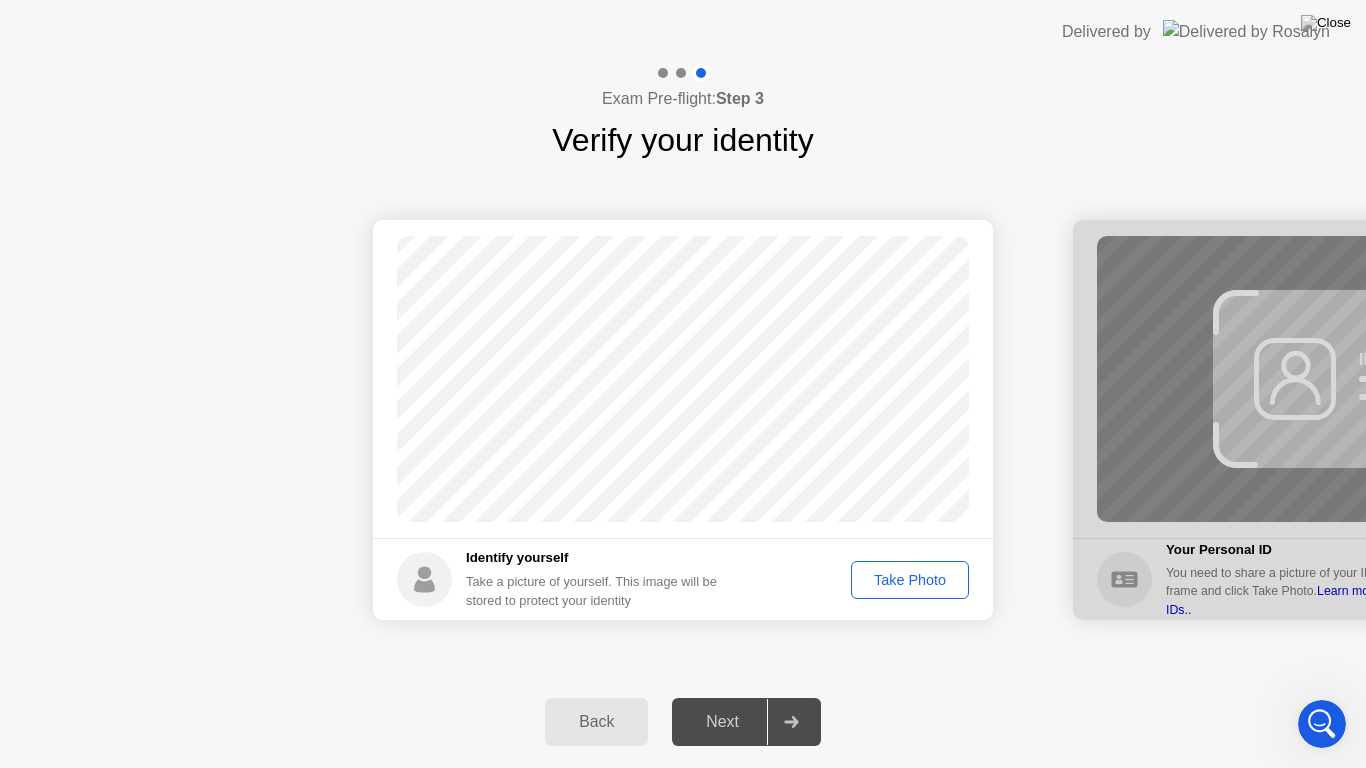 click on "Take Photo" 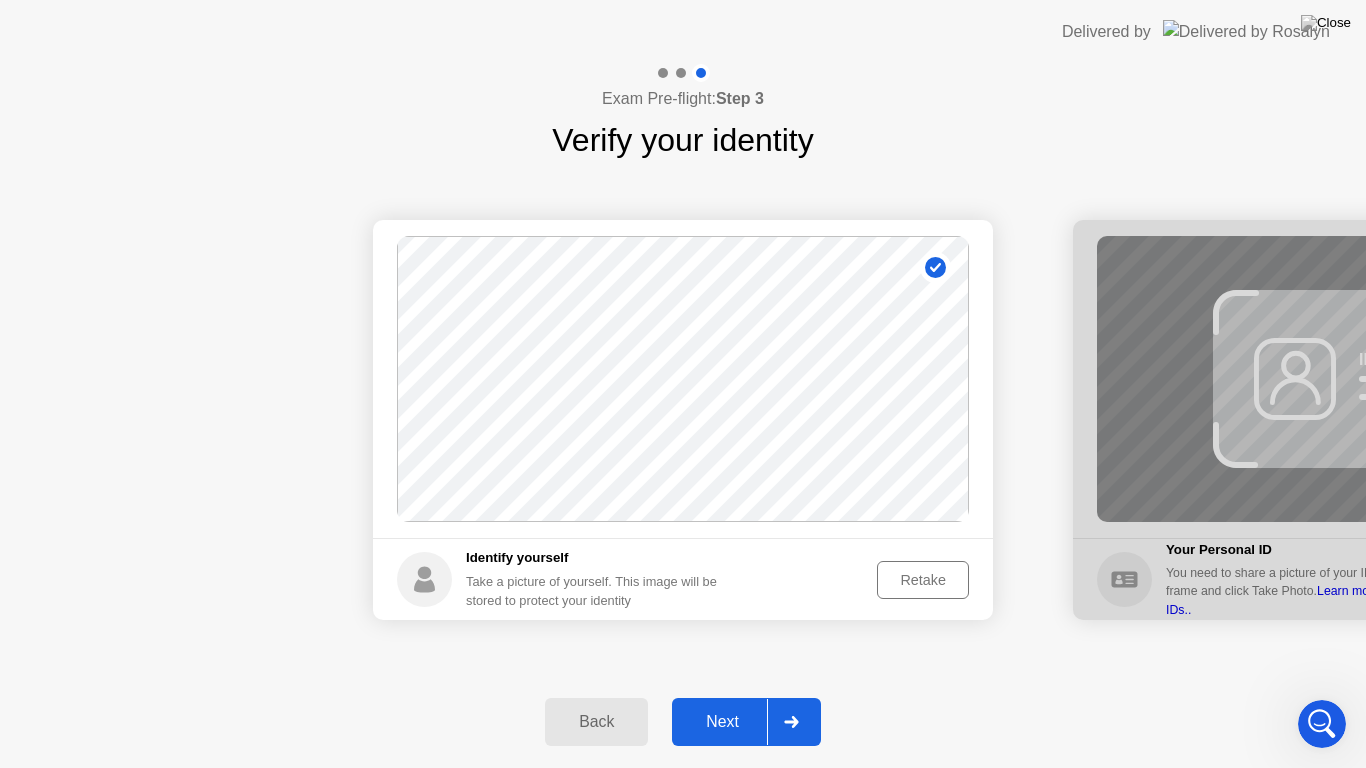 click on "Next" 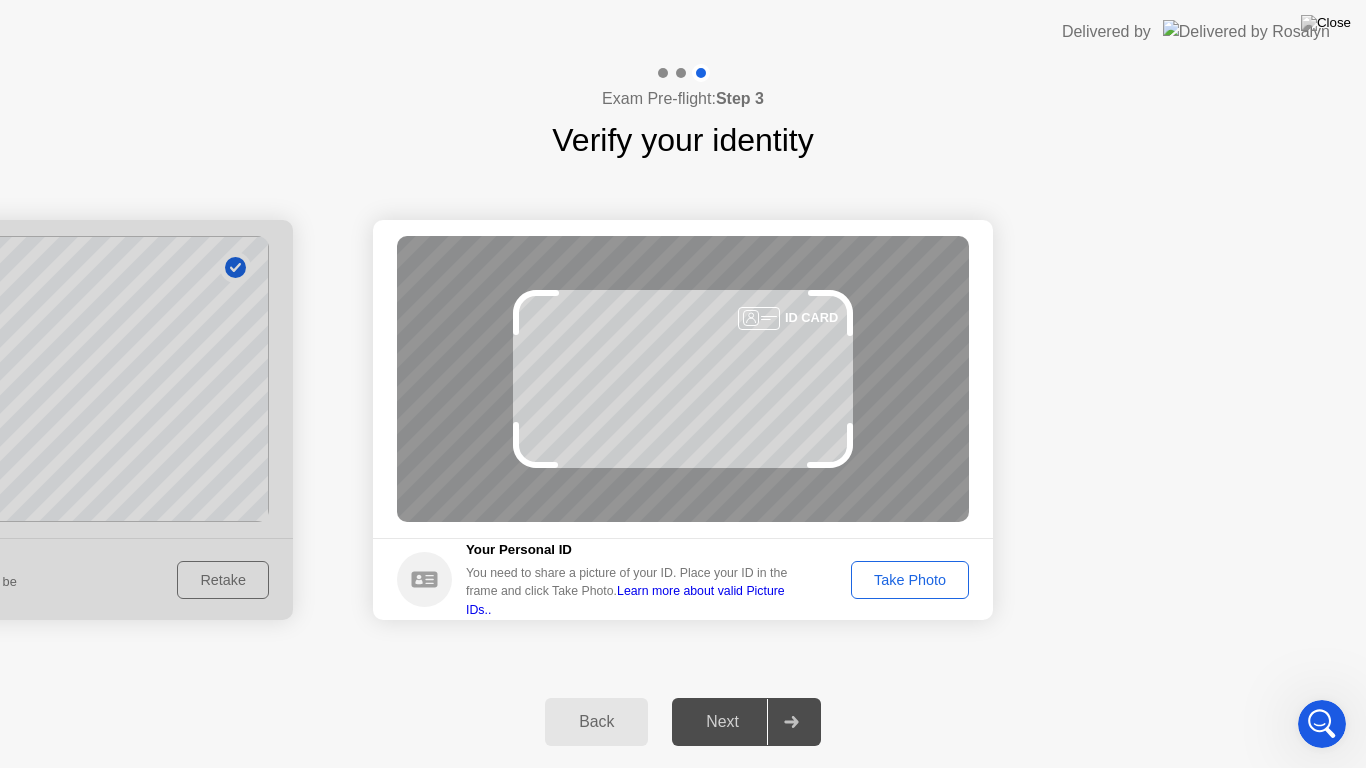 click on "Take Photo" 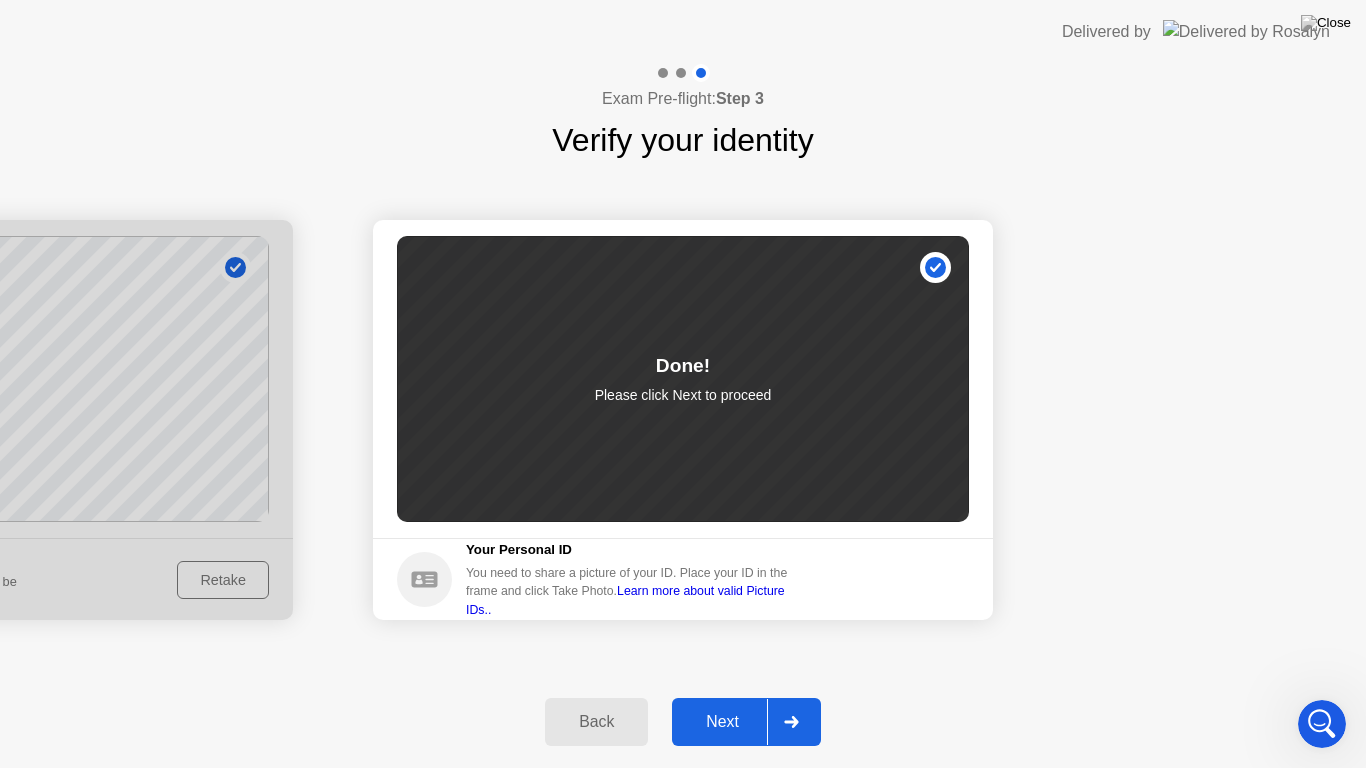 click on "Next" 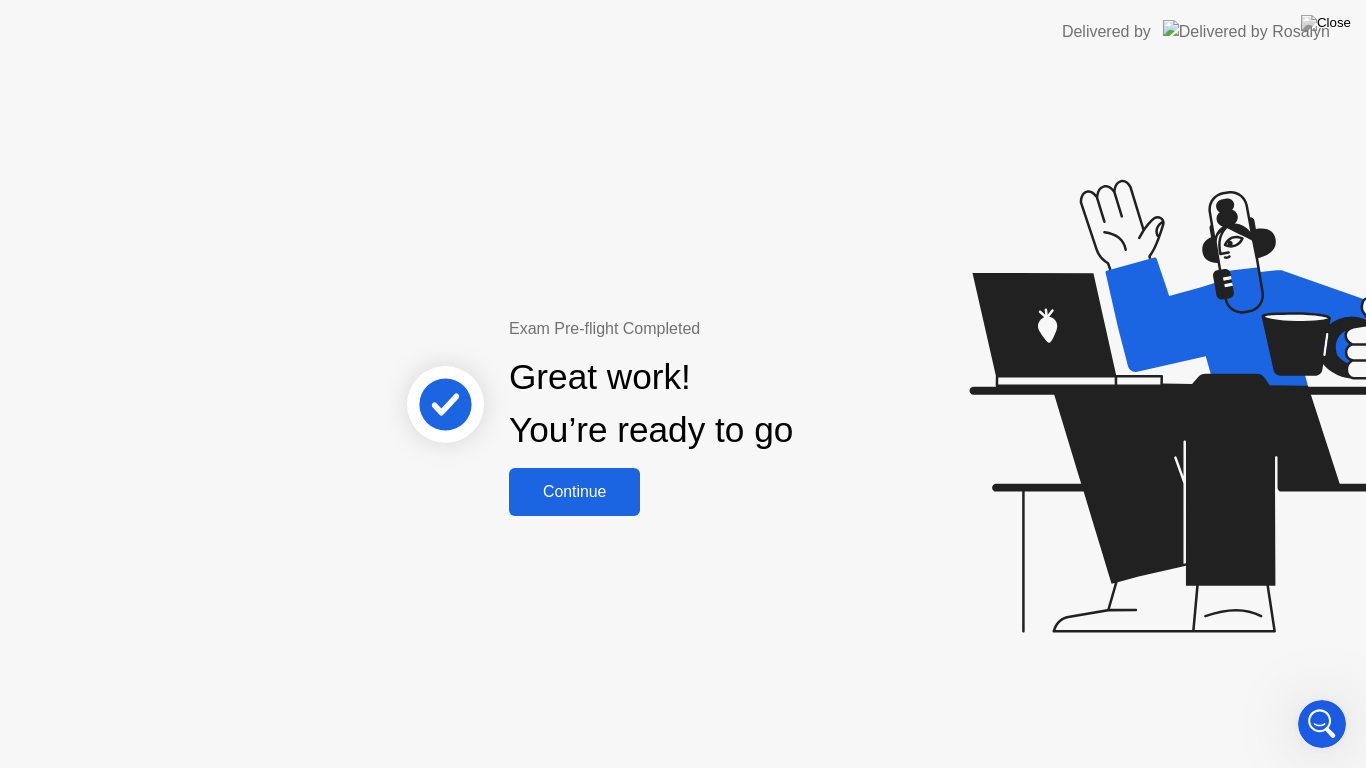 click on "Continue" 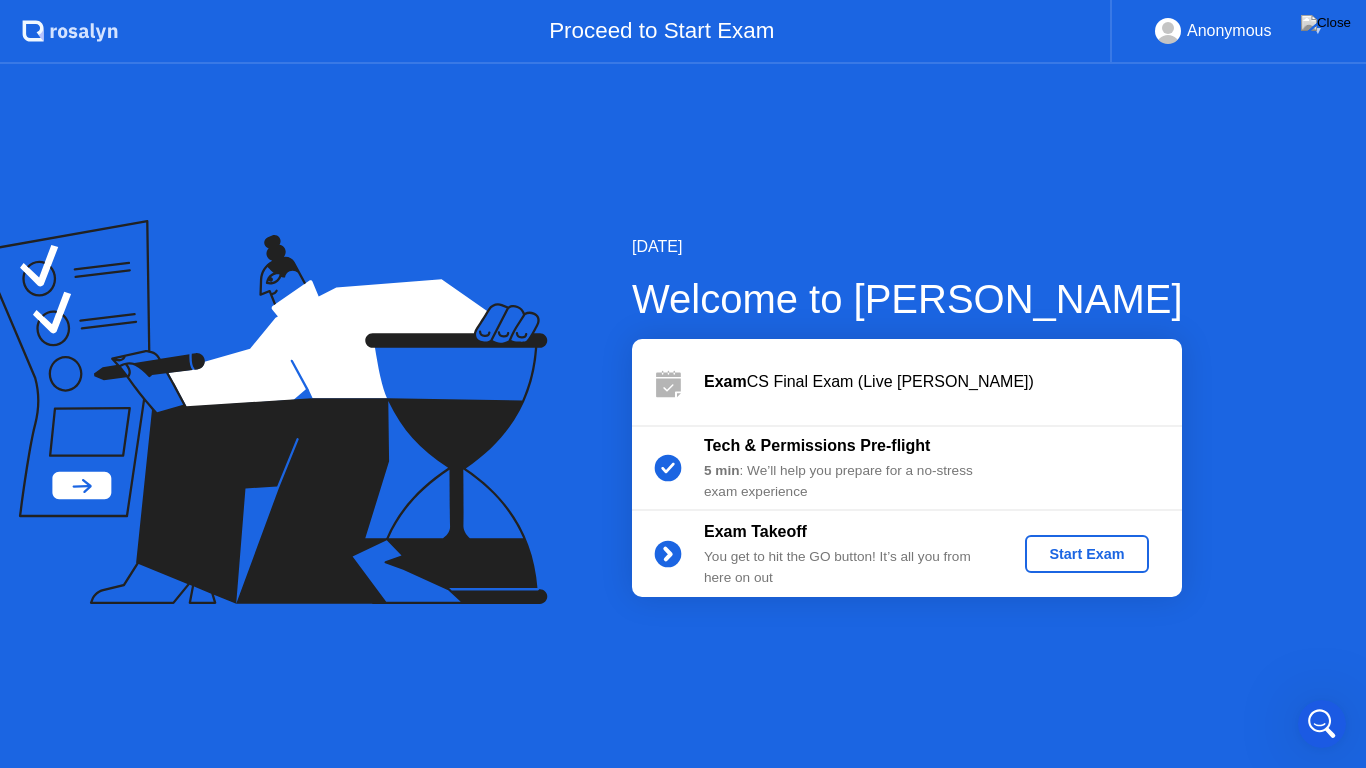 click on "Start Exam" 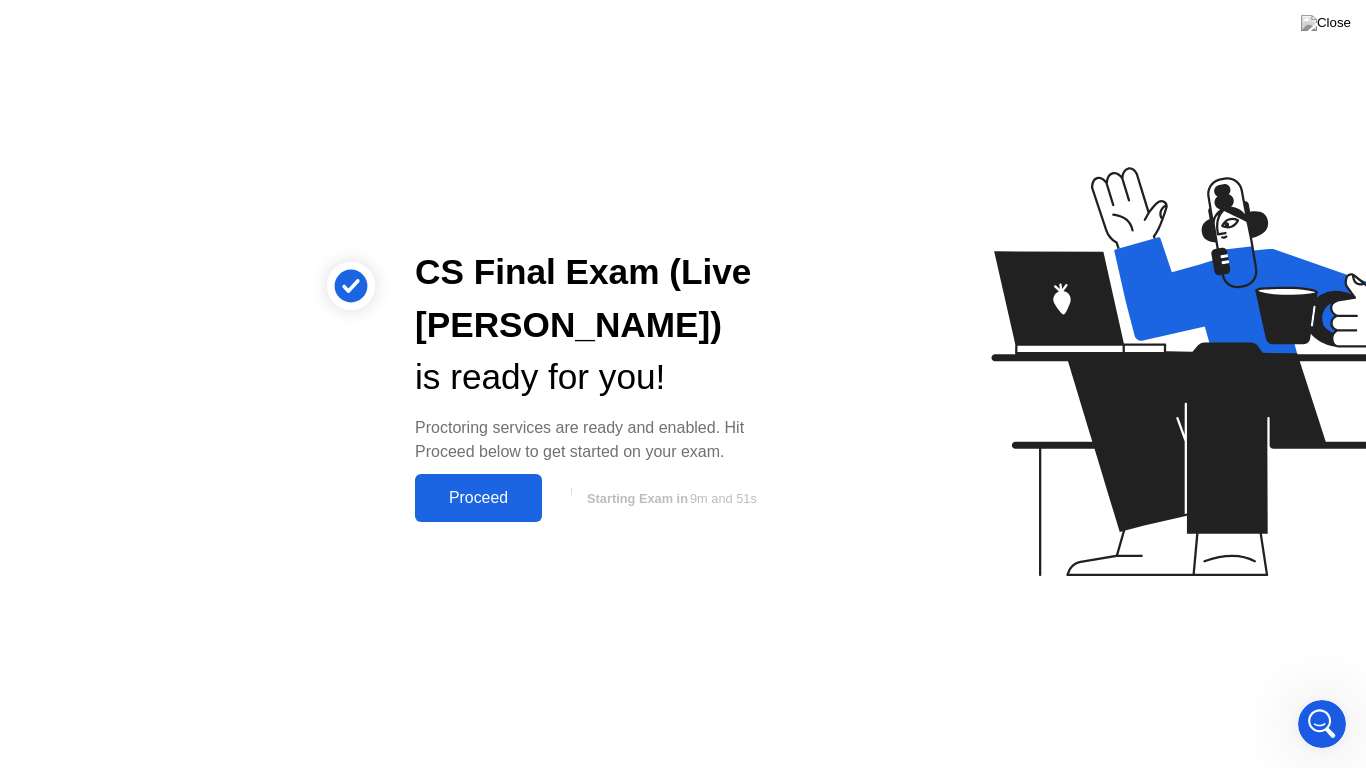 click on "Proceed" 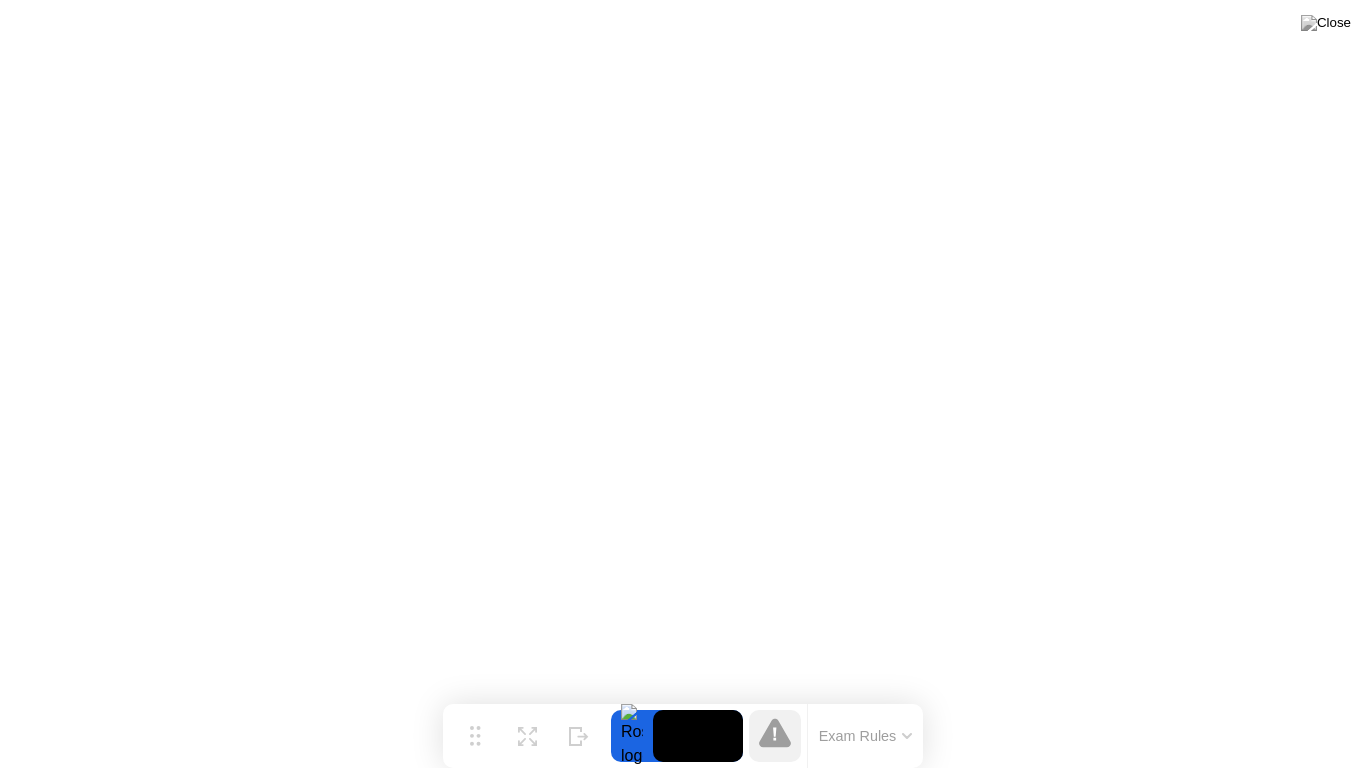 click 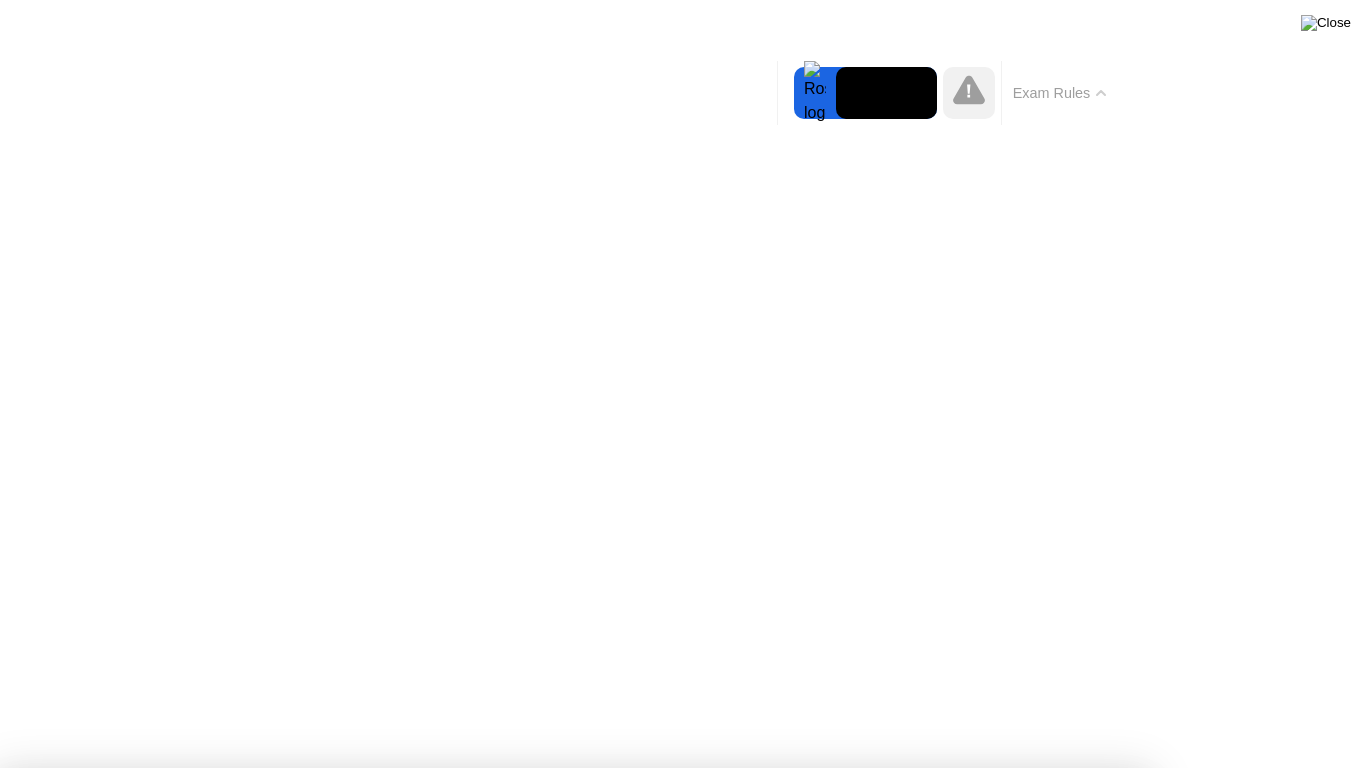 click at bounding box center [1326, 23] 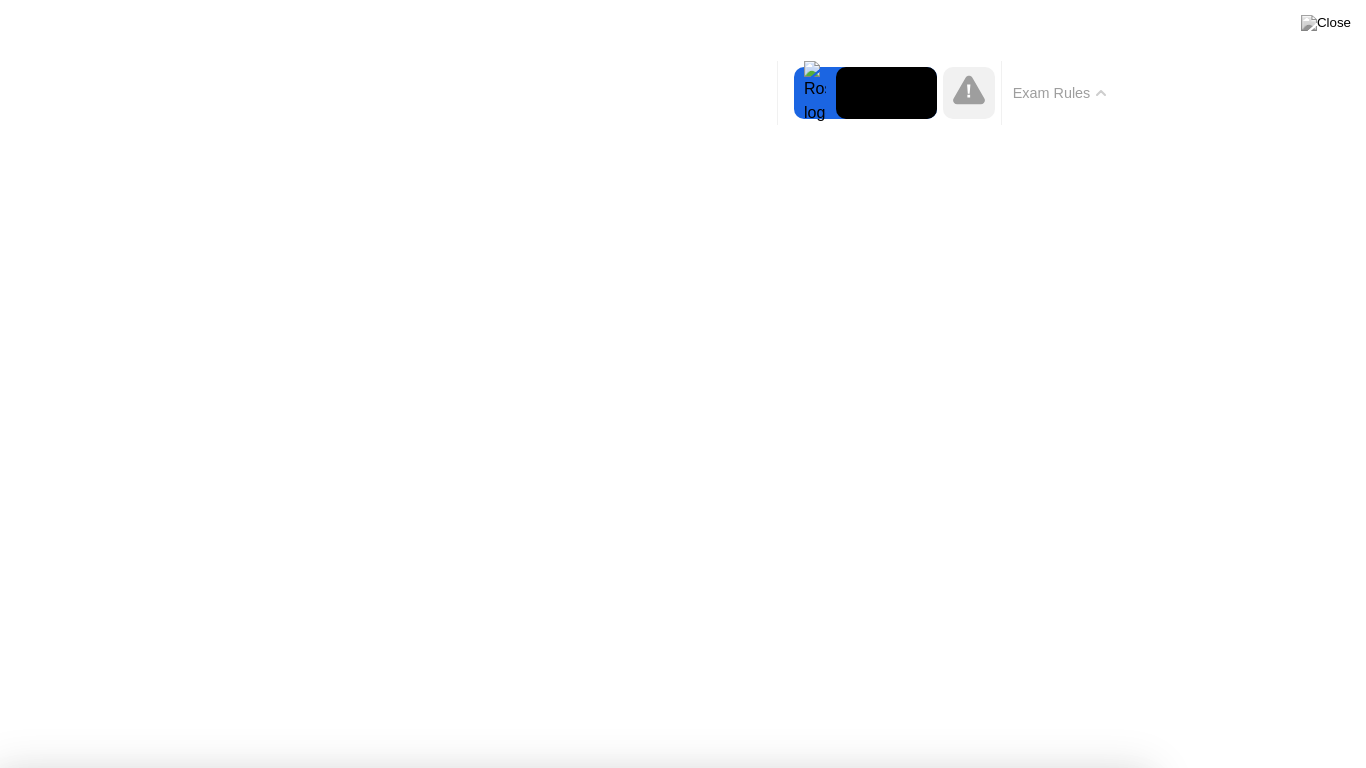 click on "No" at bounding box center (594, 1526) 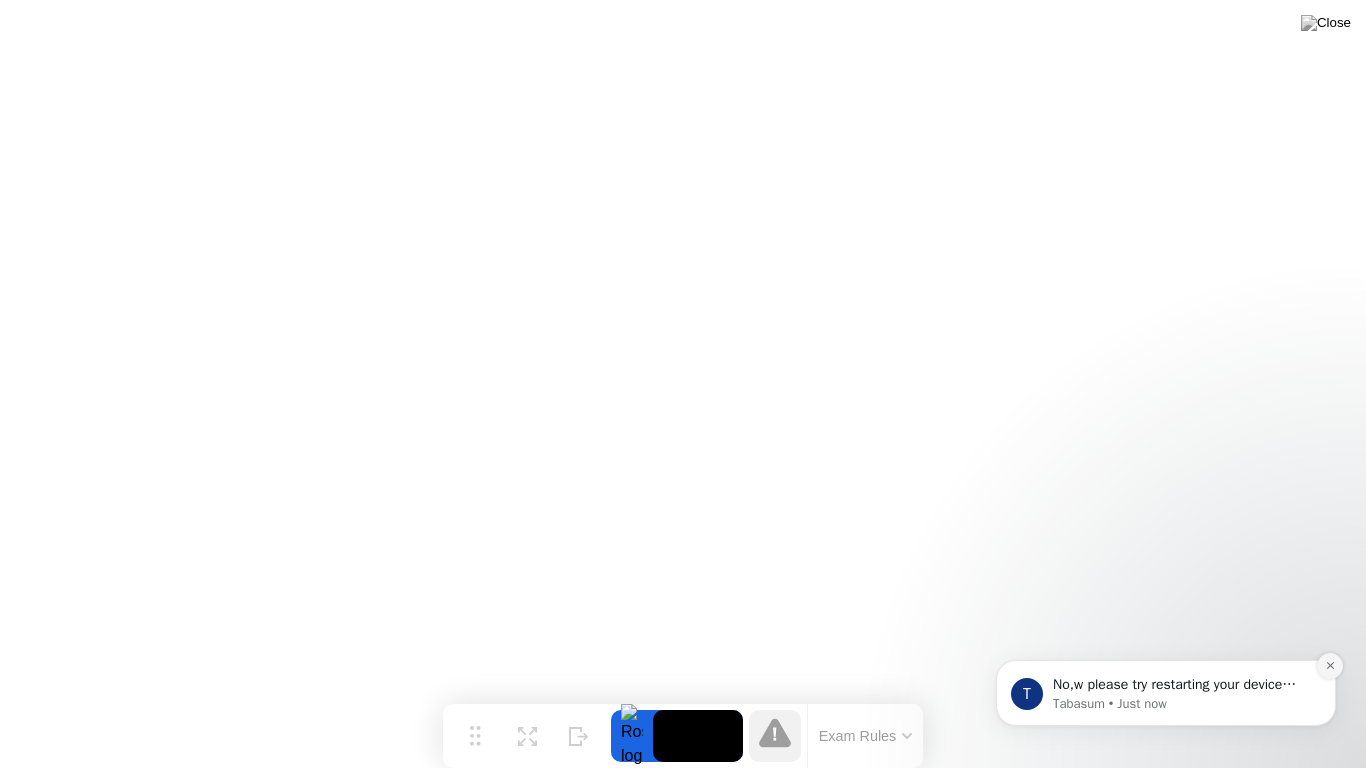 click 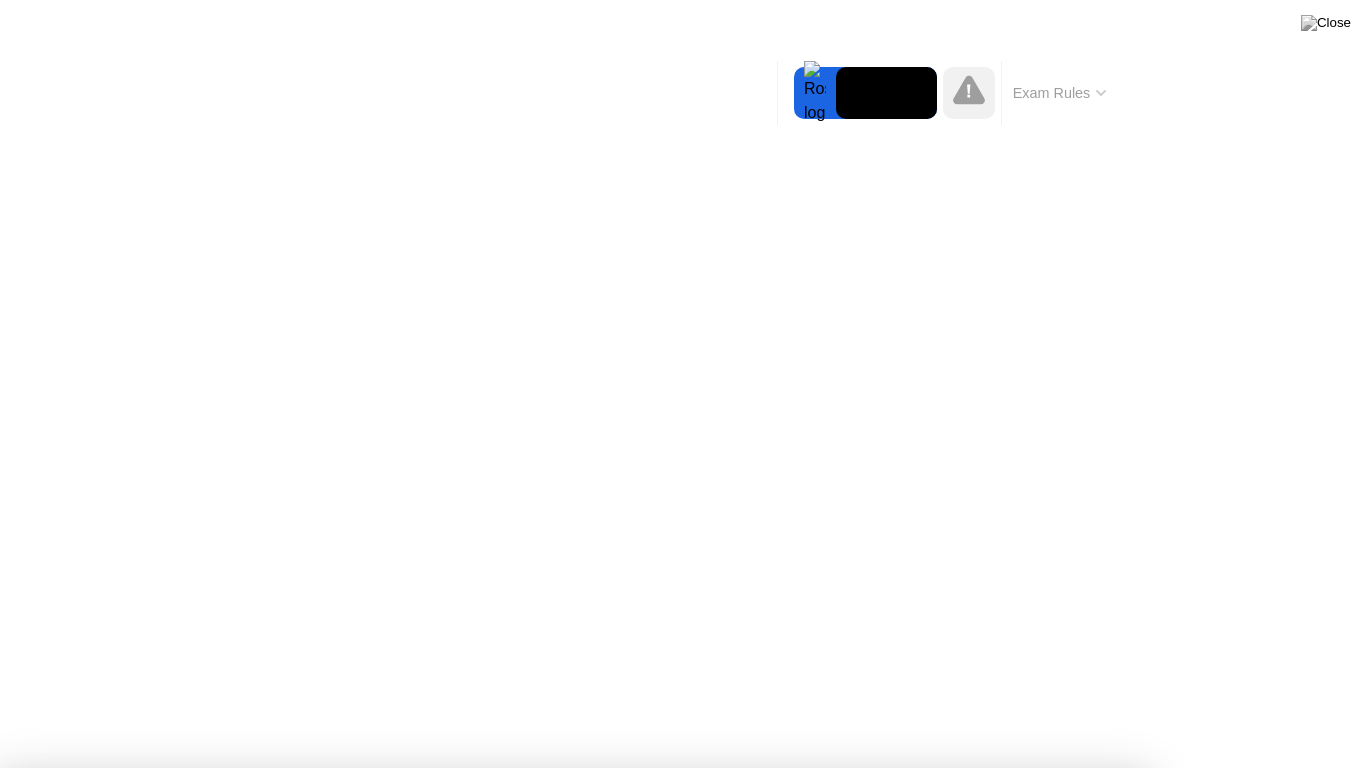 click on "Continue" at bounding box center (621, 1191) 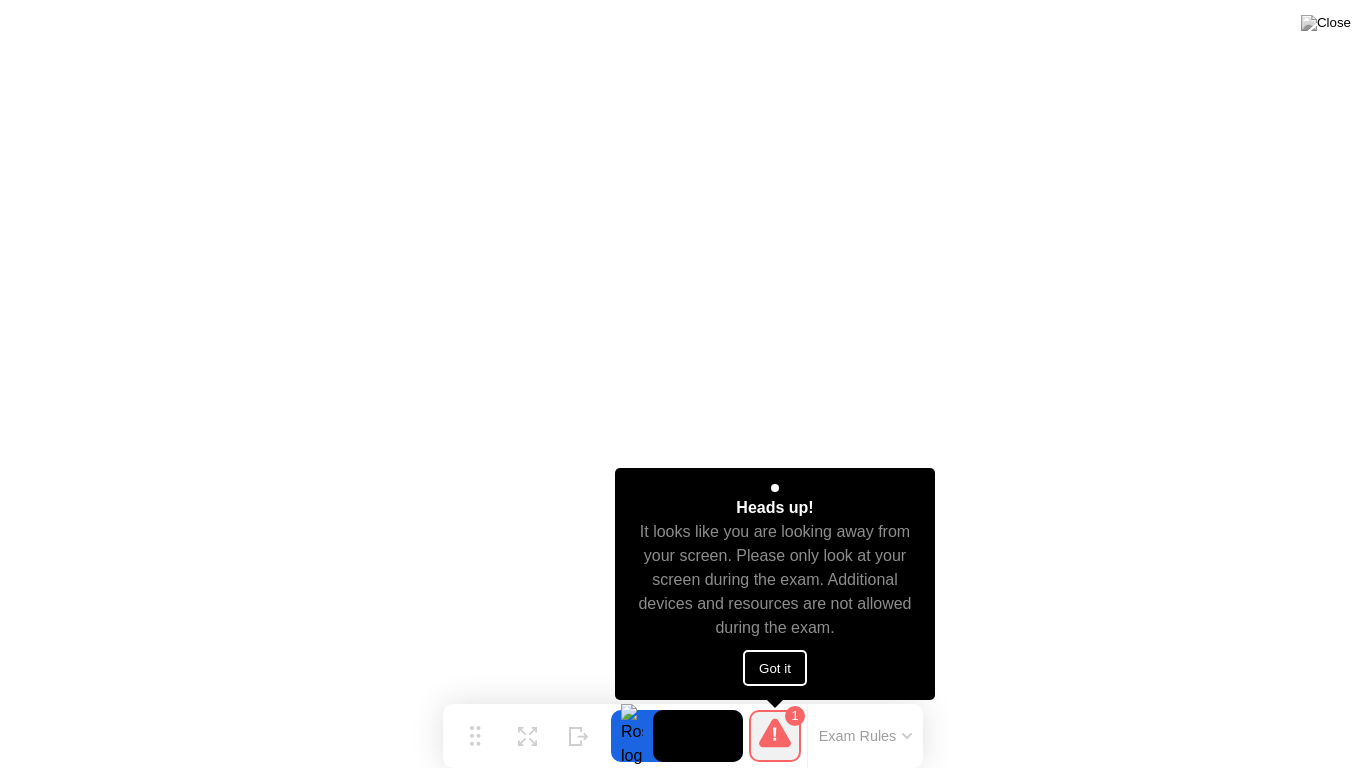 click on "Got it" 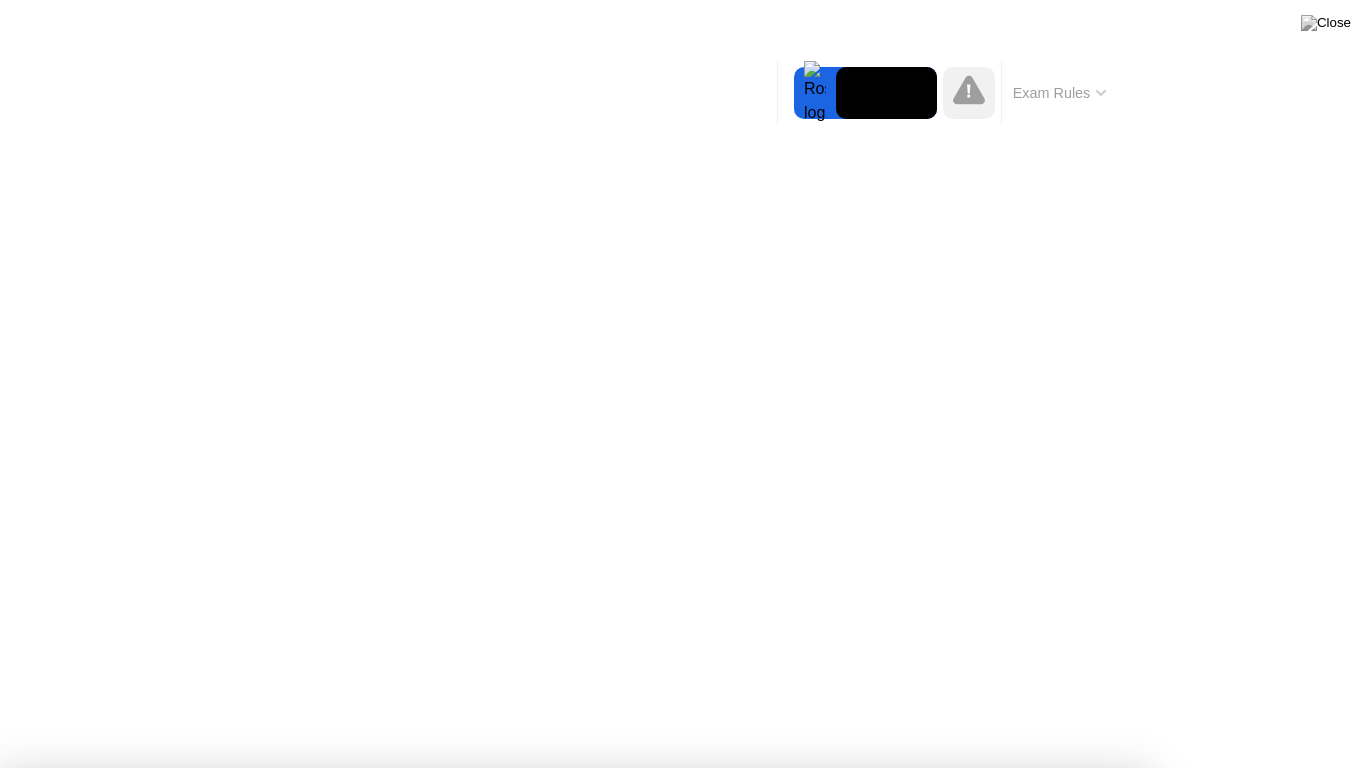 click on "Got it!" at bounding box center [672, 1314] 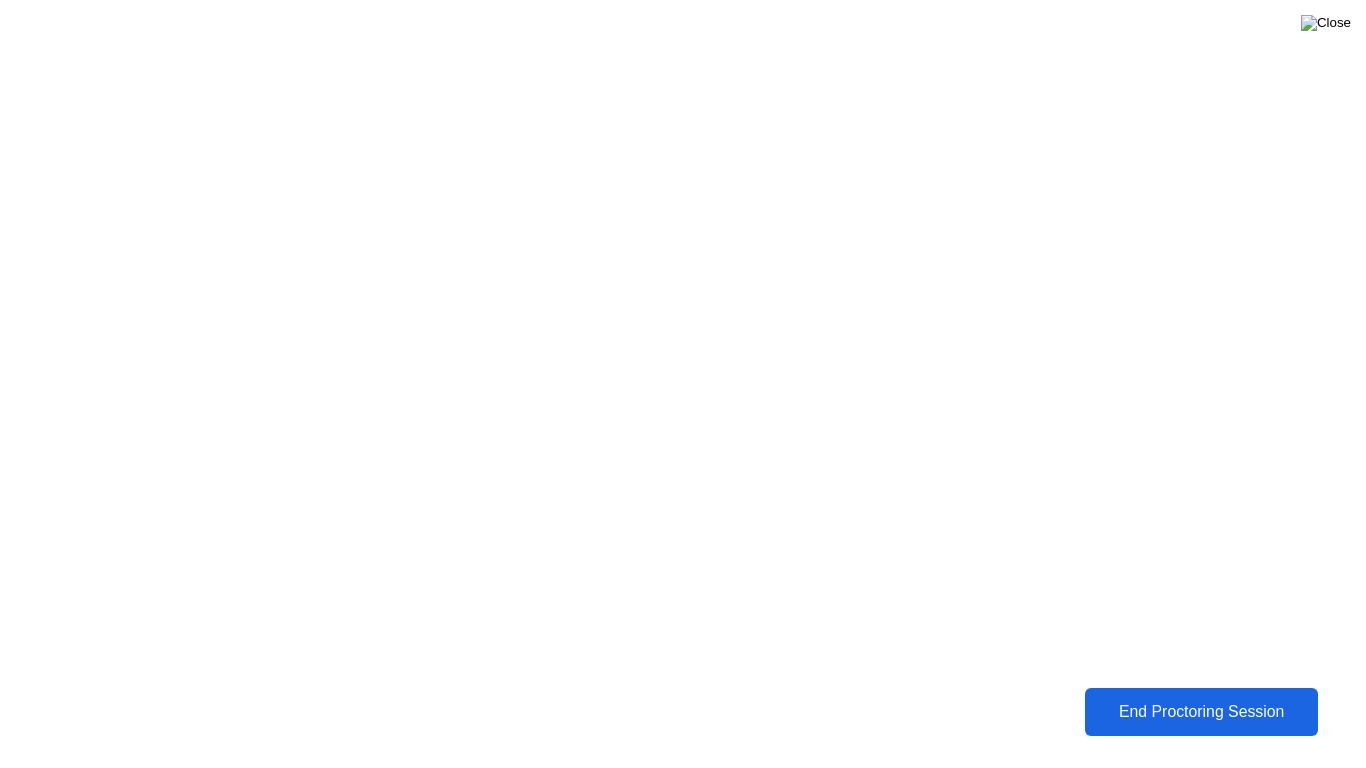 click at bounding box center [1326, 23] 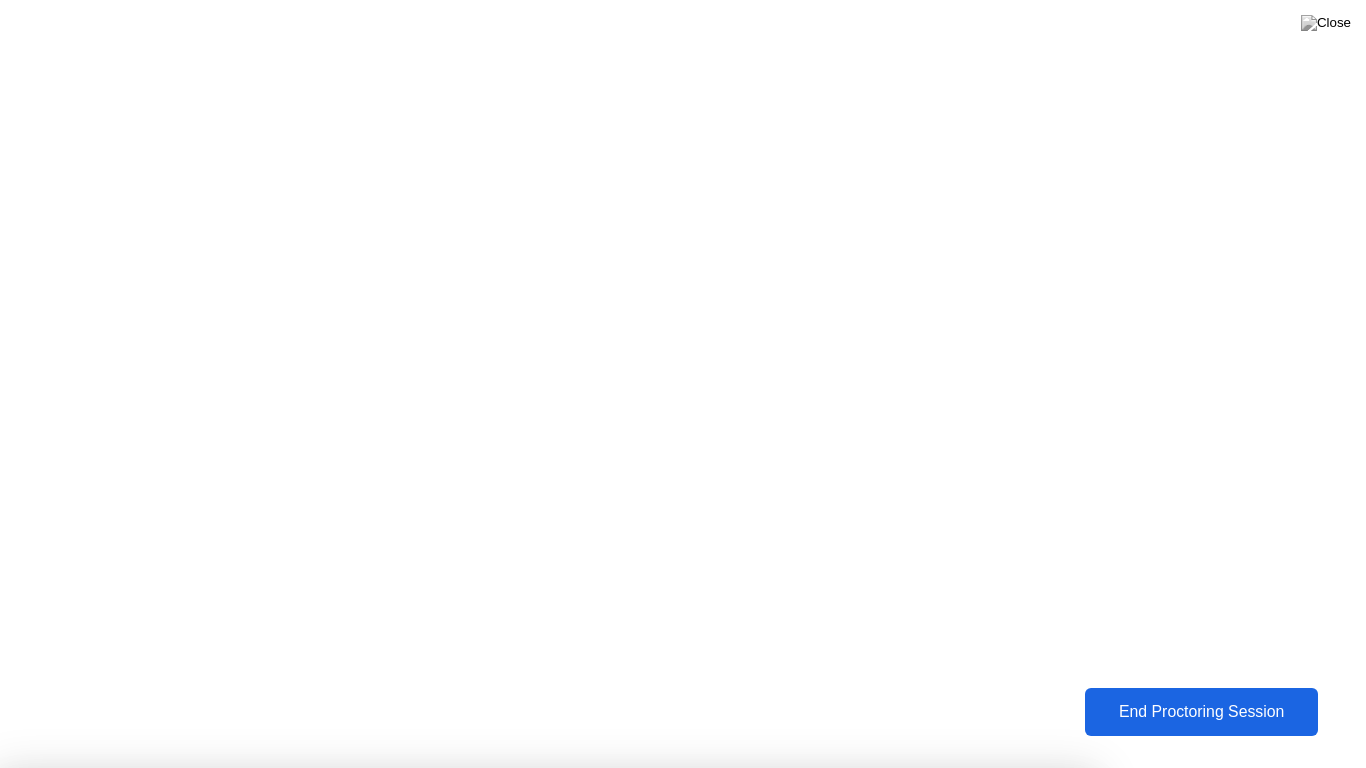 click on "Yes" at bounding box center [498, 881] 